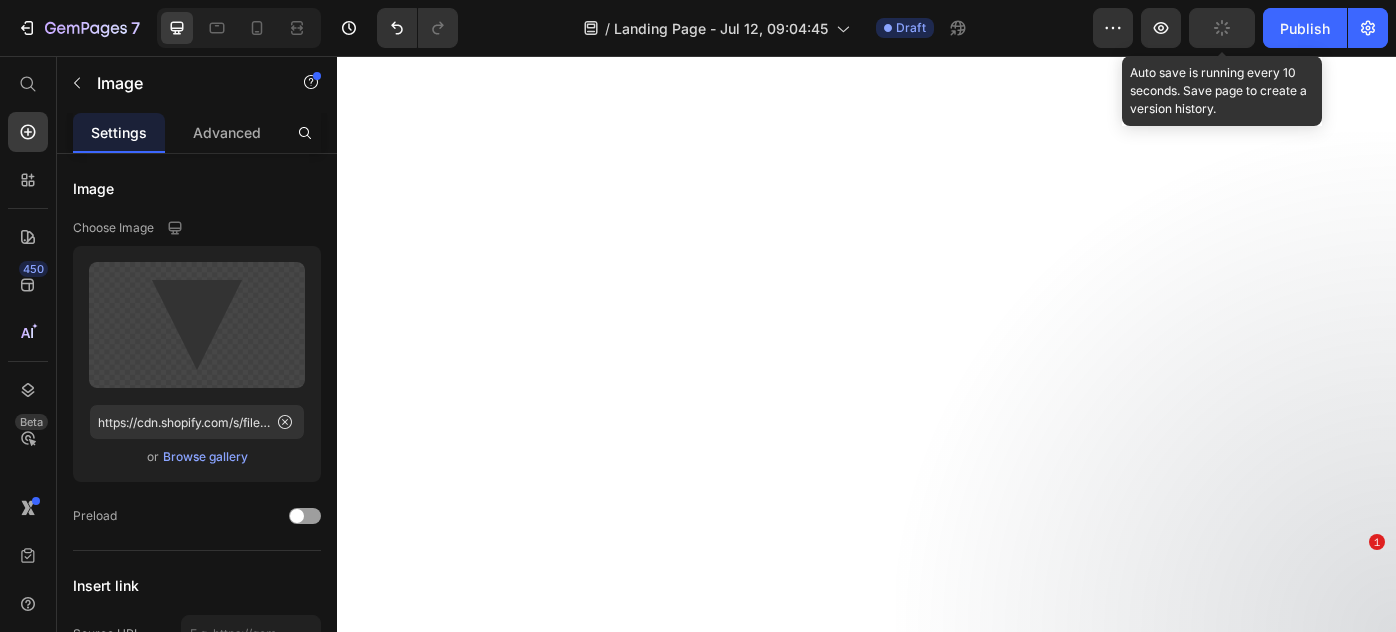 scroll, scrollTop: 0, scrollLeft: 0, axis: both 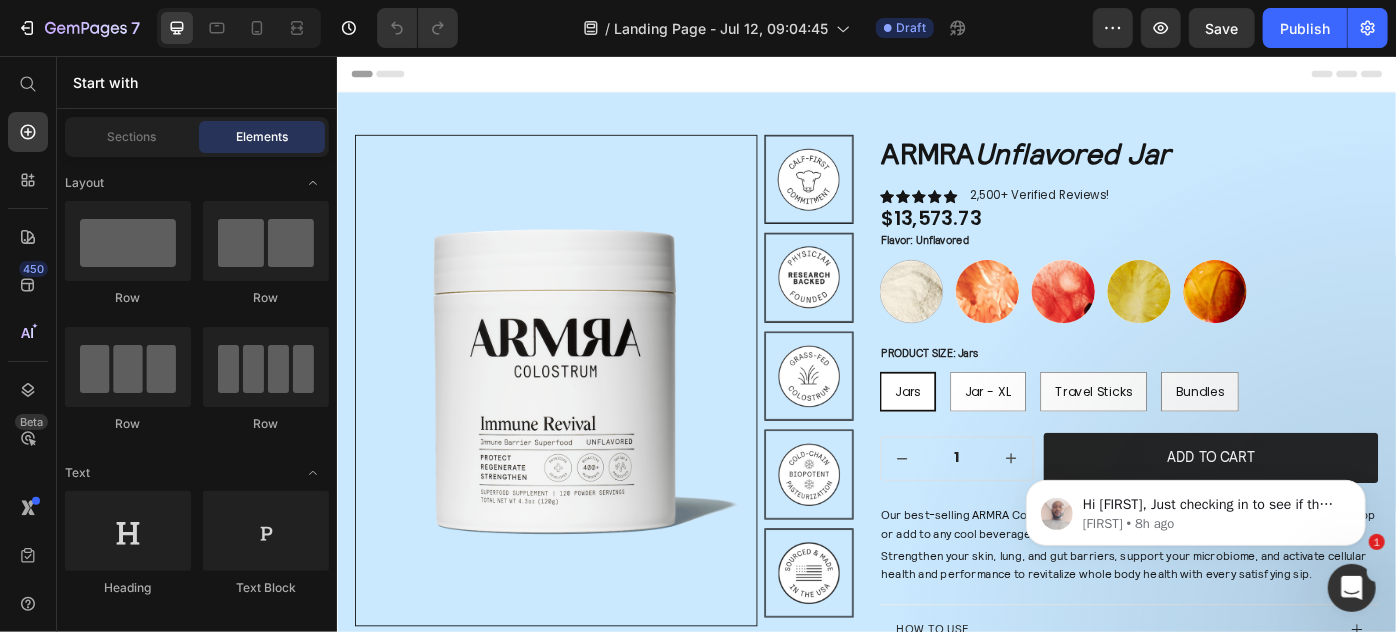 click 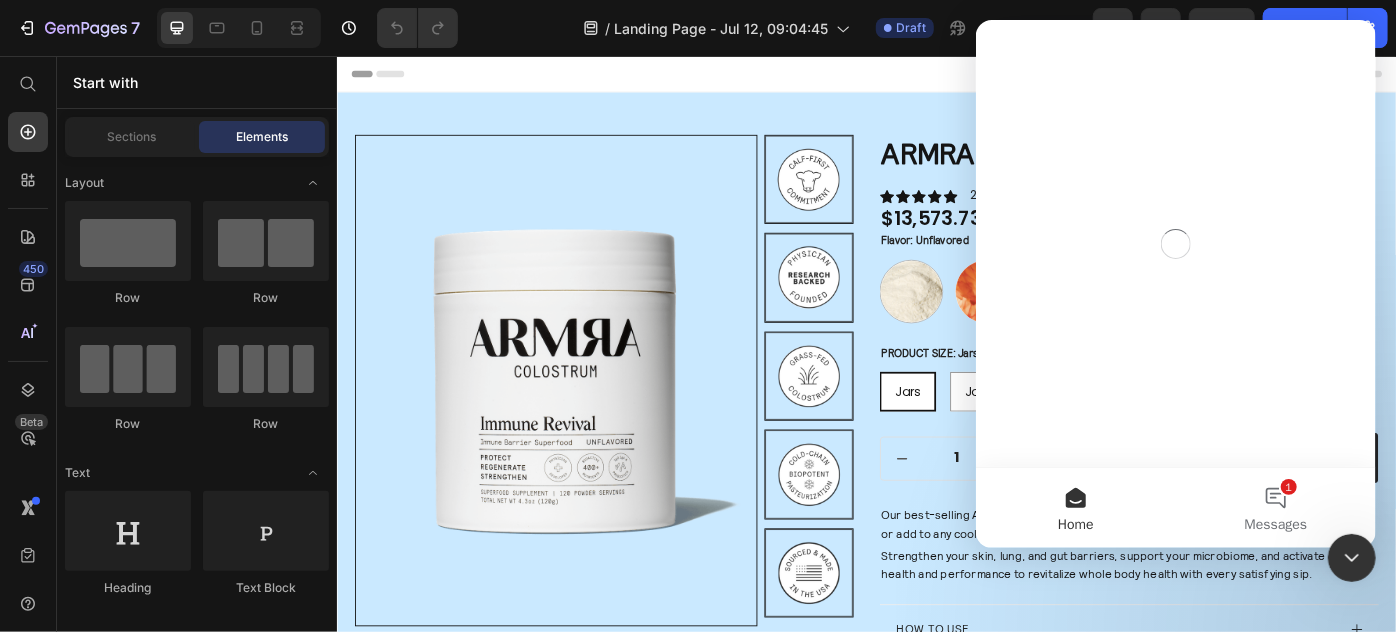 scroll, scrollTop: 0, scrollLeft: 0, axis: both 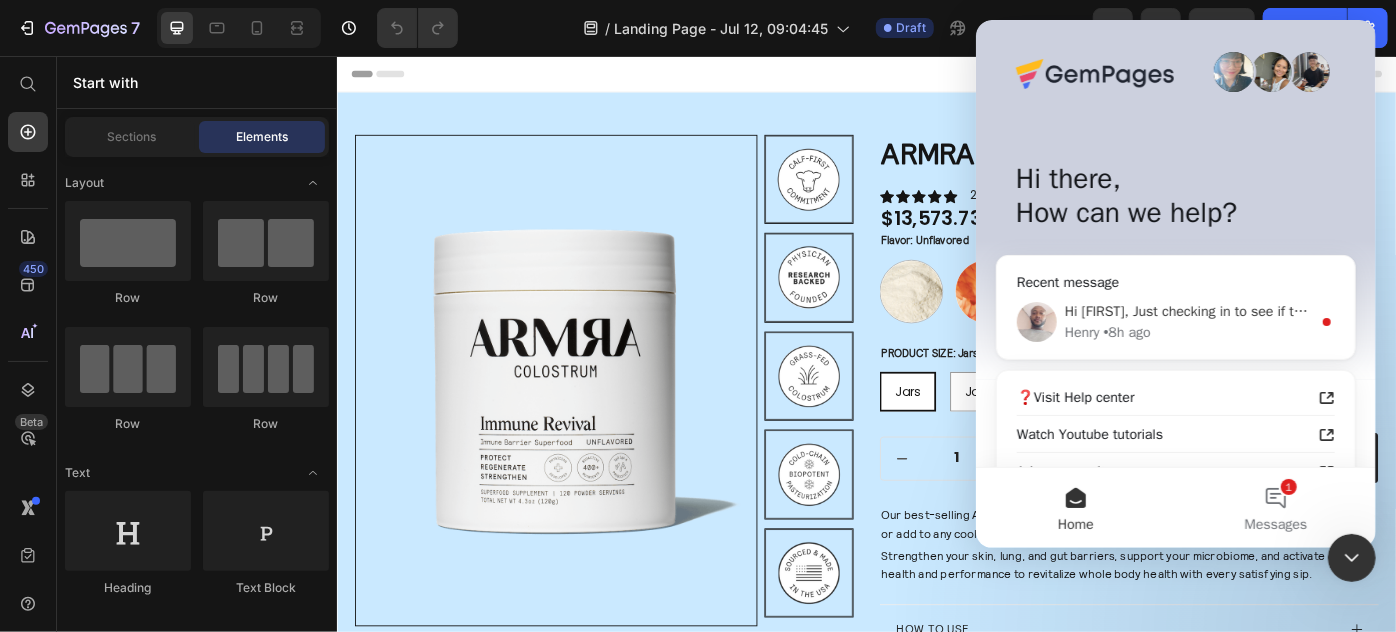 click on "[FIRST] •  8h ago" at bounding box center (1187, 332) 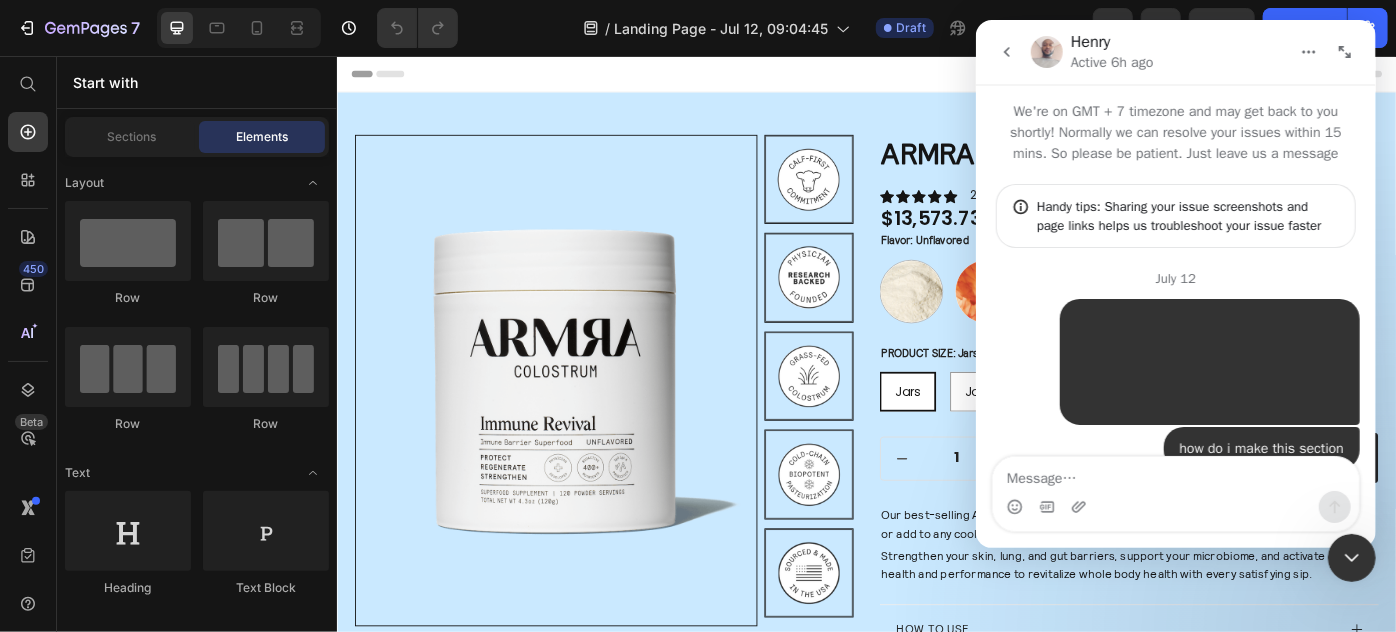 scroll, scrollTop: 2, scrollLeft: 0, axis: vertical 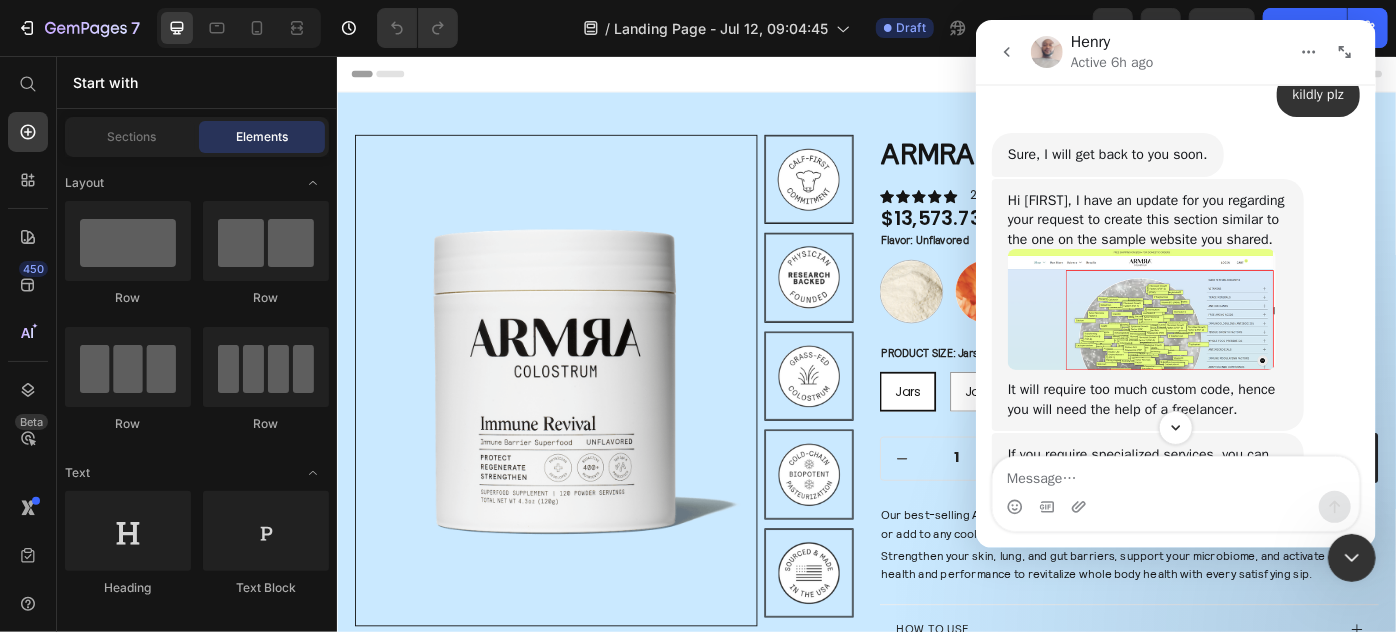 click on "Hi [FIRST], I have an update for you regarding your request to create this section similar to the one on the sample website you shared." at bounding box center [1147, 220] 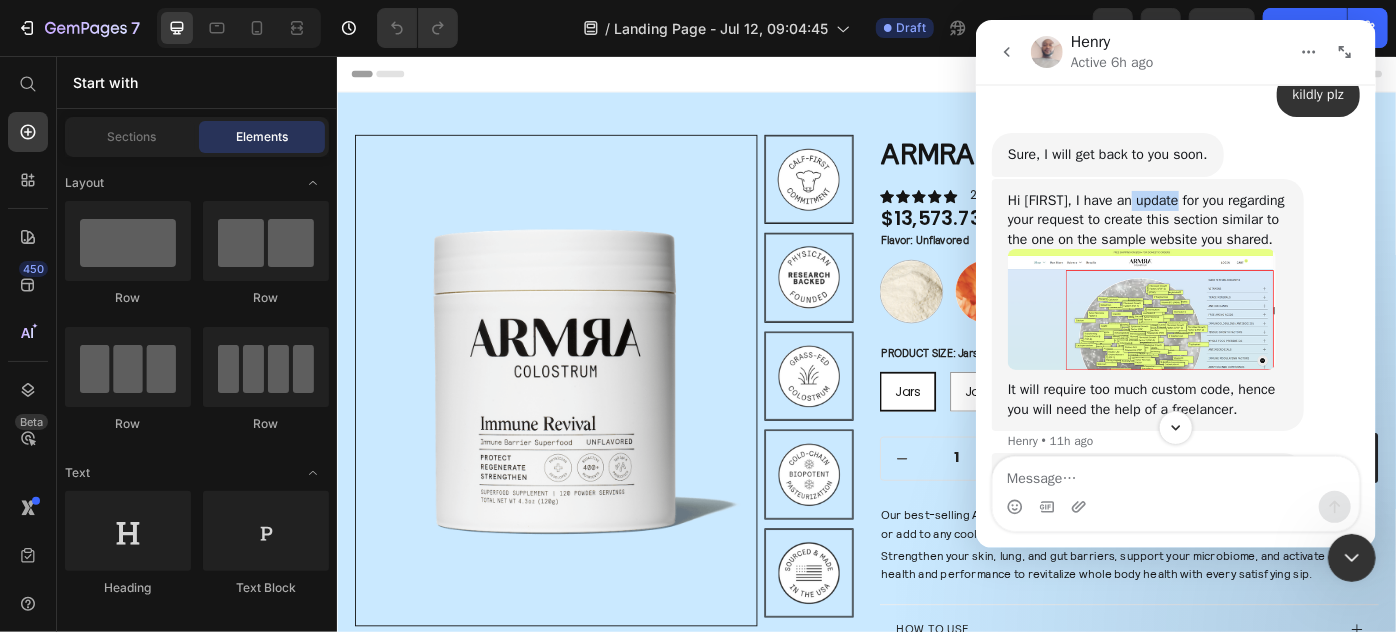 click on "Hi [FIRST], I have an update for you regarding your request to create this section similar to the one on the sample website you shared." at bounding box center (1147, 220) 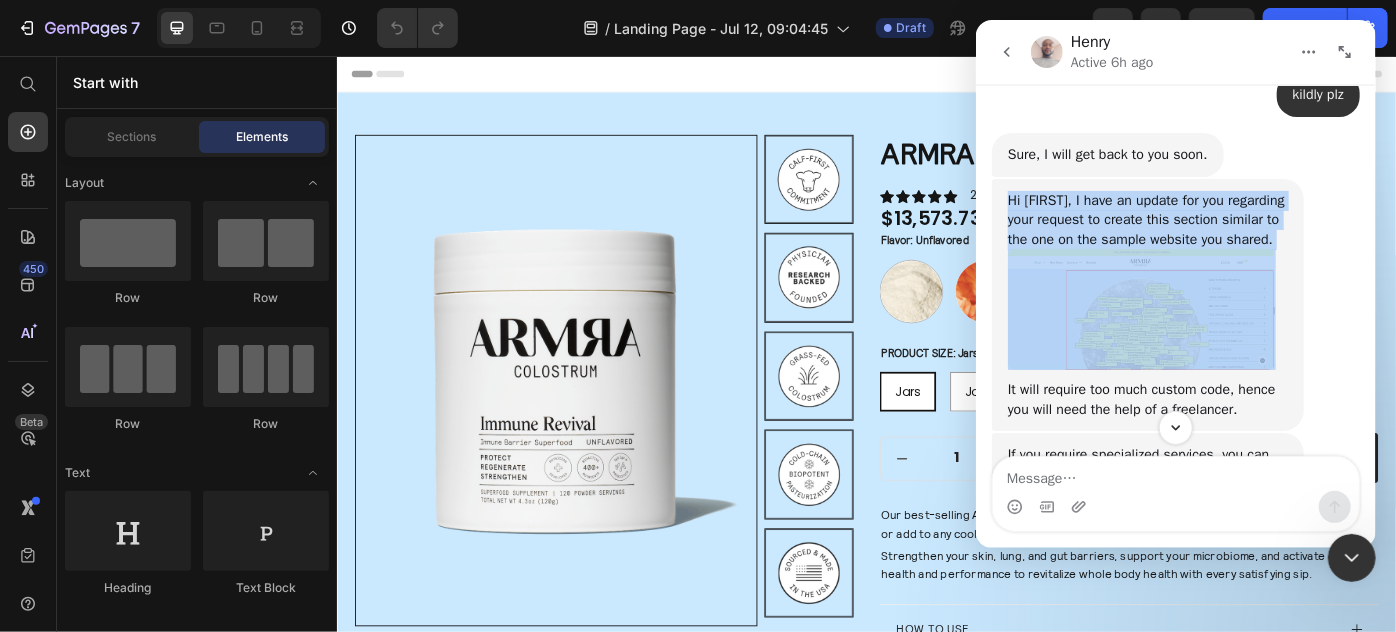 click on "Hi [FIRST], I have an update for you regarding your request to create this section similar to the one on the sample website you shared." at bounding box center (1147, 220) 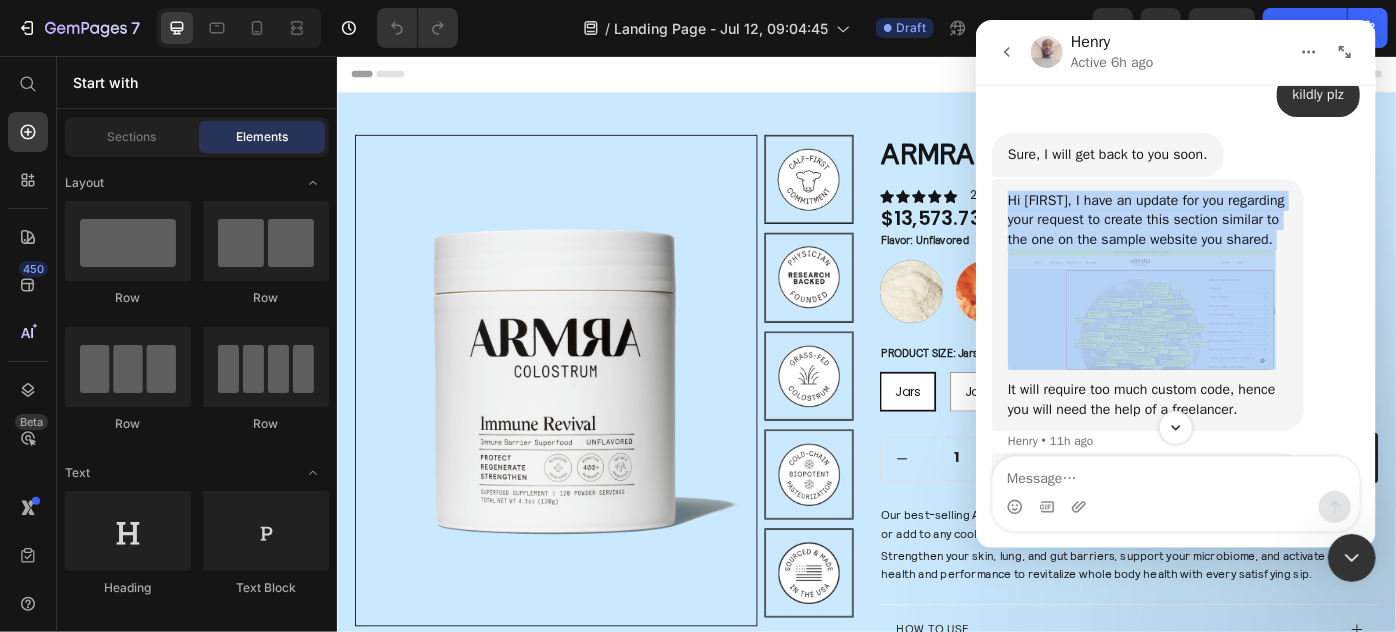 drag, startPoint x: 1125, startPoint y: 187, endPoint x: 1125, endPoint y: 206, distance: 19 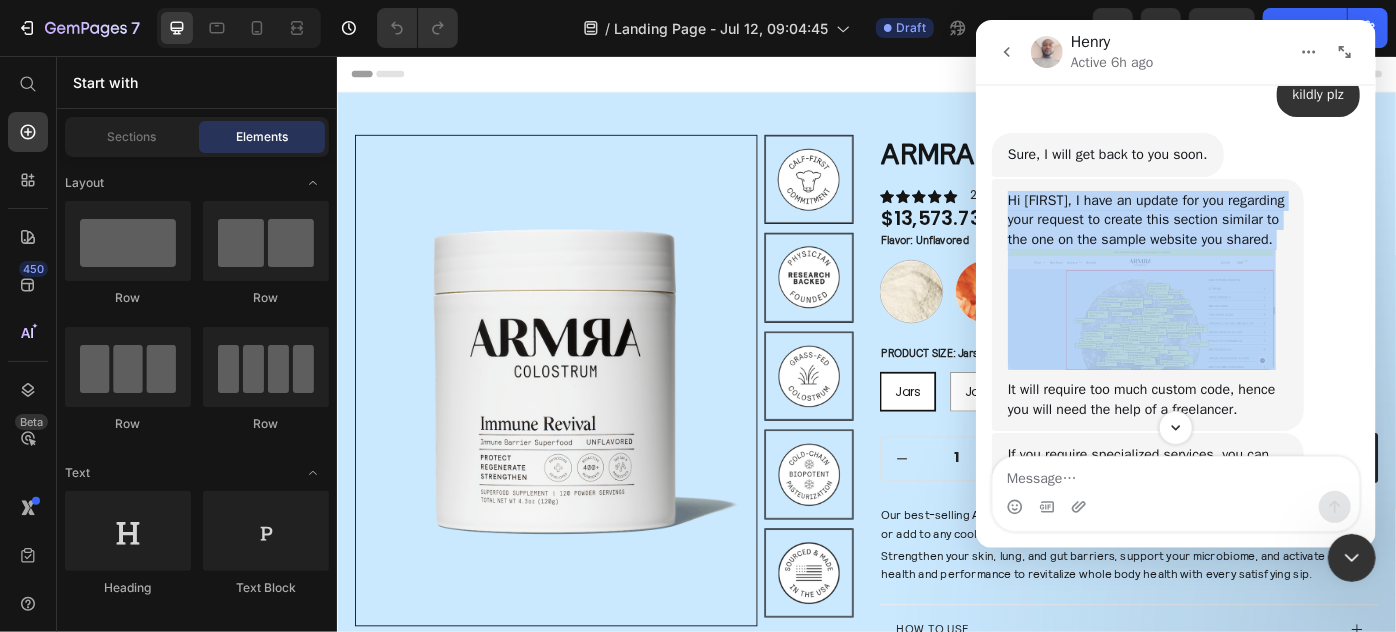 drag, startPoint x: 1120, startPoint y: 223, endPoint x: 1104, endPoint y: 264, distance: 44.011364 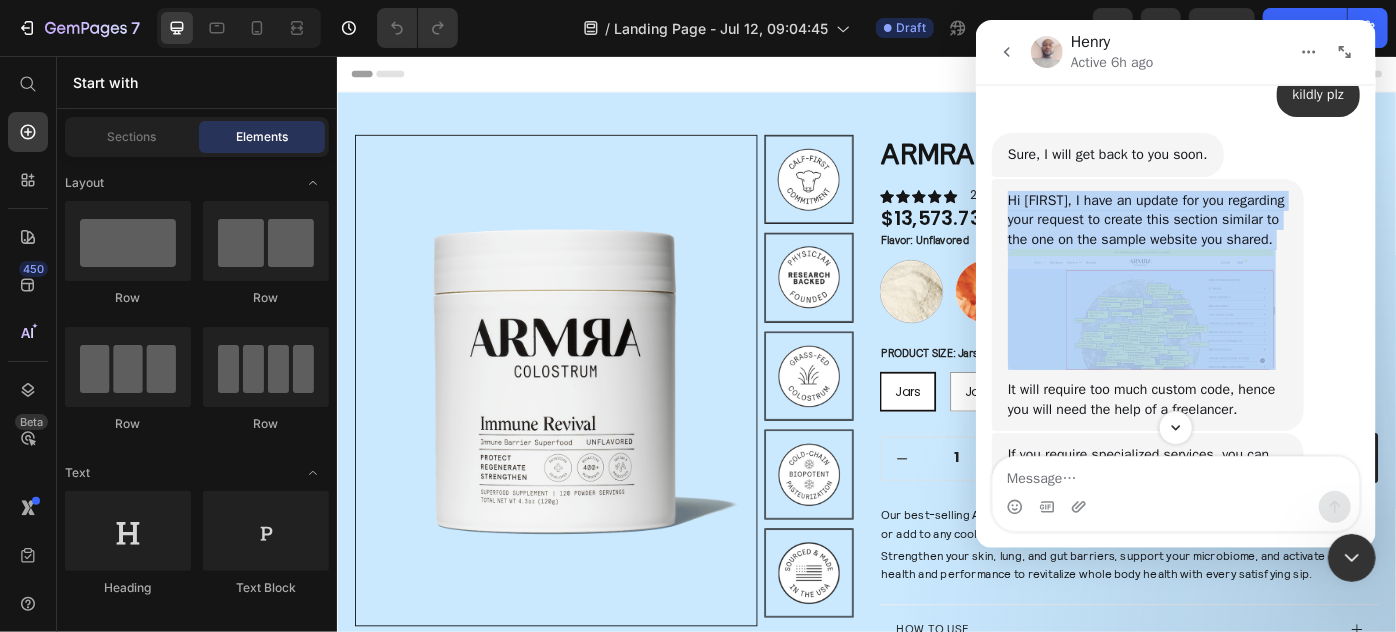 copy on "Hi [FIRST], I have an update for you regarding your request to create this section similar to the one on the sample website you shared." 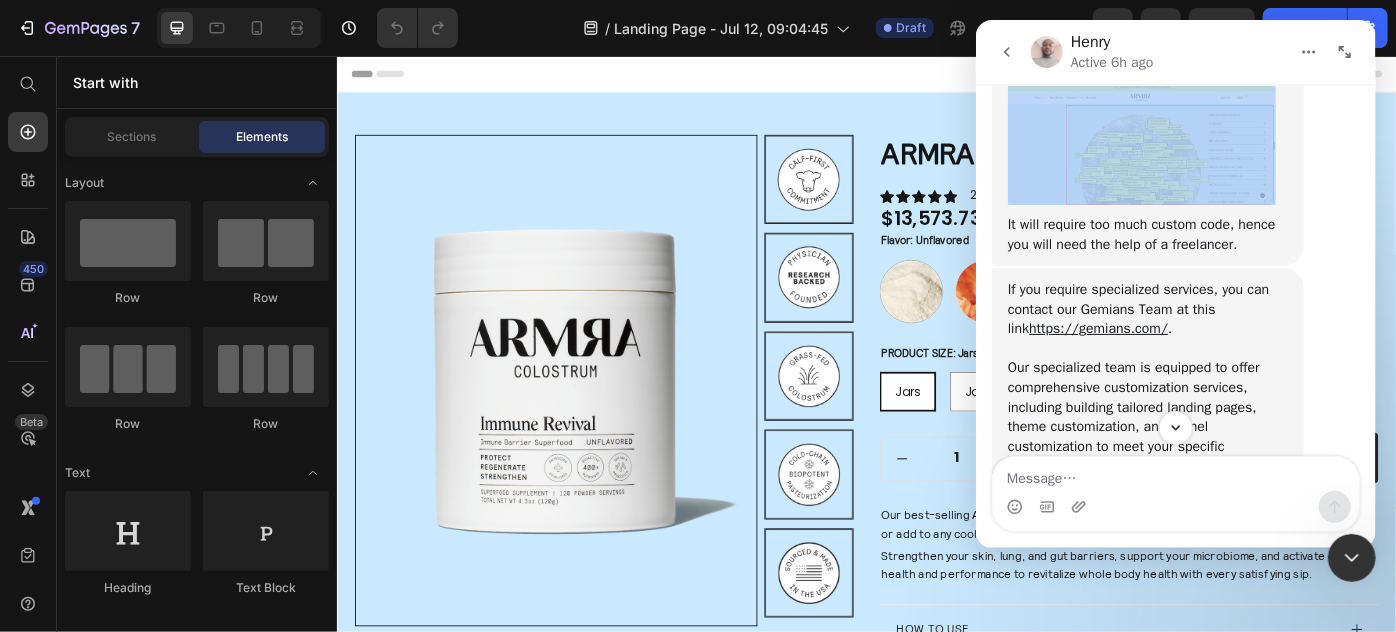 scroll, scrollTop: 4329, scrollLeft: 0, axis: vertical 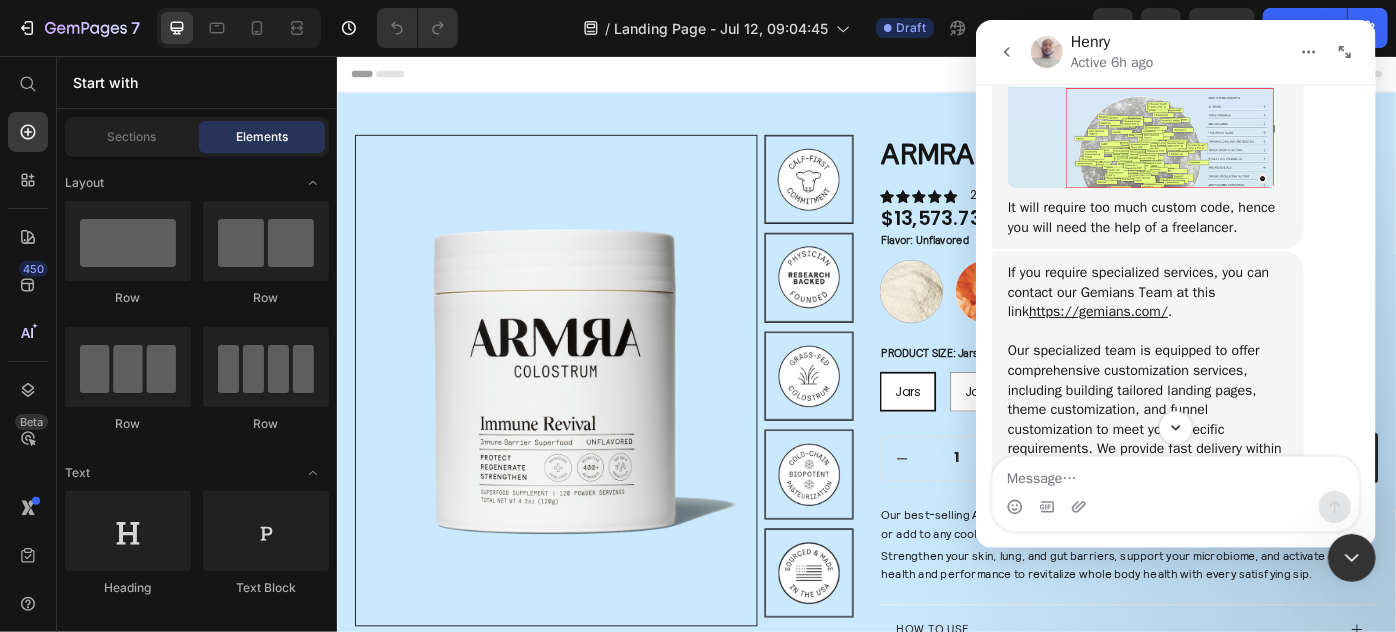 click on "It will require too much custom code, hence you will need the help of a freelancer." at bounding box center [1147, 217] 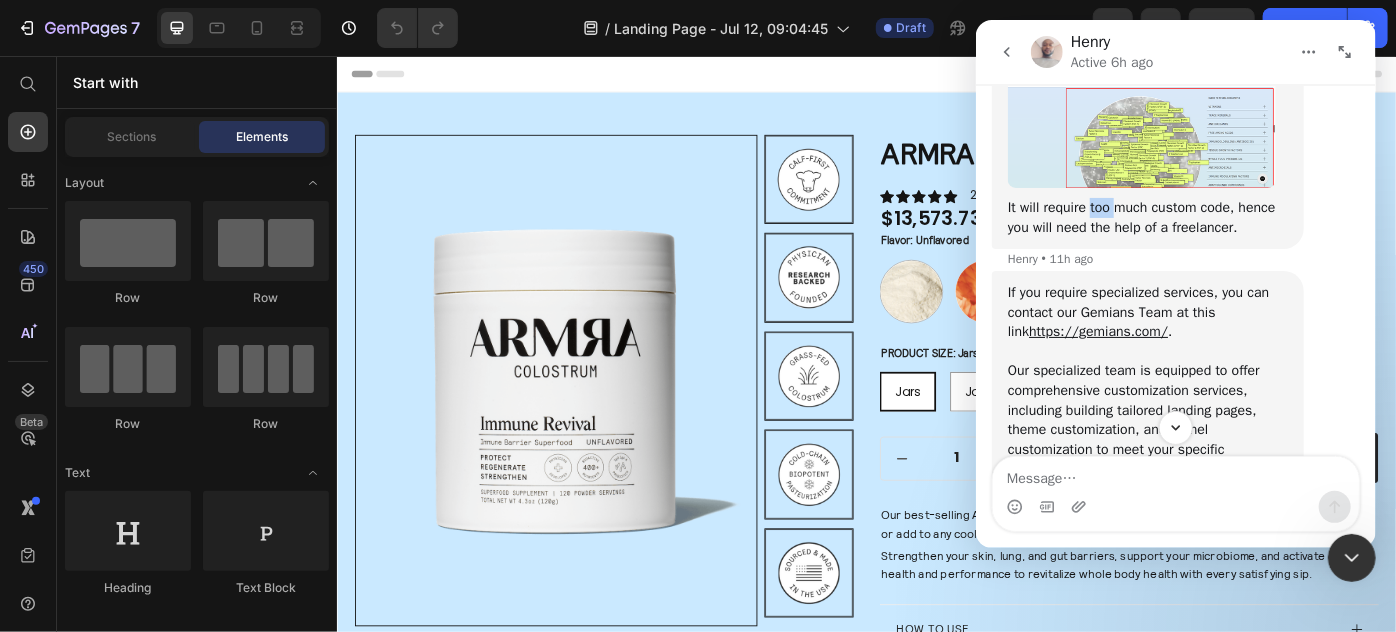 click on "It will require too much custom code, hence you will need the help of a freelancer." at bounding box center (1147, 217) 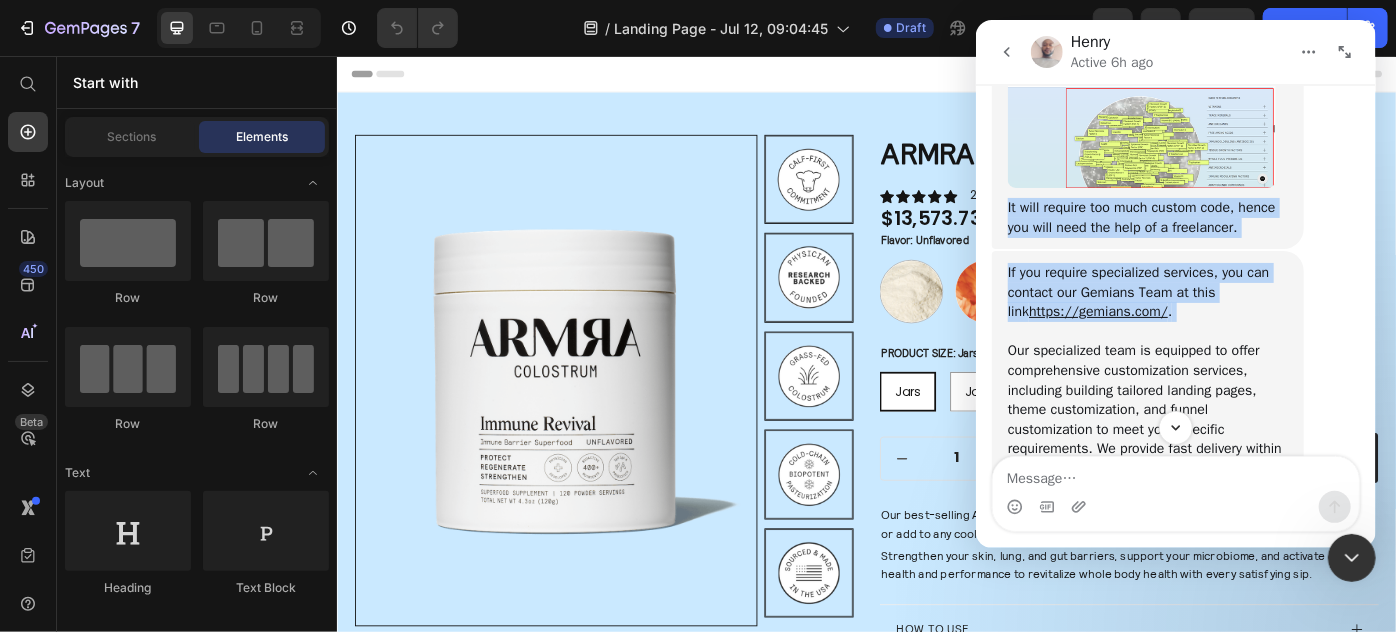 drag, startPoint x: 1101, startPoint y: 208, endPoint x: 1114, endPoint y: 263, distance: 56.515484 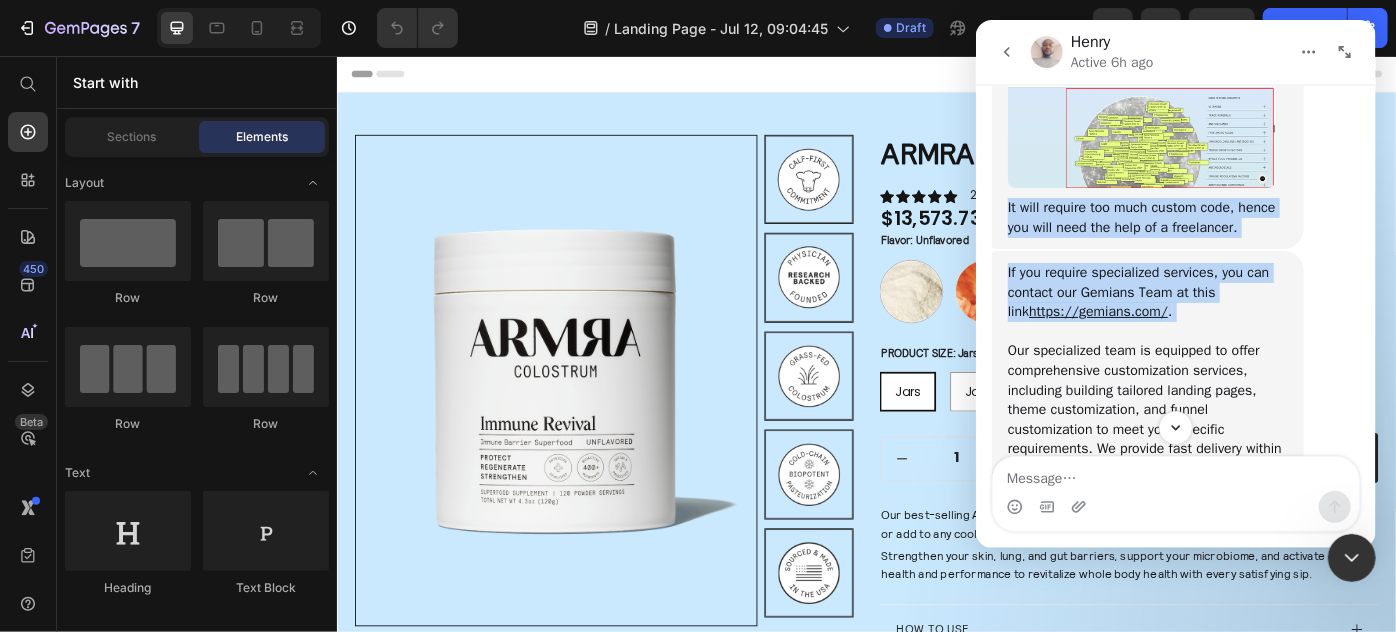 drag, startPoint x: 1115, startPoint y: 263, endPoint x: 1151, endPoint y: 198, distance: 74.30343 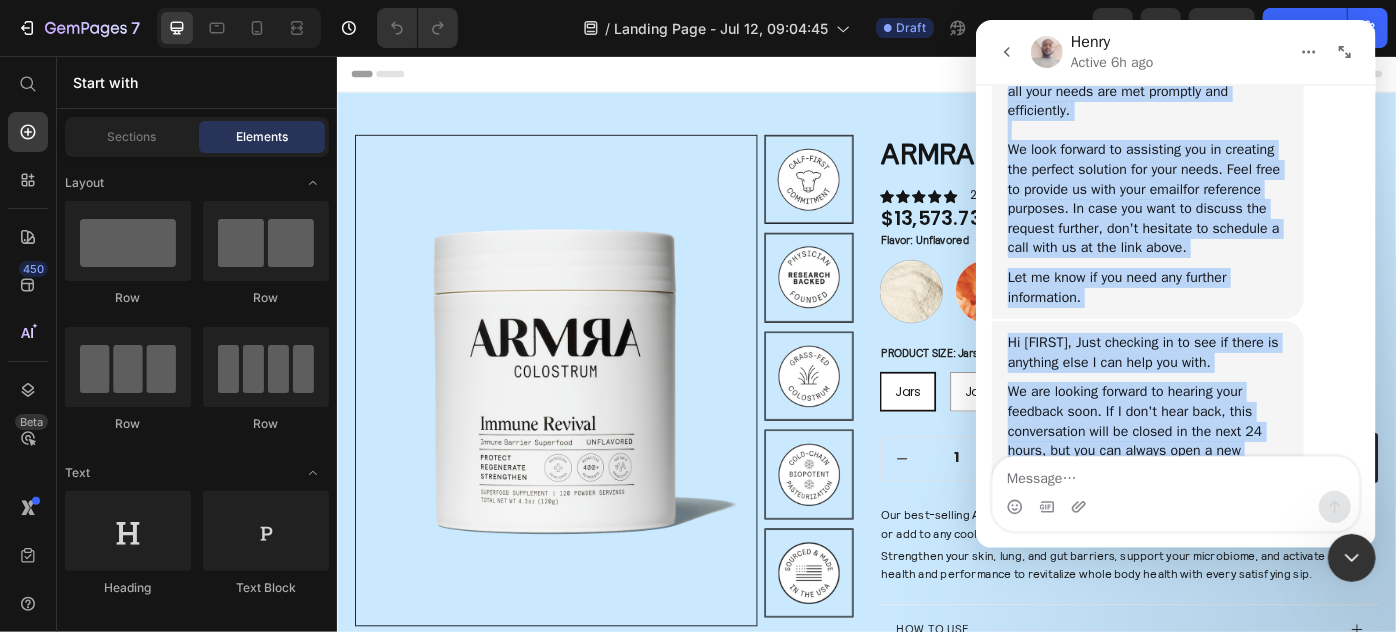 scroll, scrollTop: 4784, scrollLeft: 0, axis: vertical 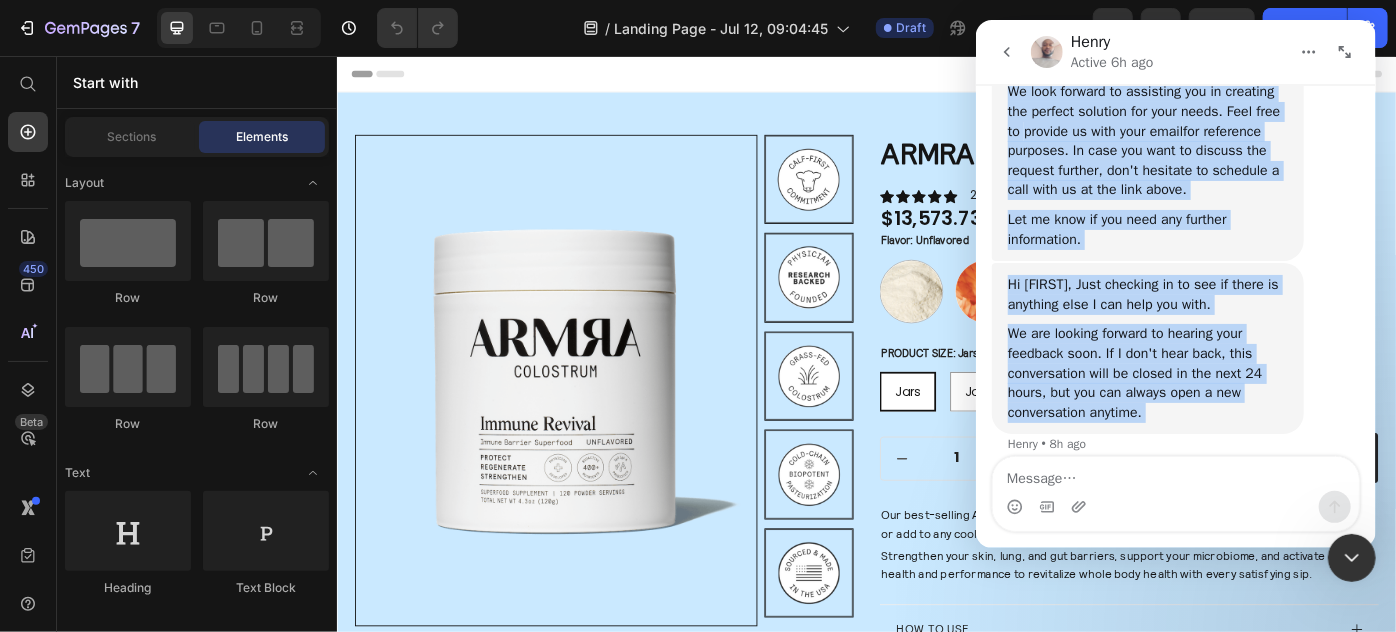 drag, startPoint x: 1151, startPoint y: 198, endPoint x: 1118, endPoint y: 383, distance: 187.9202 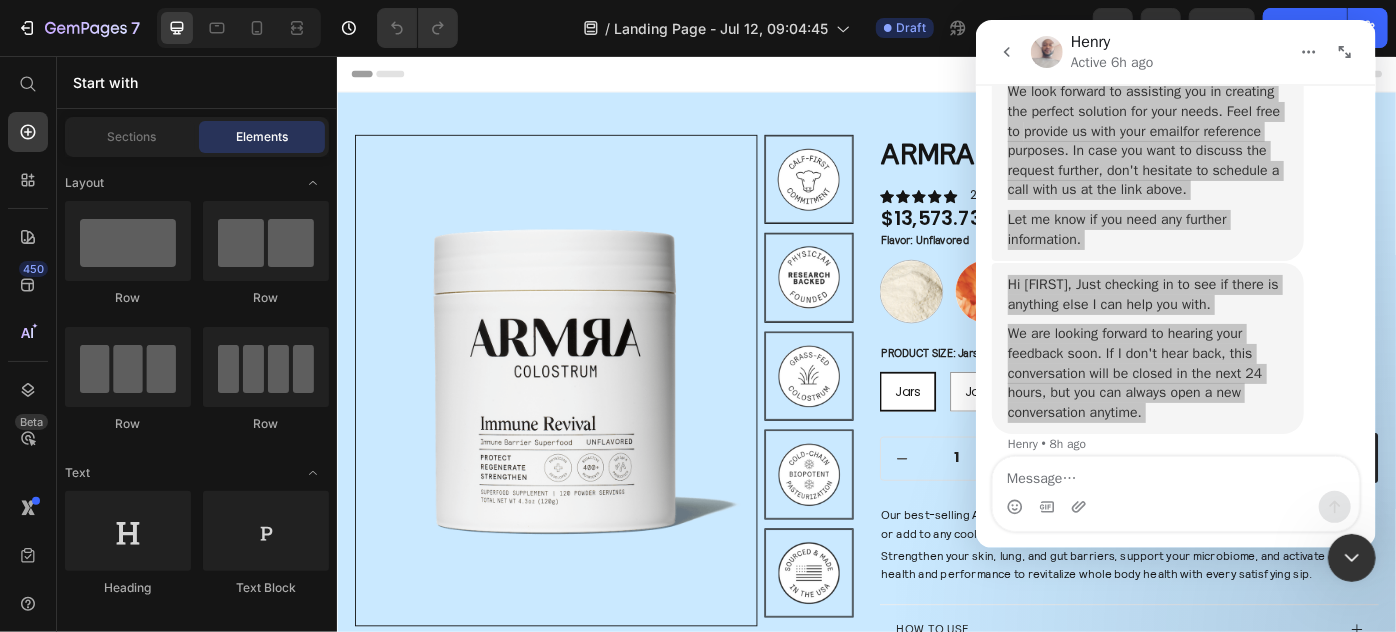 click at bounding box center (1351, 557) 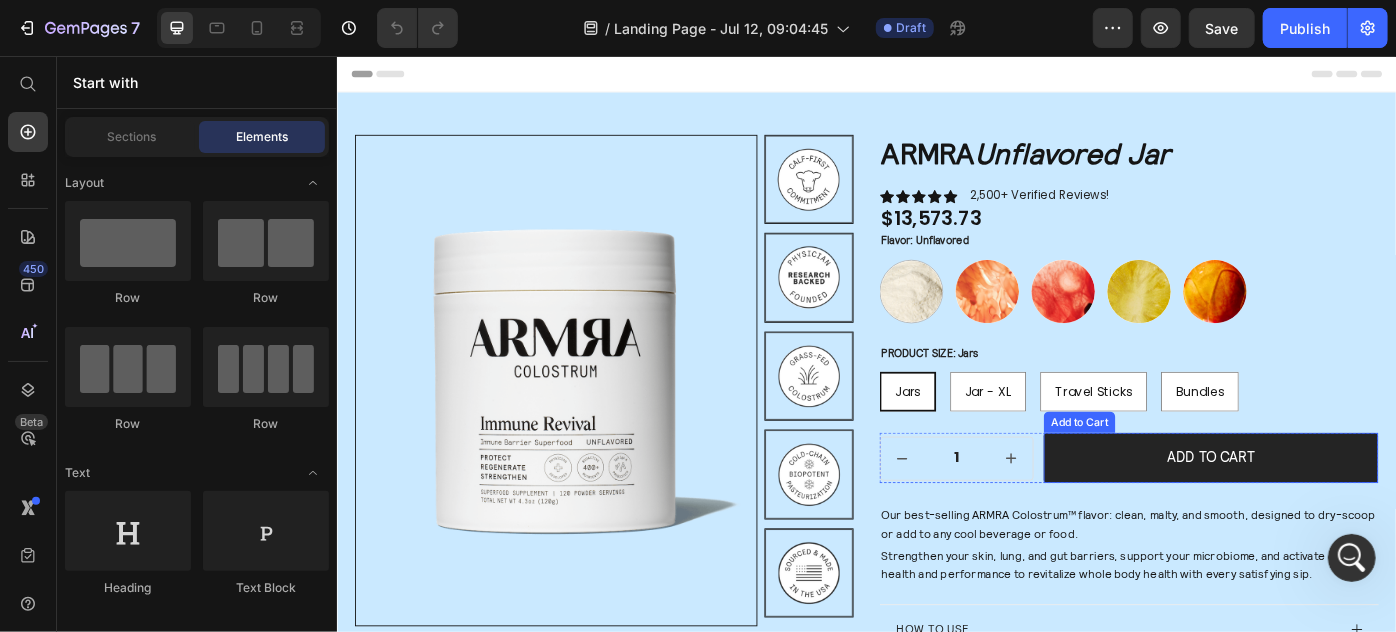 scroll, scrollTop: 0, scrollLeft: 0, axis: both 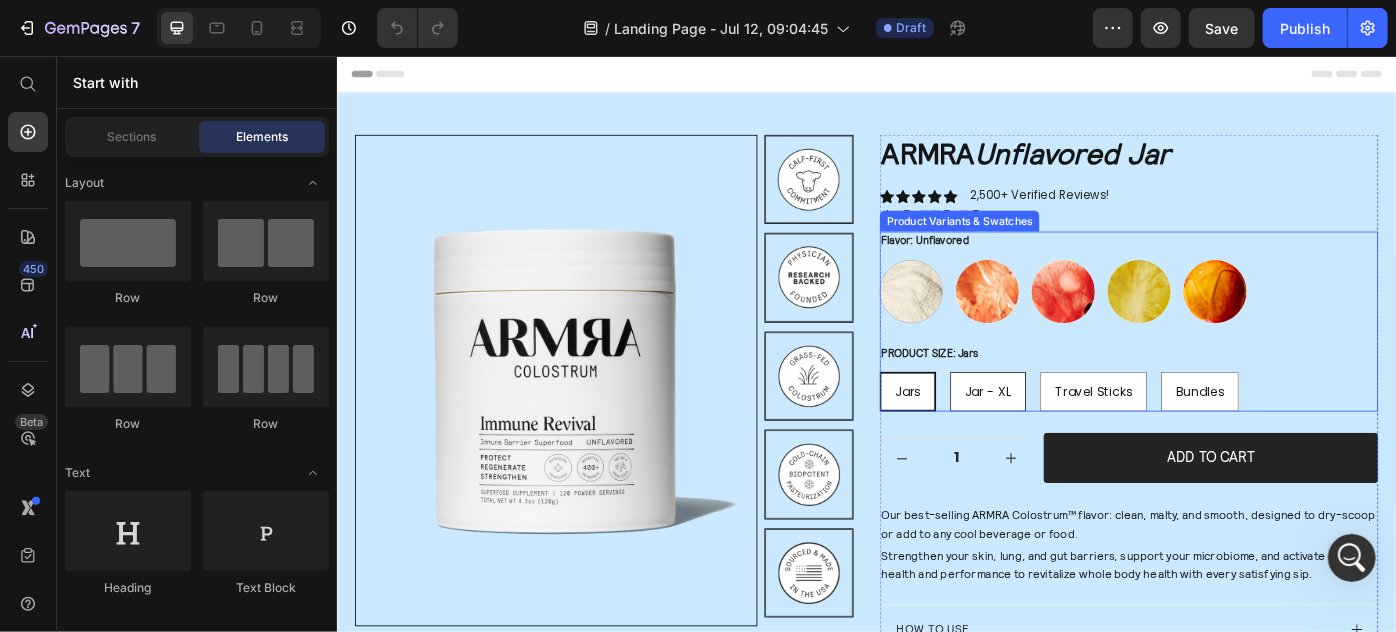 click on "Jar - XL" at bounding box center (1074, 435) 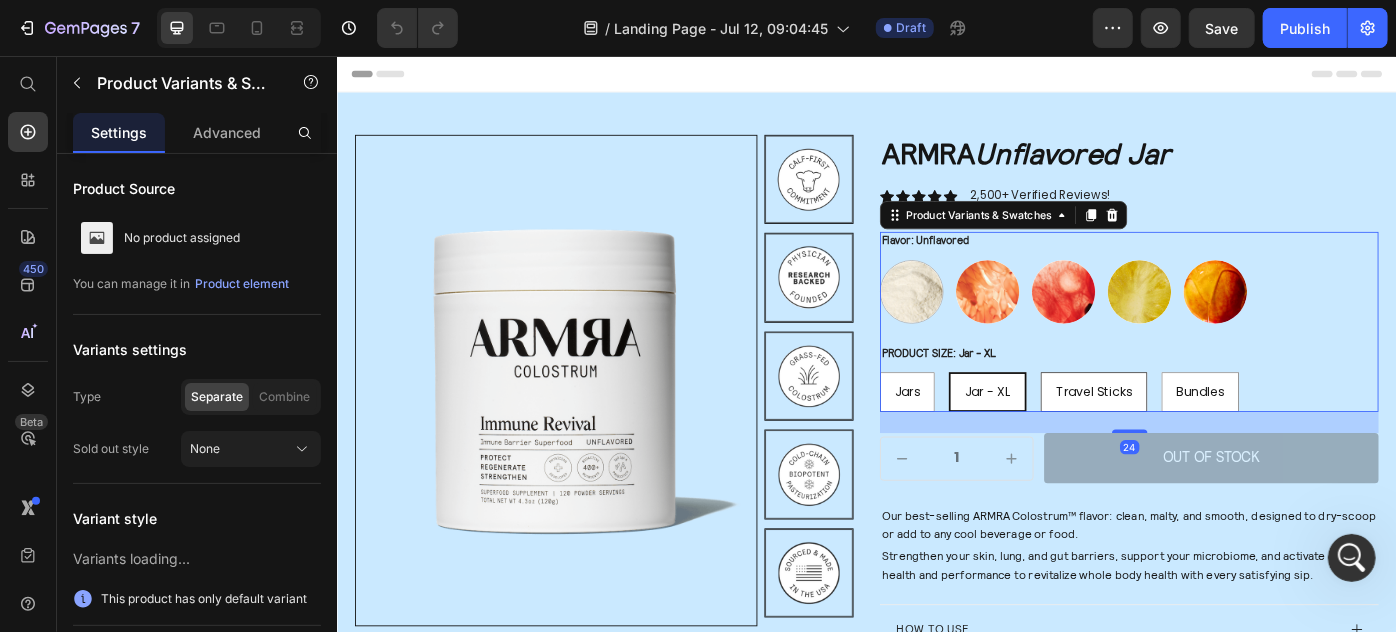 click on "Travel Sticks" at bounding box center [1193, 435] 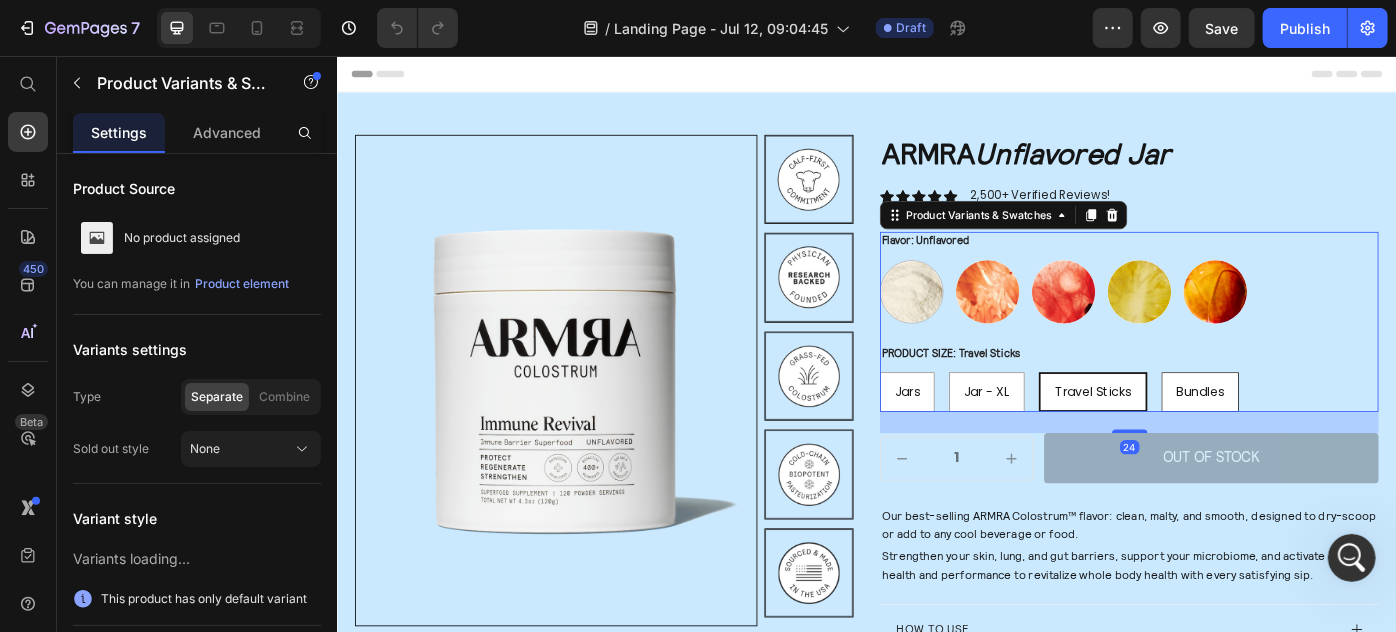 click on "Bundles" at bounding box center [1314, 435] 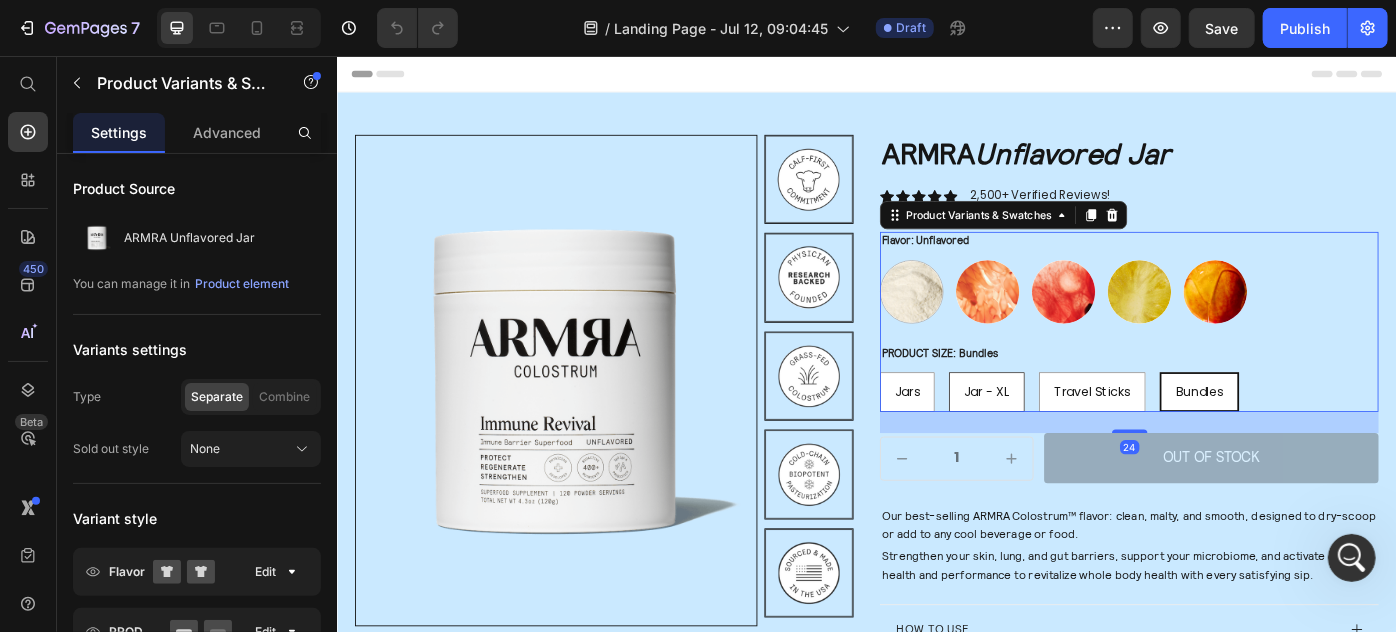 click on "Jar - XL" at bounding box center (1072, 435) 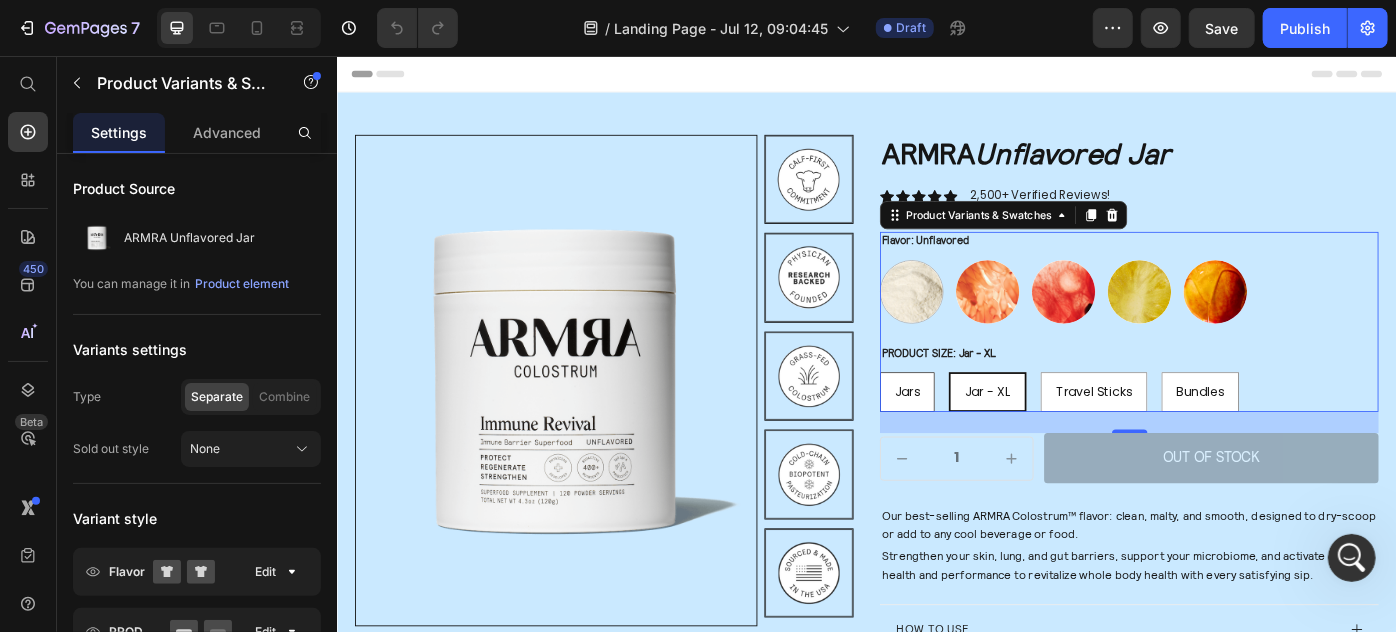 click on "Jars" at bounding box center (982, 435) 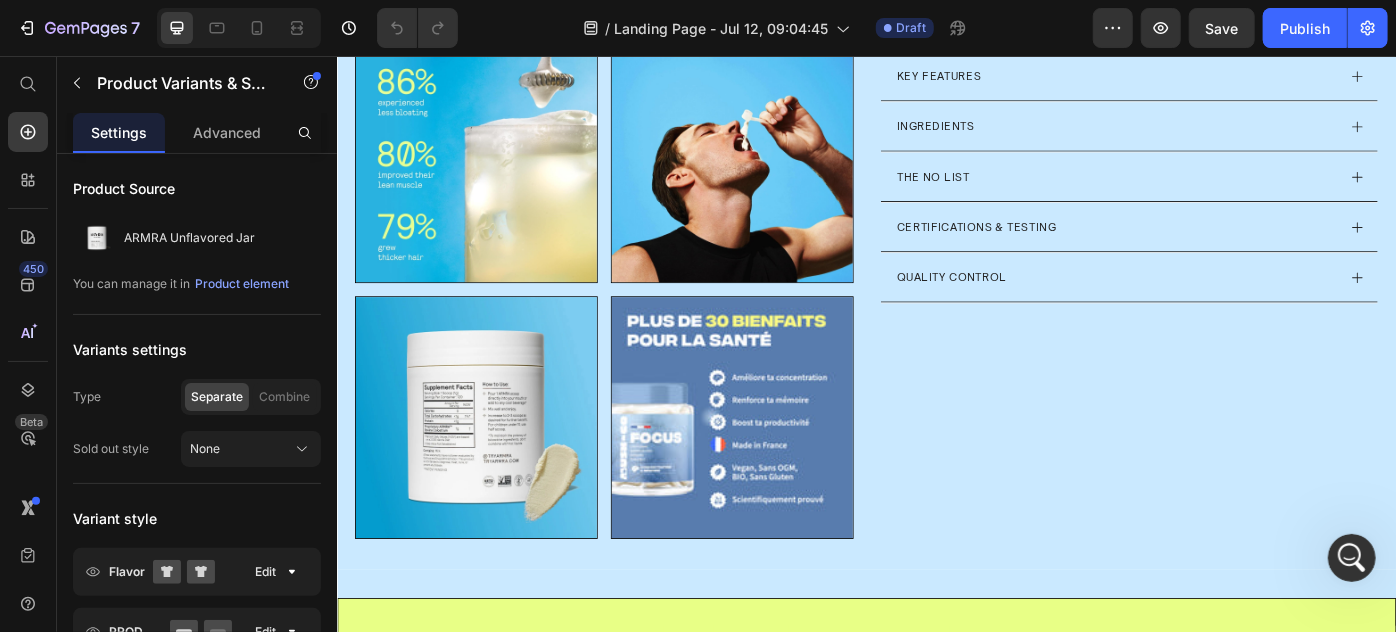scroll, scrollTop: 727, scrollLeft: 0, axis: vertical 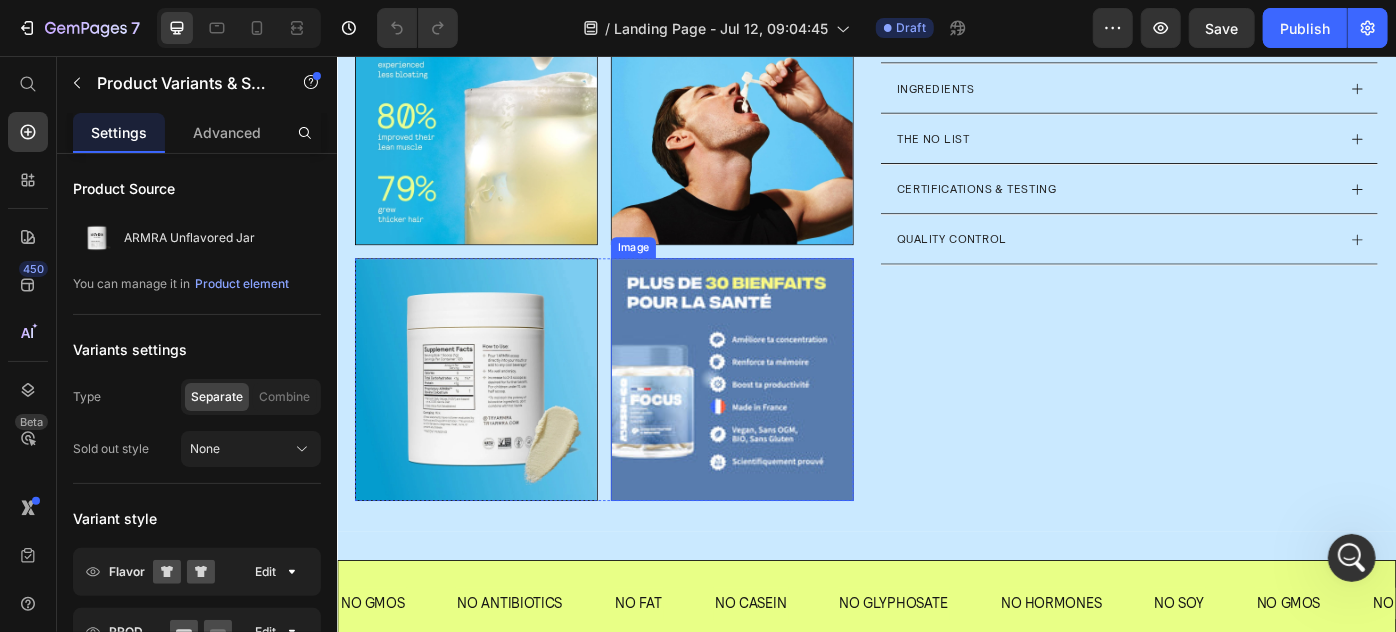 click at bounding box center [783, 421] 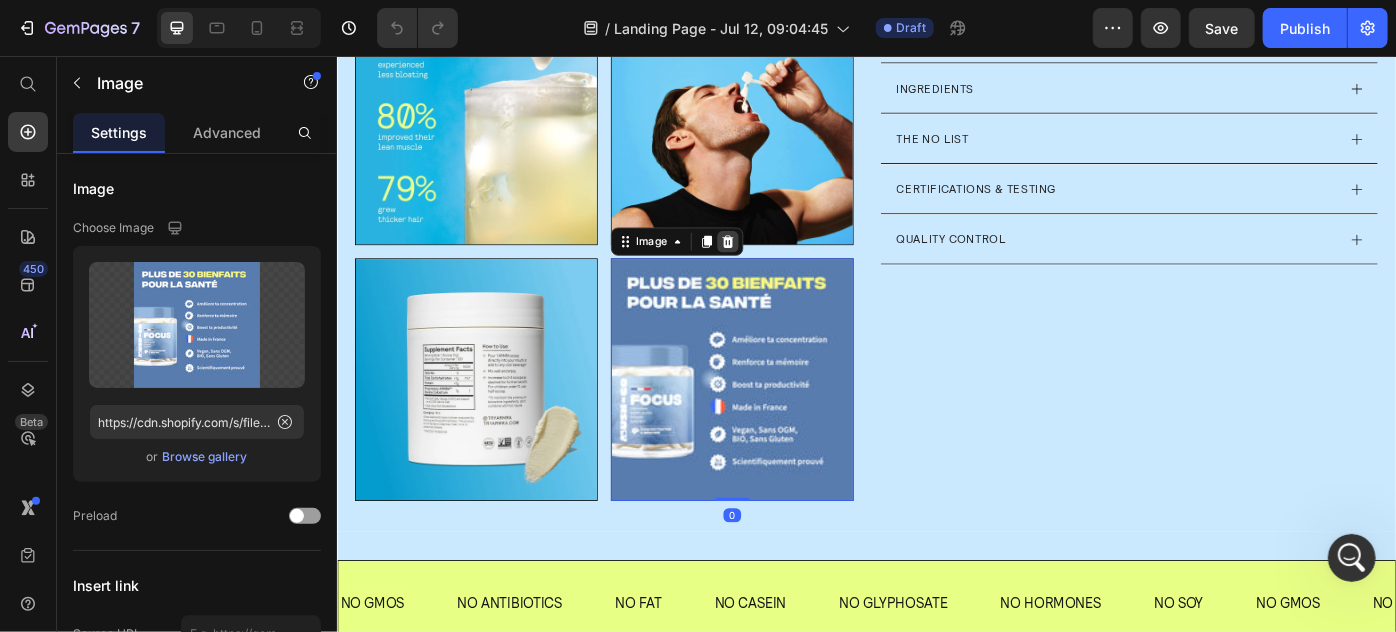 click 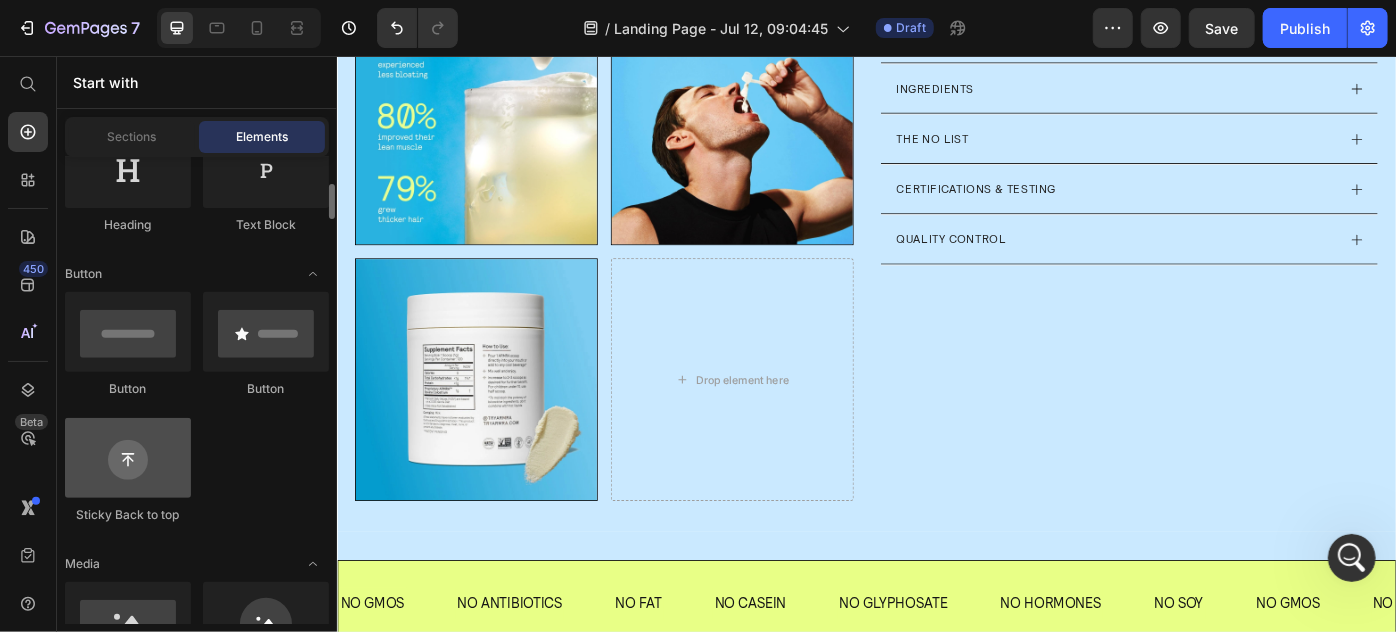 scroll, scrollTop: 545, scrollLeft: 0, axis: vertical 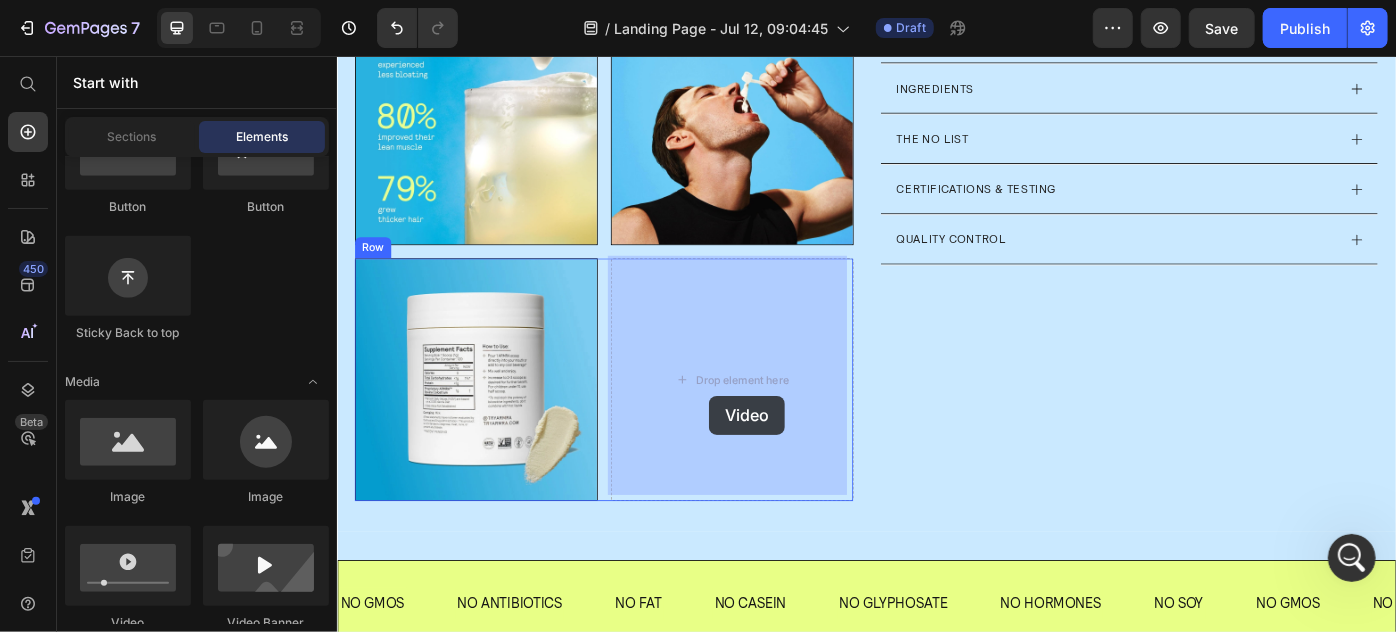 drag, startPoint x: 478, startPoint y: 653, endPoint x: 758, endPoint y: 440, distance: 351.8082 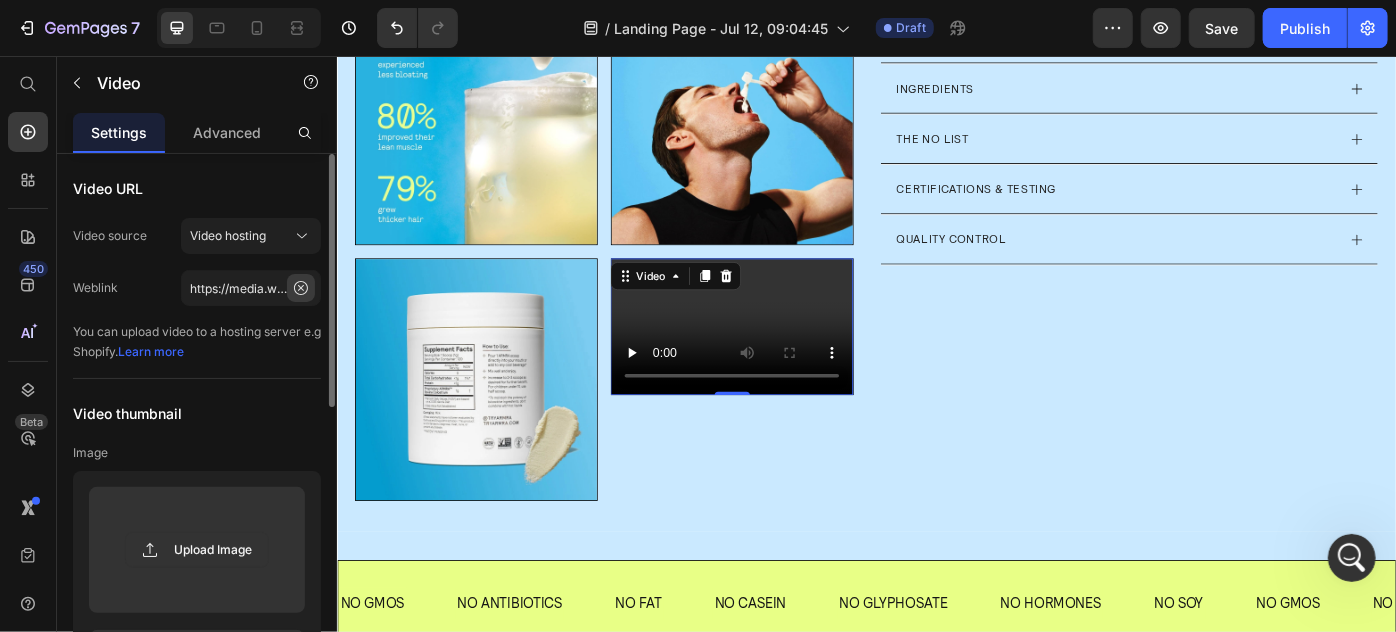 click 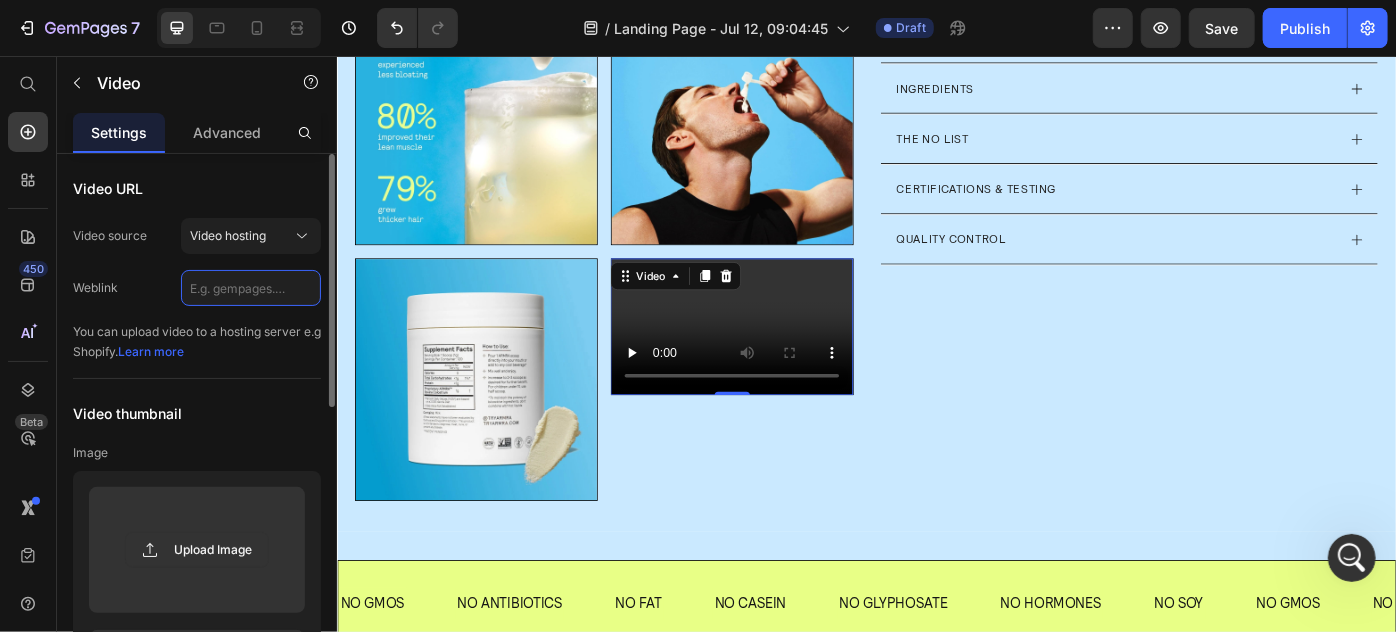 scroll, scrollTop: 0, scrollLeft: 0, axis: both 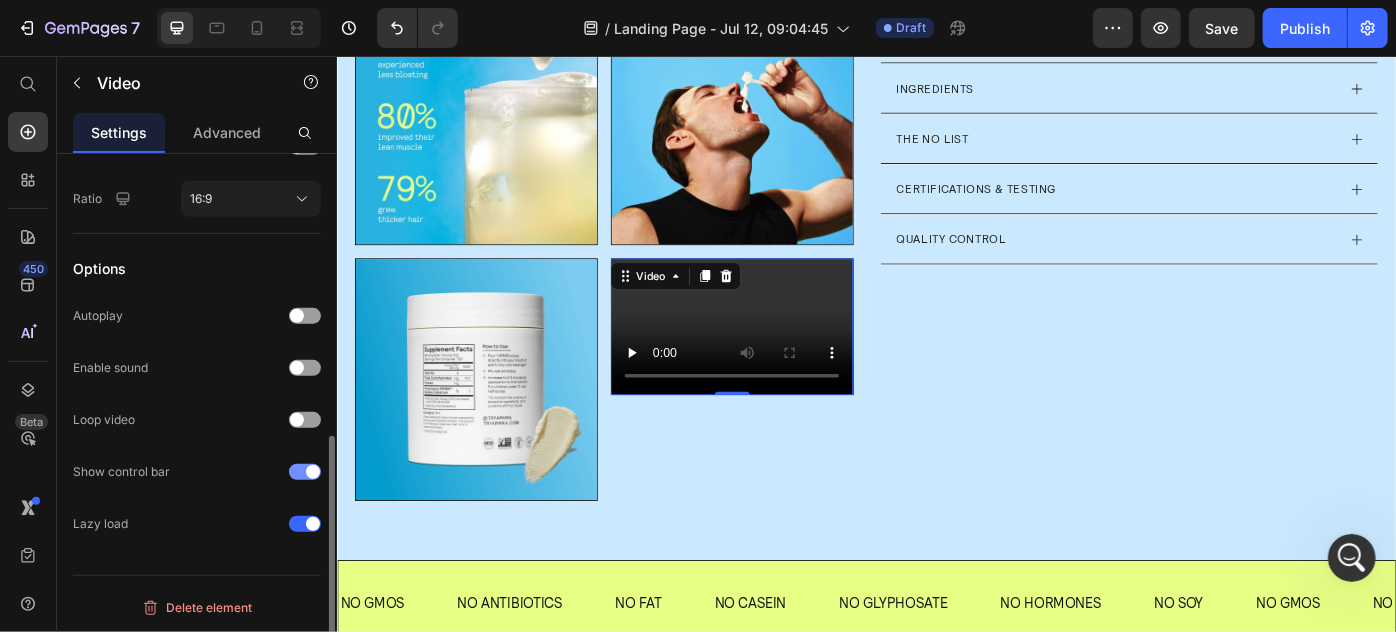 type on "https://cdn.shopify.com/videos/c/o/v/1c2f5de24bb4431490286264650e86cf.mp4" 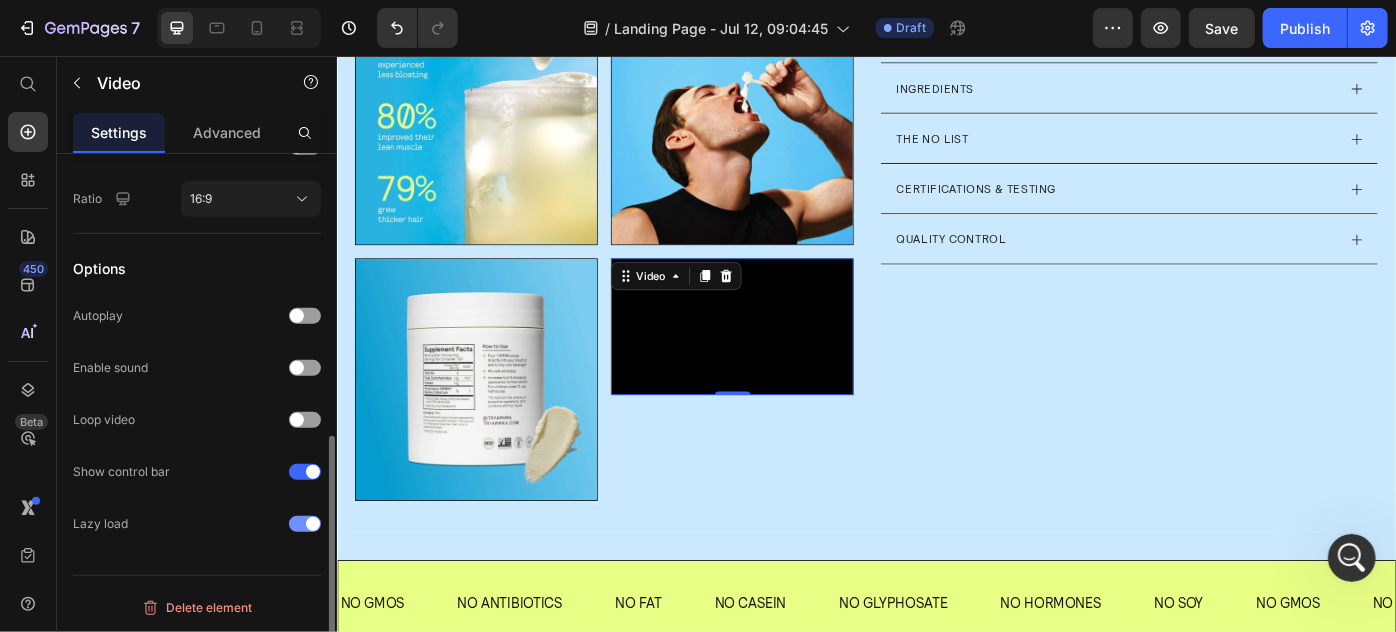 scroll, scrollTop: 0, scrollLeft: 0, axis: both 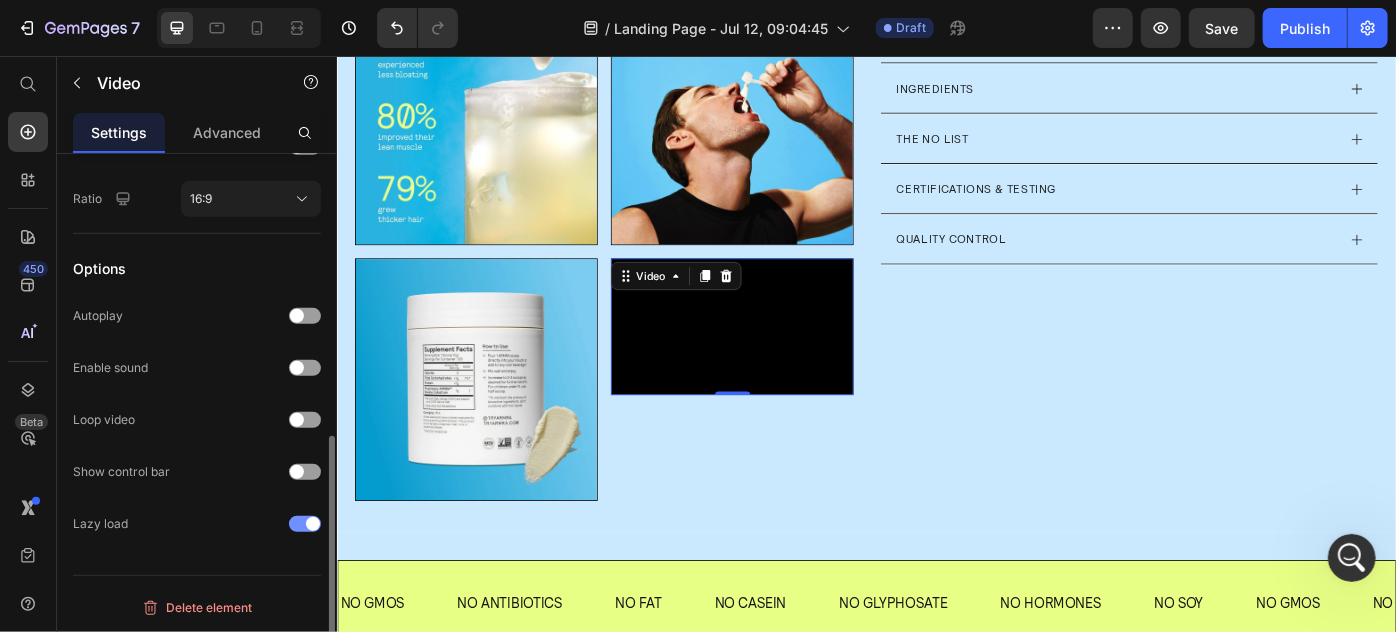 click at bounding box center (305, 524) 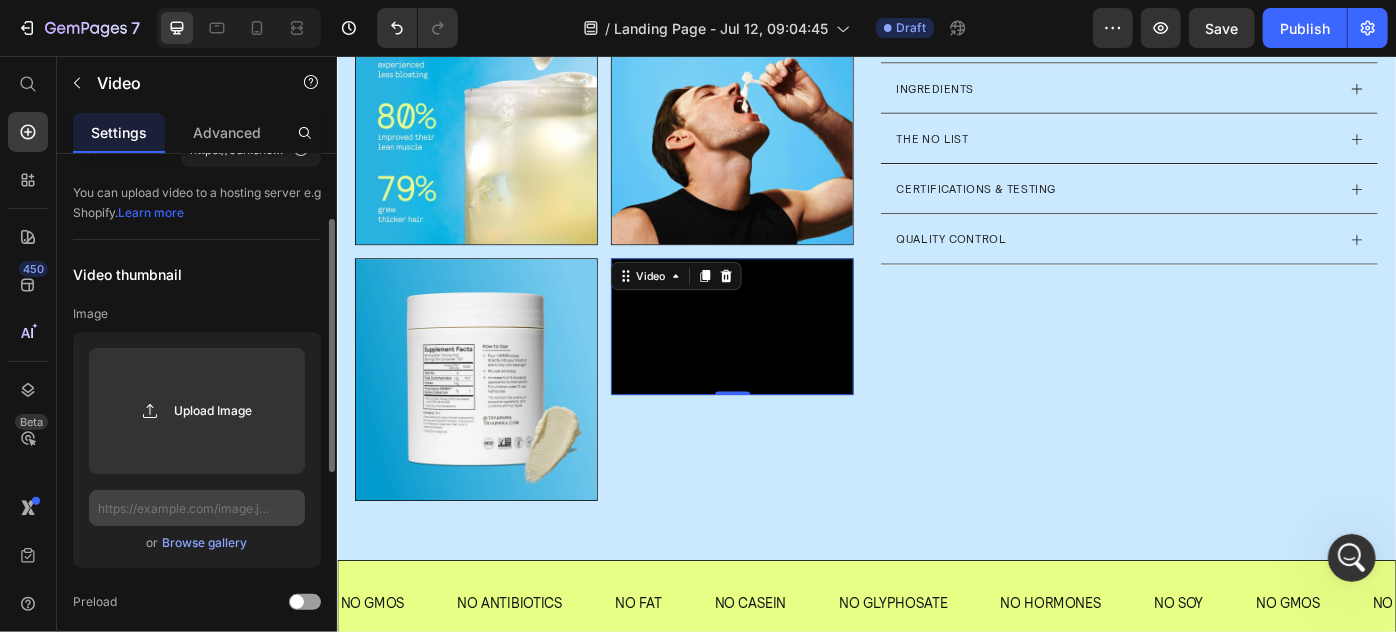 scroll, scrollTop: 230, scrollLeft: 0, axis: vertical 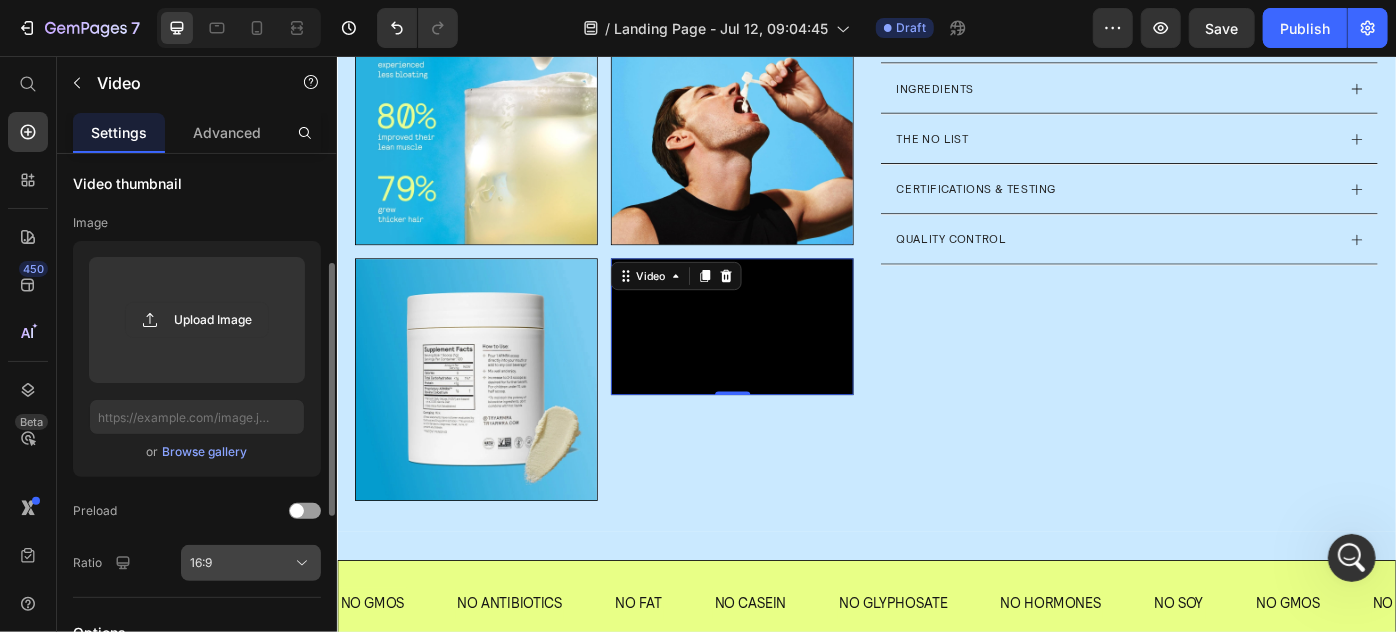 click on "16:9" 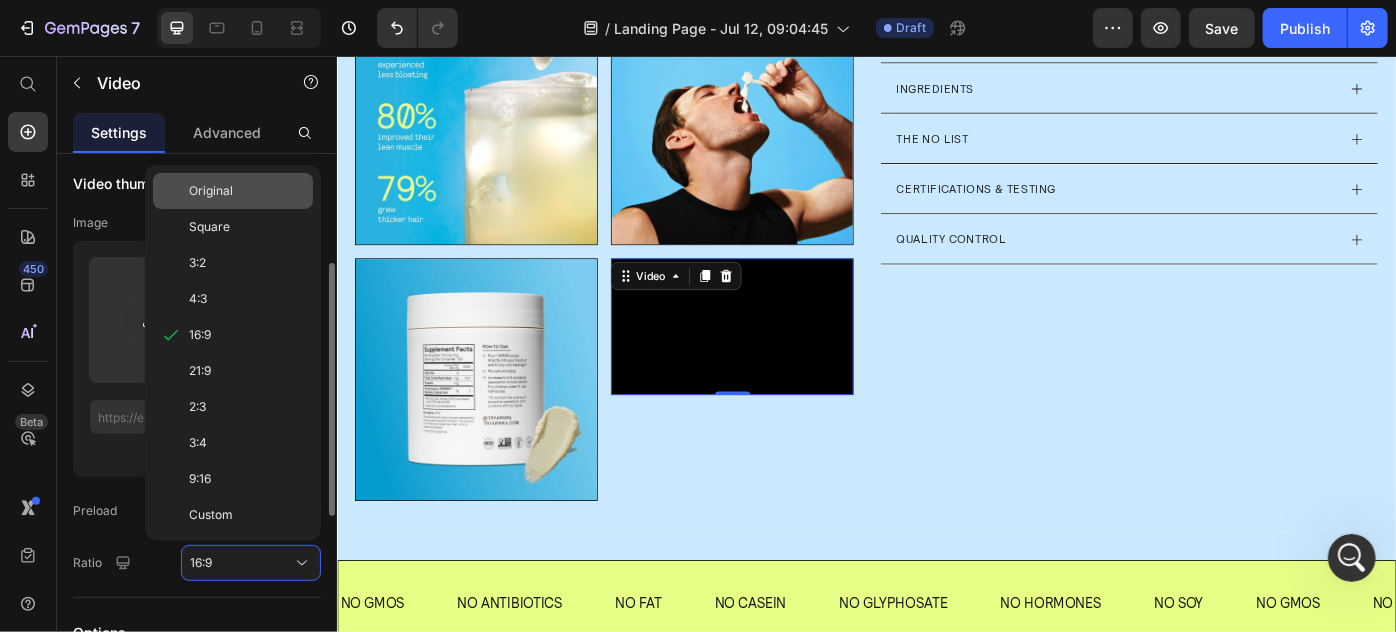 click on "Original" at bounding box center (247, 191) 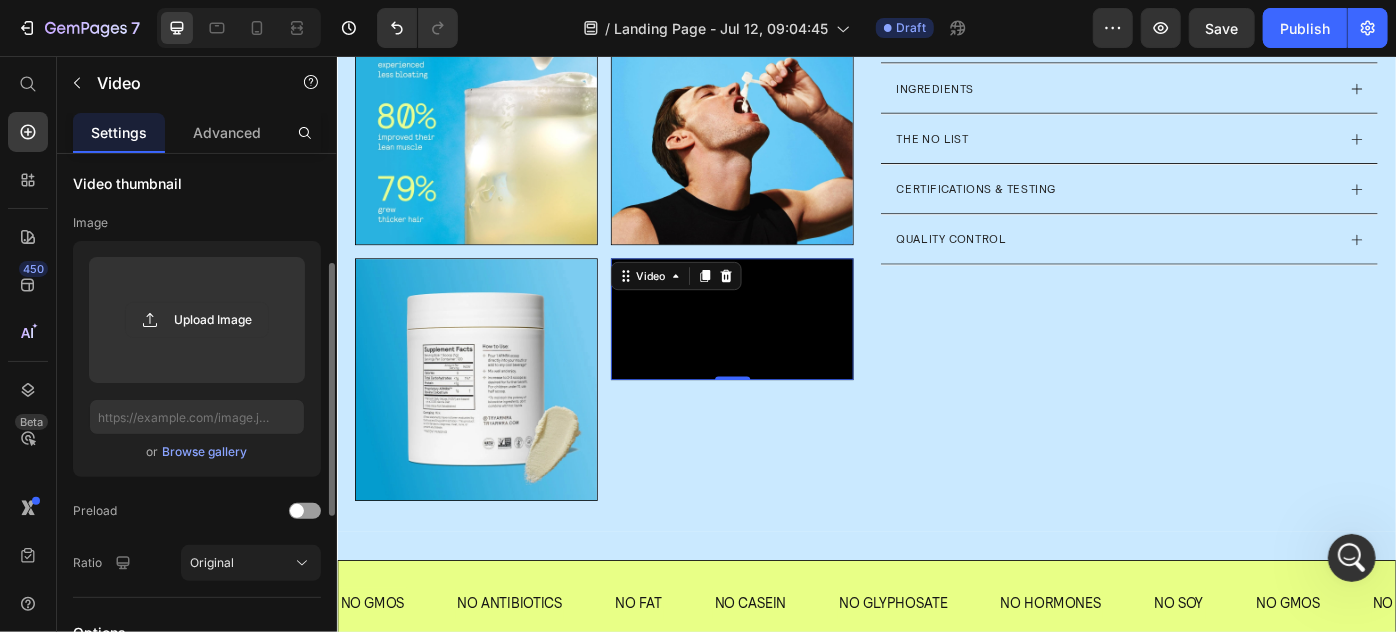 click at bounding box center (783, 353) 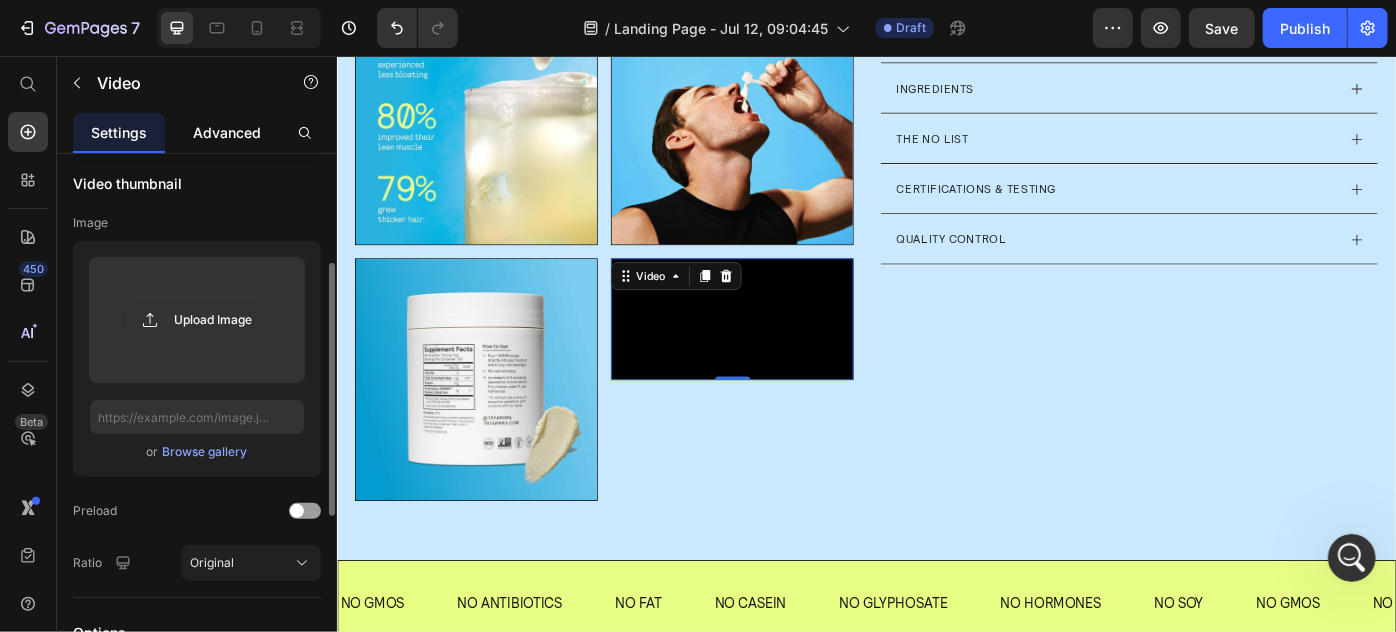 click on "Advanced" at bounding box center (227, 132) 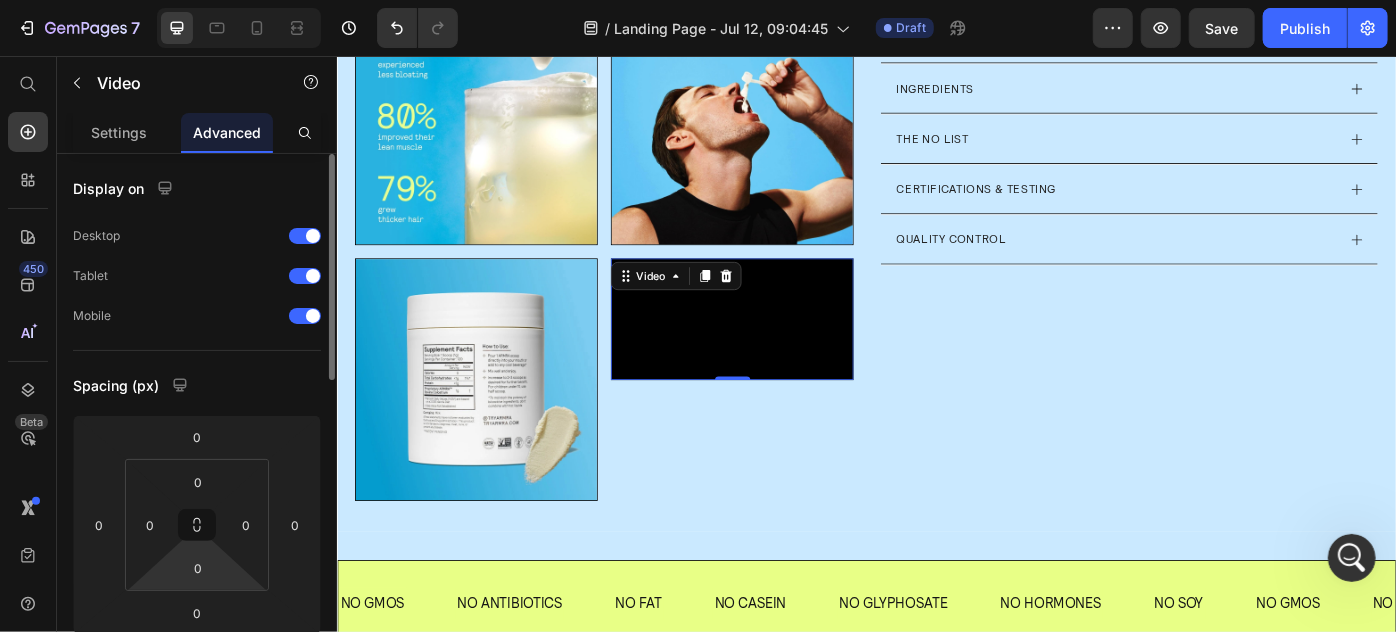 scroll, scrollTop: 272, scrollLeft: 0, axis: vertical 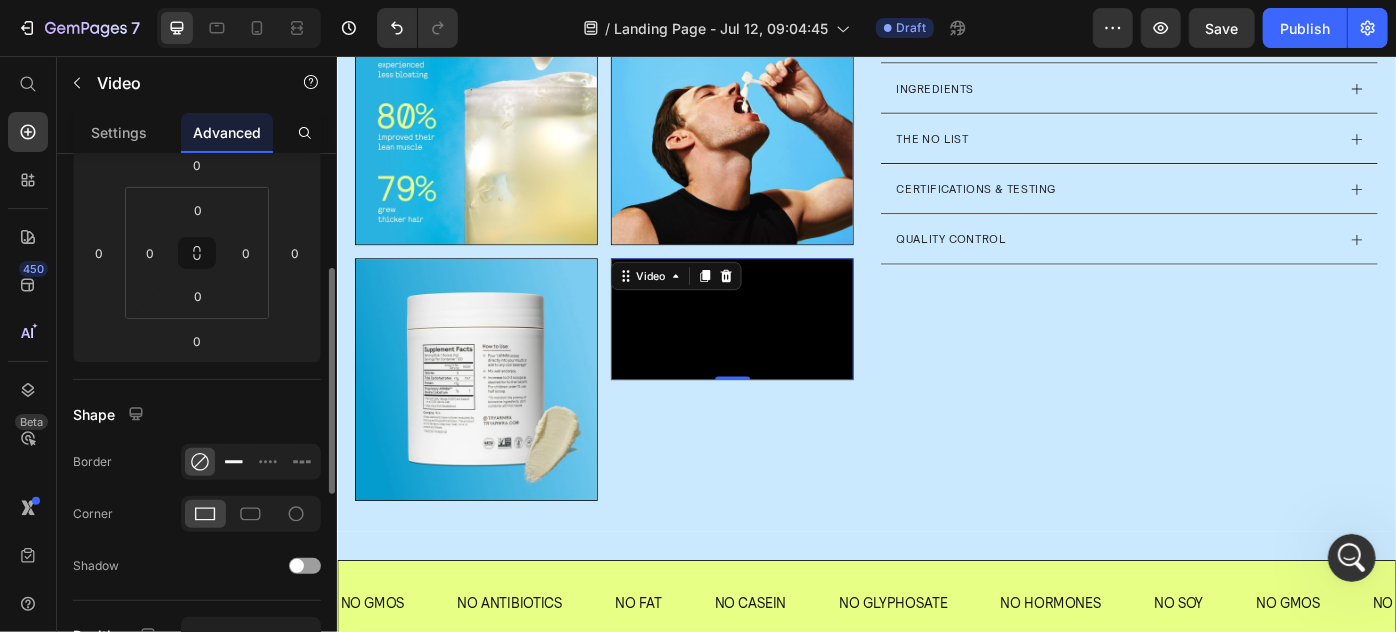 click 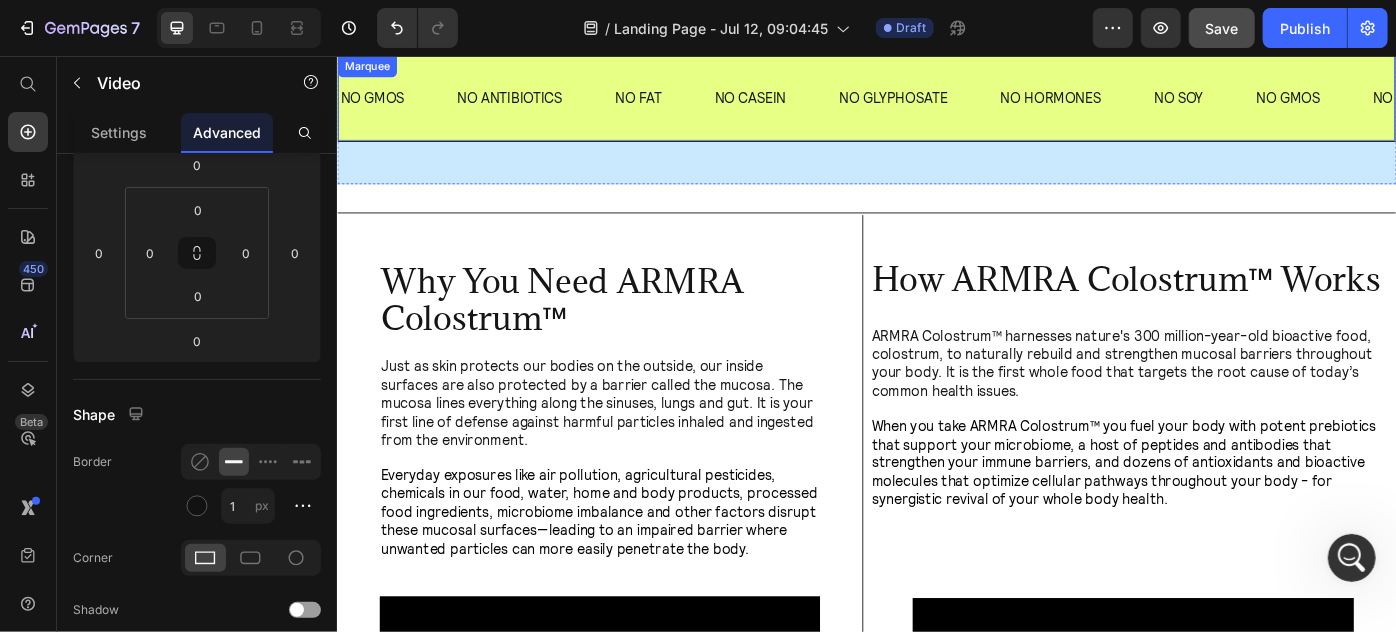 scroll, scrollTop: 1272, scrollLeft: 0, axis: vertical 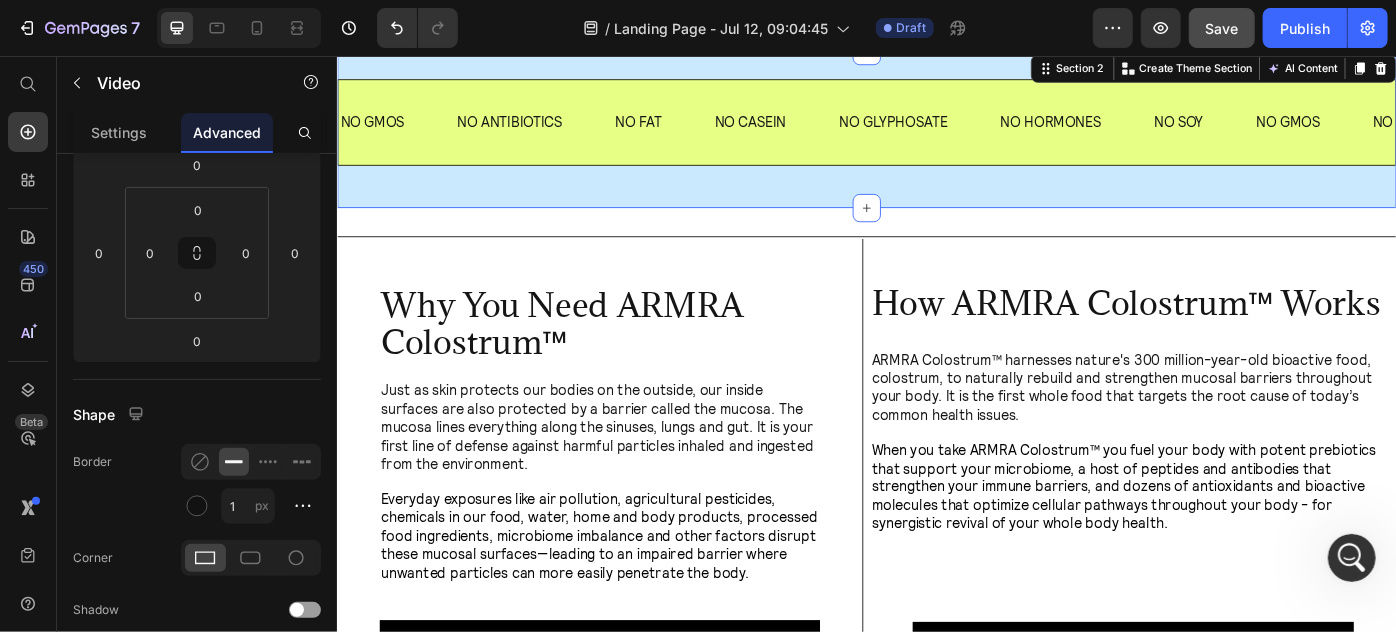 click on "NO GMOS Text NO ANTIBIOTICS Text NO FAT Text NO CASEIN Text NO GLYPHOSATE Text NO HORMONES Text NO SOY Text NO GMOS Text NO ANTIBIOTICS Text NO FAT Text NO CASEIN Text NO GLYPHOSATE Text NO HORMONES Text NO SOY Text NO GMOS Text NO ANTIBIOTICS Text NO FAT Text NO CASEIN Text NO GLYPHOSATE Text NO HORMONES Text NO SOY Text NO GMOS Text NO ANTIBIOTICS Text NO FAT Text NO CASEIN Text NO GLYPHOSATE Text NO HORMONES Text NO SOY Text NO GMOS Text NO ANTIBIOTICS Text NO FAT Text NO CASEIN Text NO GLYPHOSATE Text NO HORMONES Text NO SOY Text NO GMOS Text NO ANTIBIOTICS Text NO FAT Text NO CASEIN Text NO GLYPHOSATE Text NO HORMONES Text NO SOY Text Marquee" at bounding box center (936, 138) 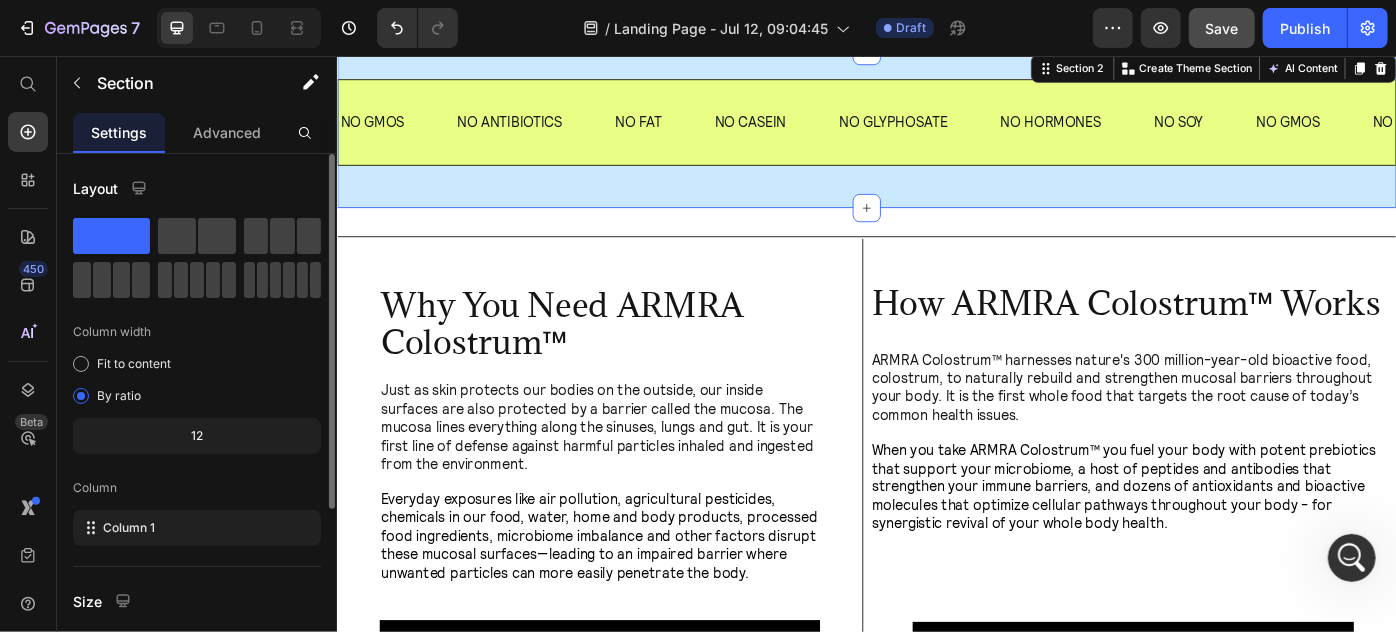 scroll, scrollTop: 270, scrollLeft: 0, axis: vertical 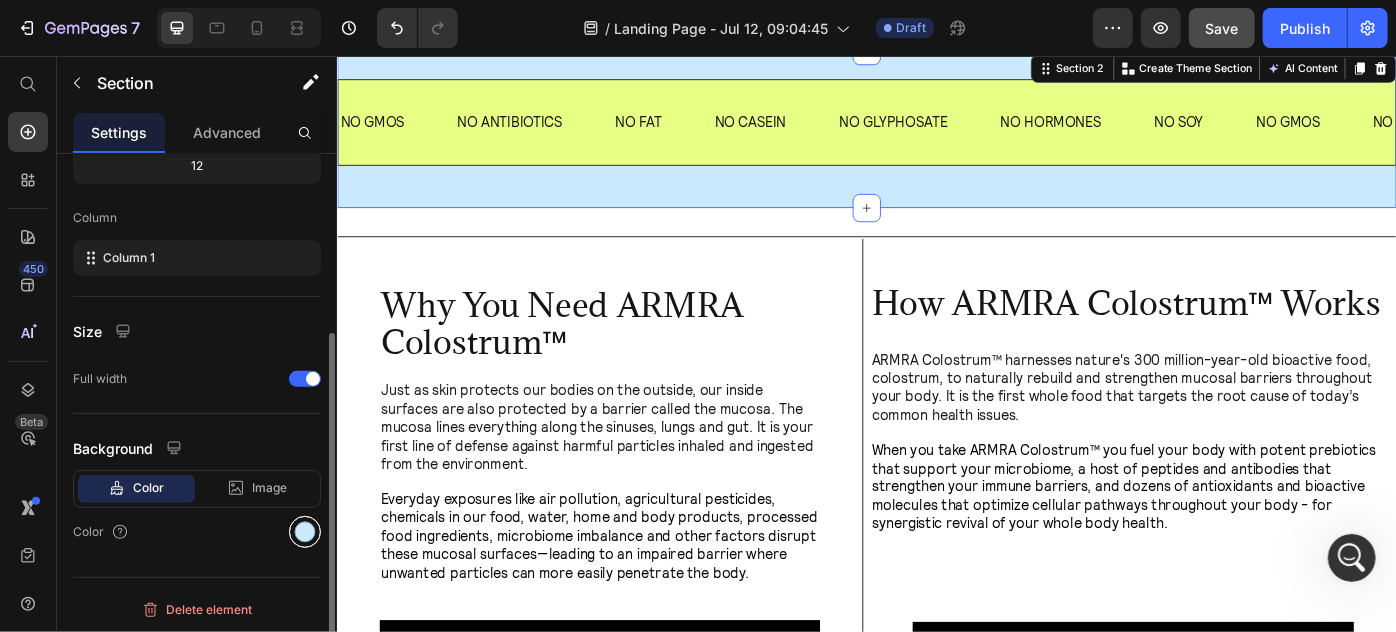 click at bounding box center (305, 532) 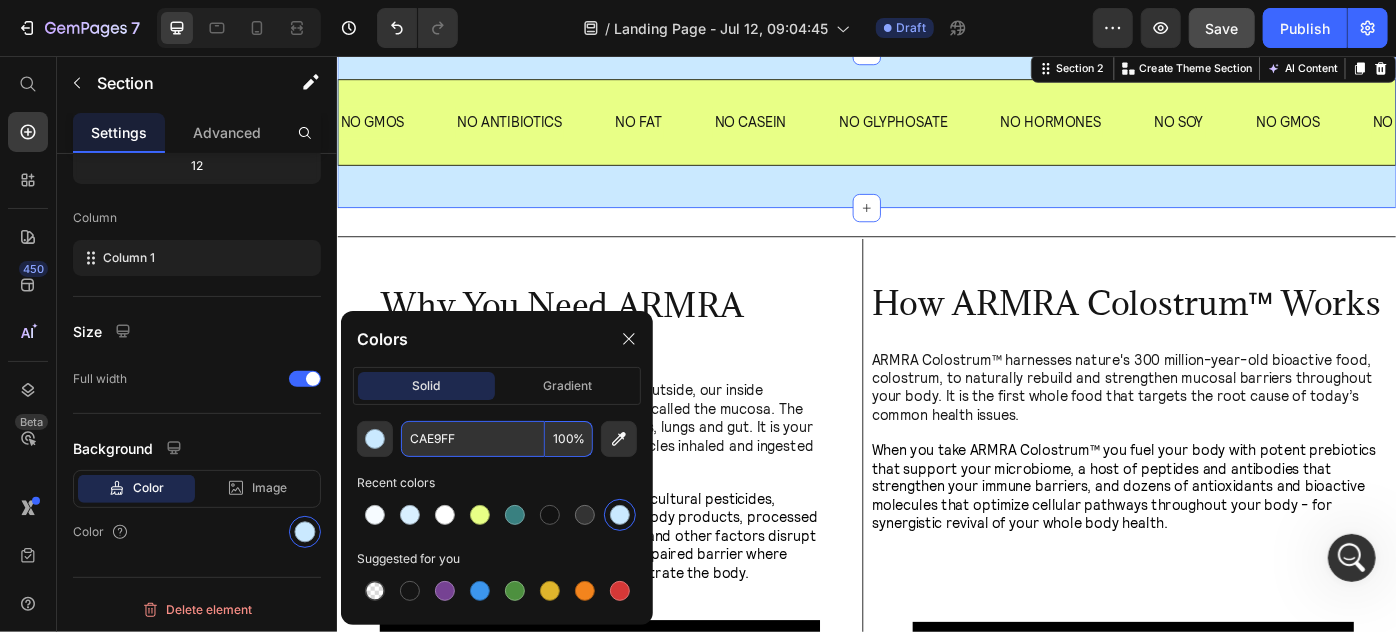 click on "CAE9FF" at bounding box center (473, 439) 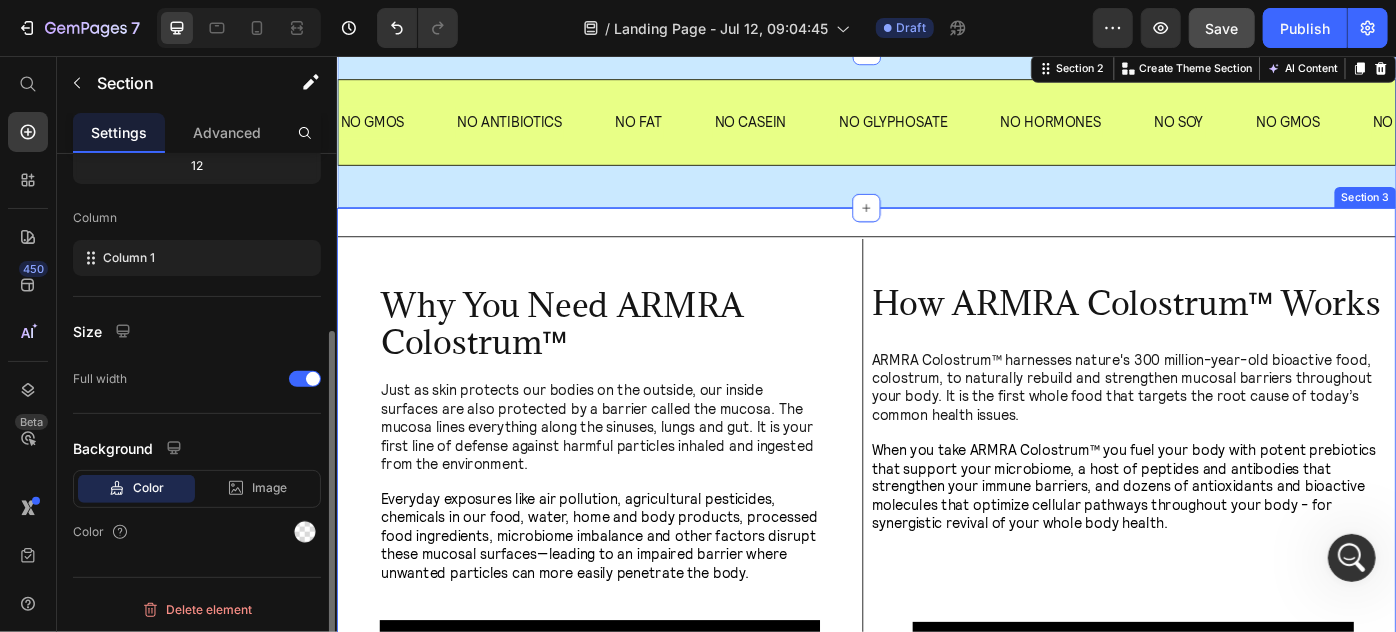 click on "Why You Need ARMRA Colostrum™ Heading Just as skin protects our bodies on the outside, our inside surfaces are also protected by a barrier called the mucosa. The mucosa lines everything along the sinuses, lungs and gut. It is your first line of defense against harmful particles inhaled and ingested from the environment. Text Block Everyday exposures like air pollution, agricultural pesticides, chemicals in our food, water, home and body products, processed food ingredients, microbiome imbalance and other factors disrupt these mucosal surfaces—leading to an impaired barrier where unwanted particles can more easily penetrate the body. Text Block Row Video Row Row How ARMRA Colostrum™ Works Heading ARMRA Colostrum™ harnesses nature's 300 million-year-old bioactive food, colostrum, to naturally rebuild and strengthen mucosal barriers throughout your body. It is the first whole food that targets the root cause of today’s common health issues. Text Block Text Block Row Video Row Row Row Section 3" at bounding box center [936, 610] 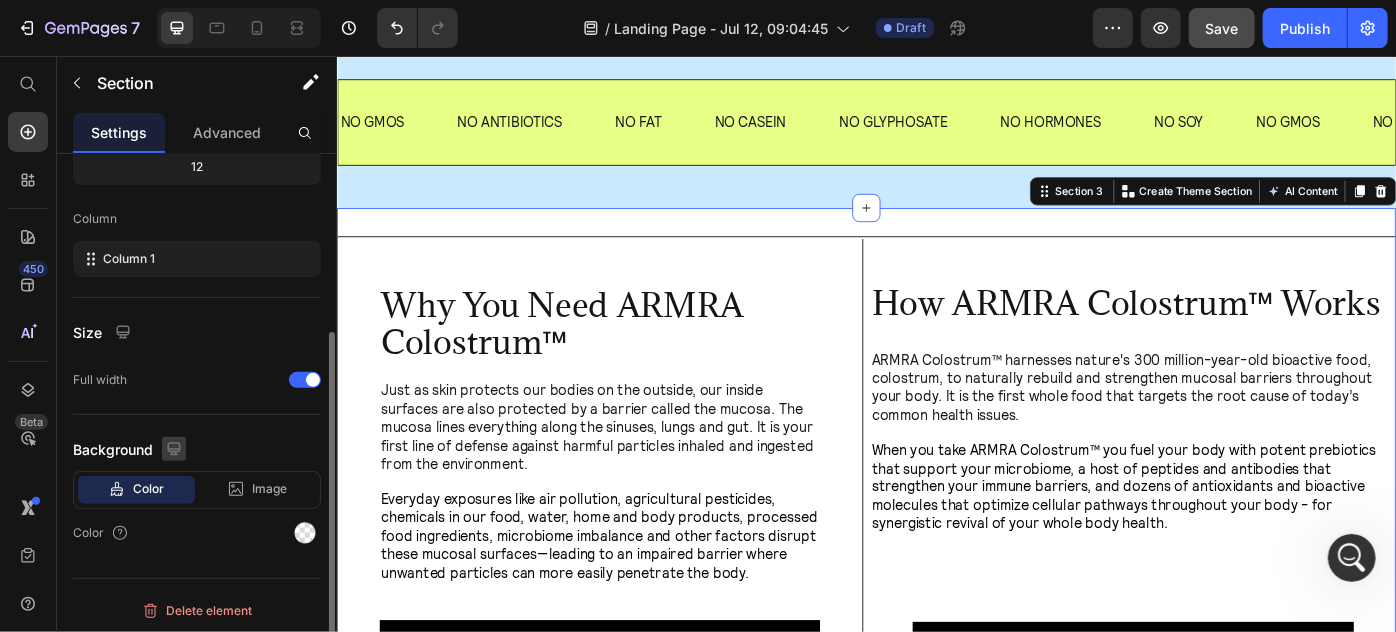 scroll, scrollTop: 270, scrollLeft: 0, axis: vertical 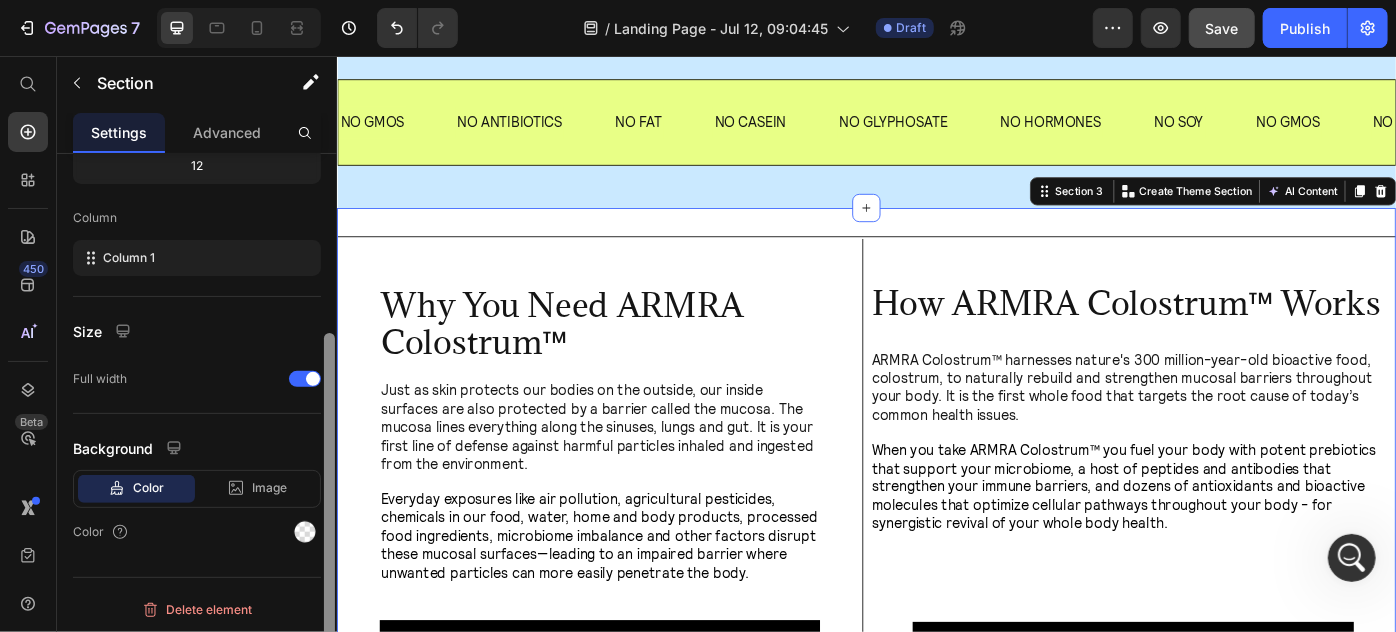 drag, startPoint x: 312, startPoint y: 540, endPoint x: 334, endPoint y: 517, distance: 31.827662 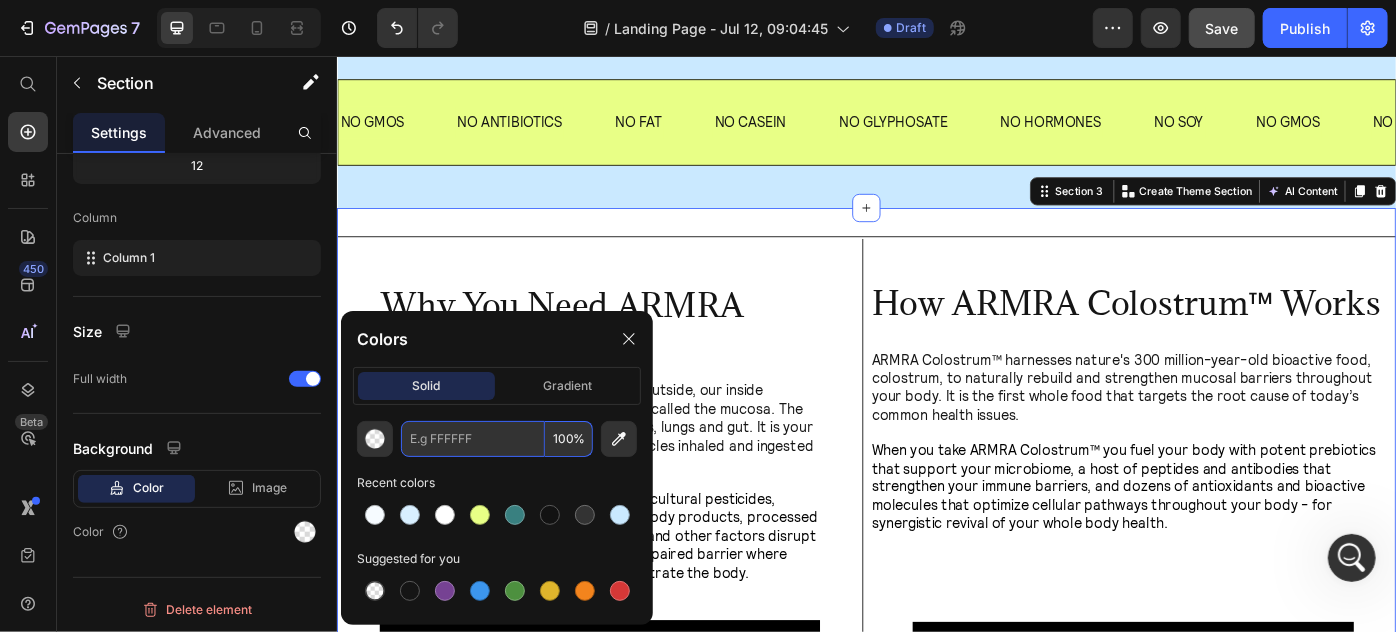 click at bounding box center [473, 439] 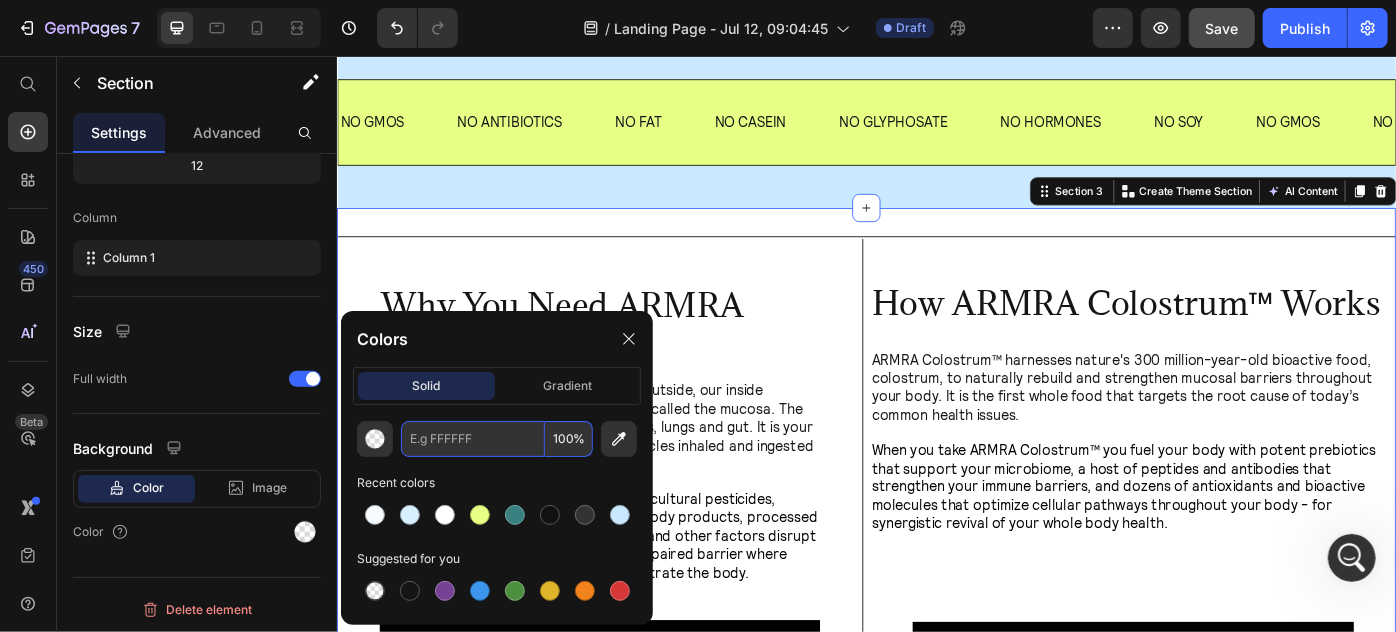 paste on "CAE9FF" 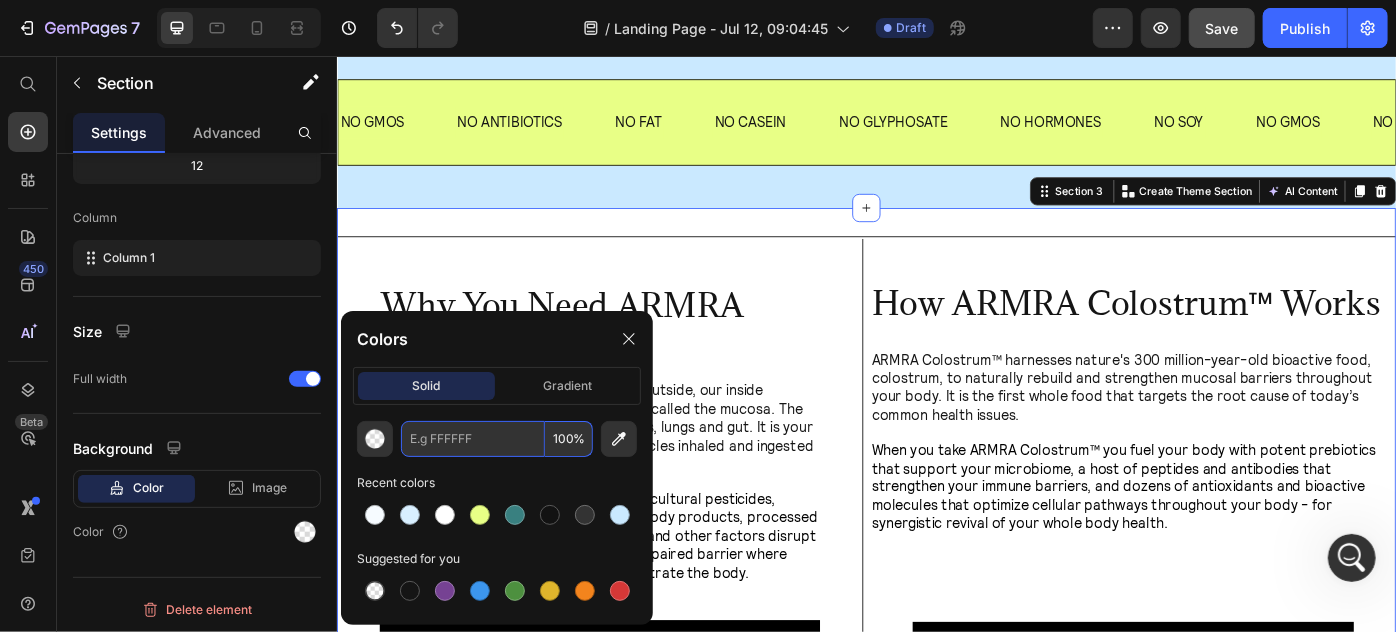 type on "CAE9FF" 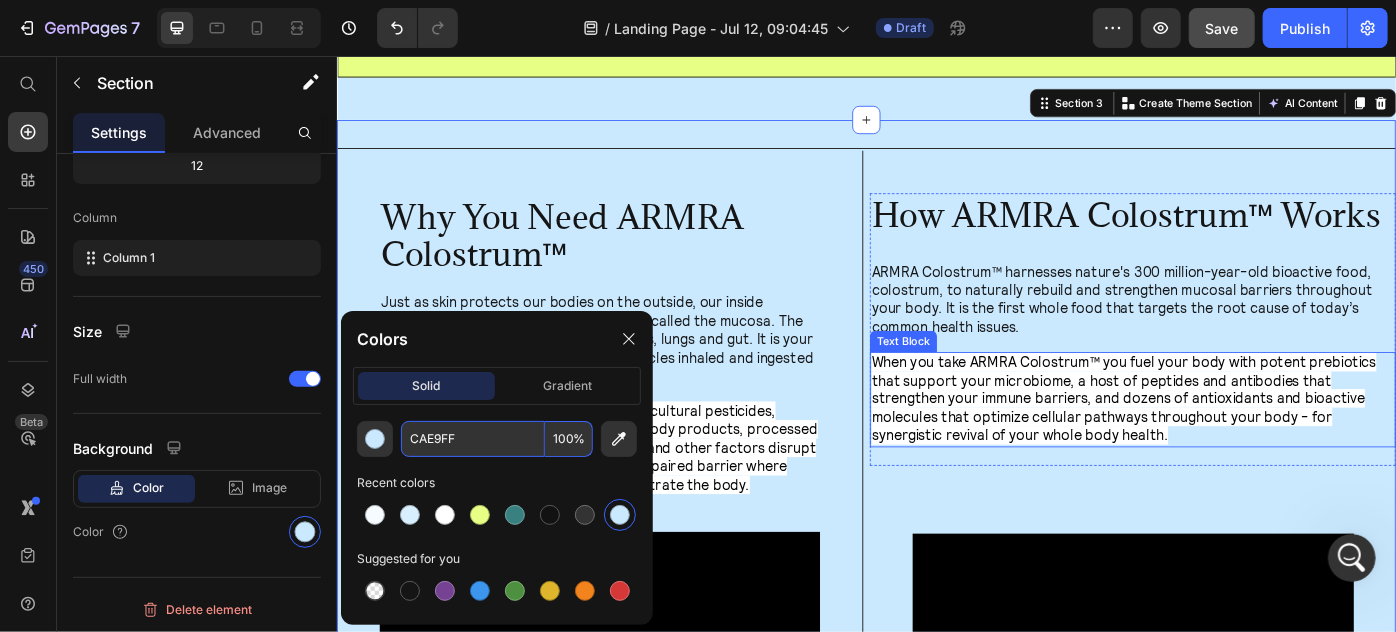 scroll, scrollTop: 1636, scrollLeft: 0, axis: vertical 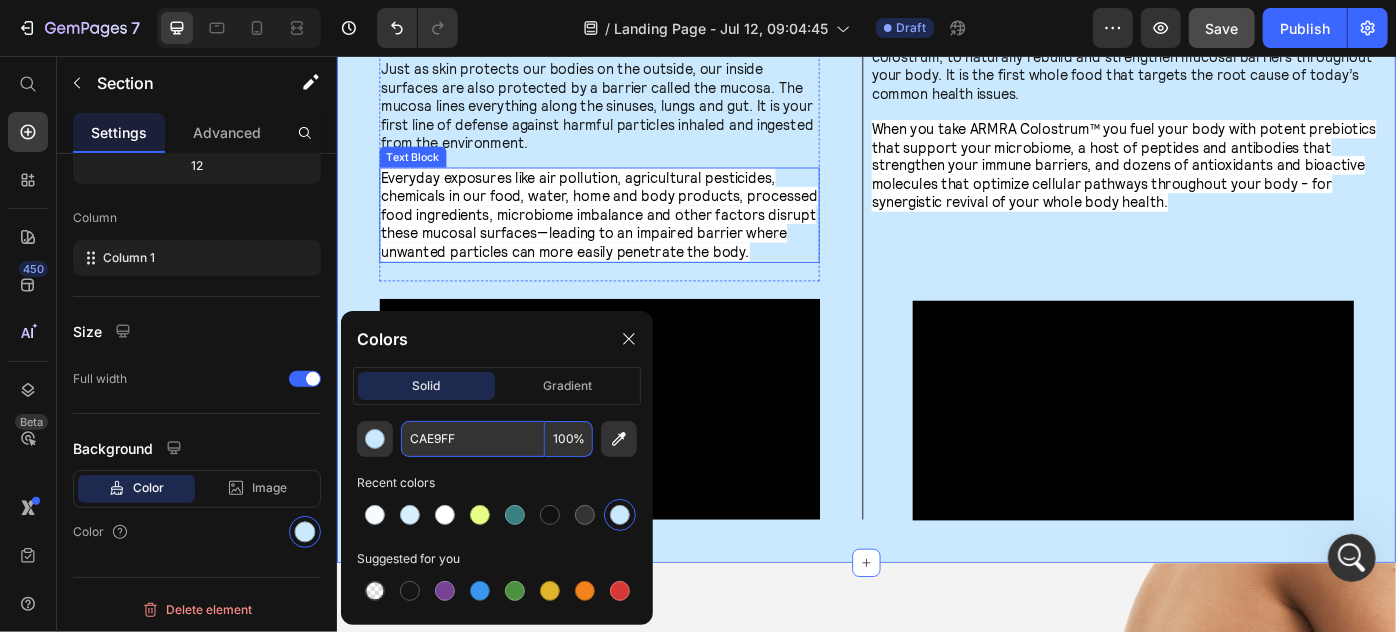 click on "Everyday exposures like air pollution, agricultural pesticides, chemicals in our food, water, home and body products, processed food ingredients, microbiome imbalance and other factors disrupt these mucosal surfaces—leading to an impaired barrier where unwanted particles can more easily penetrate the body." at bounding box center [633, 234] 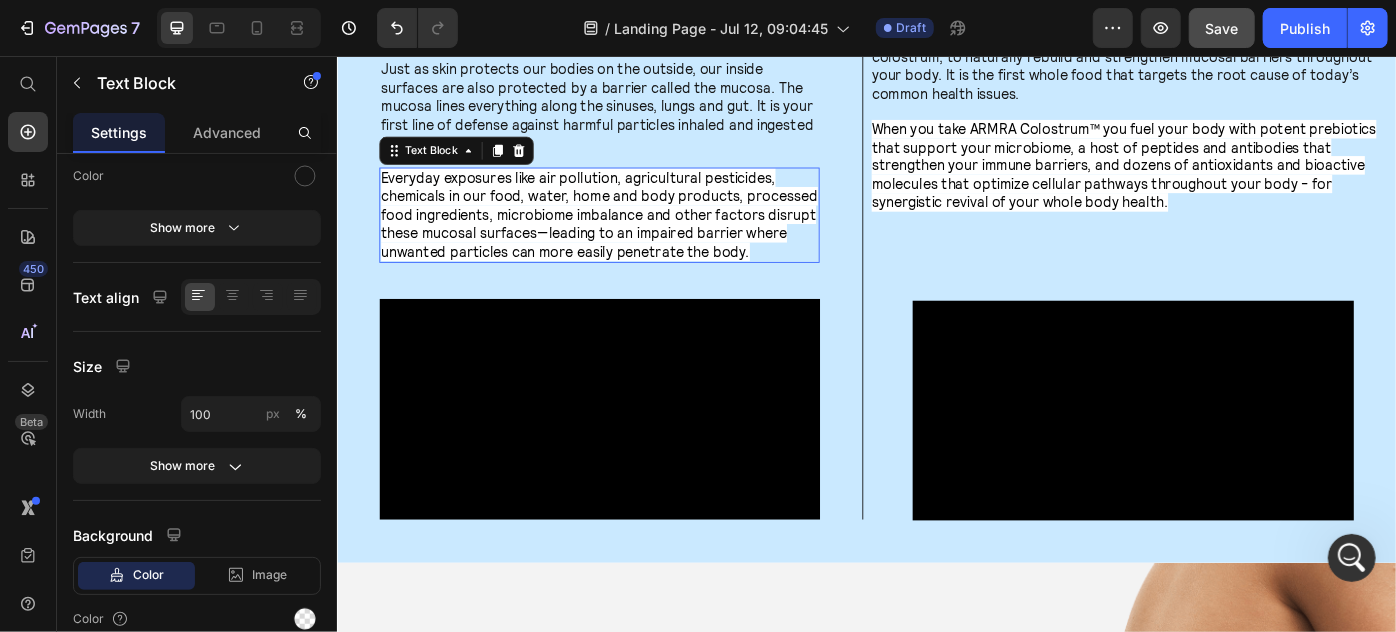 scroll, scrollTop: 0, scrollLeft: 0, axis: both 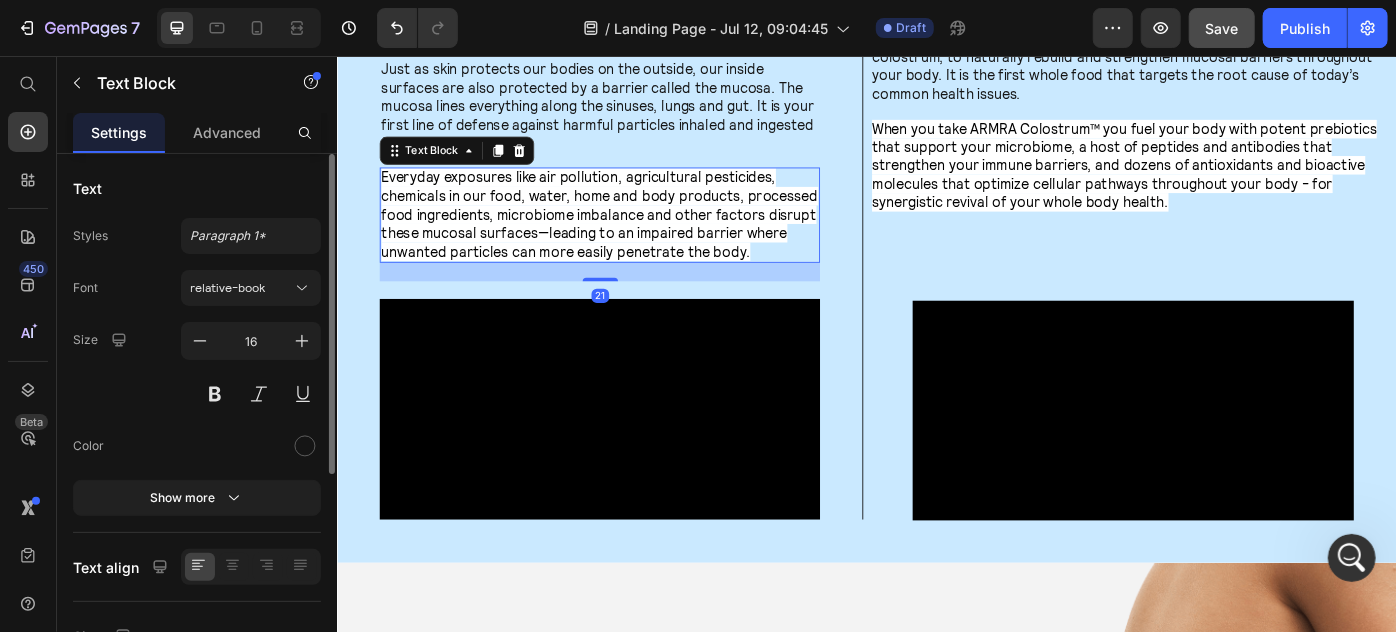 click on "Everyday exposures like air pollution, agricultural pesticides, chemicals in our food, water, home and body products, processed food ingredients, microbiome imbalance and other factors disrupt these mucosal surfaces—leading to an impaired barrier where unwanted particles can more easily penetrate the body." at bounding box center (633, 234) 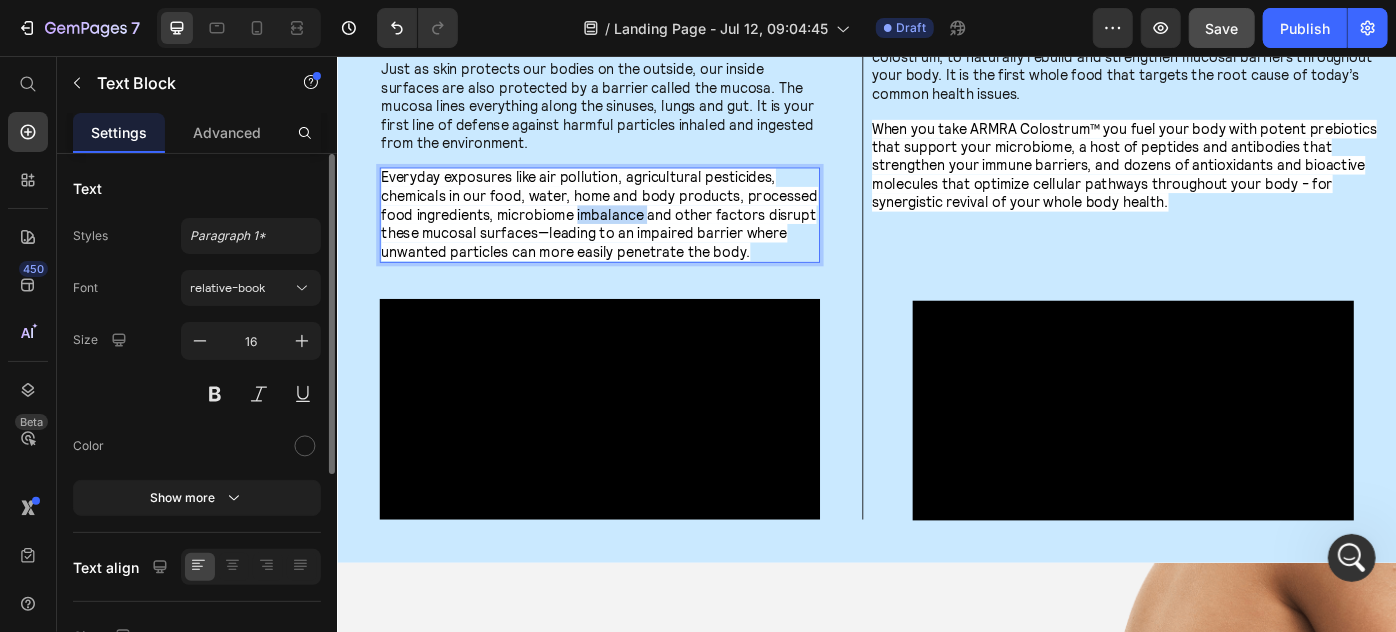 click on "Everyday exposures like air pollution, agricultural pesticides, chemicals in our food, water, home and body products, processed food ingredients, microbiome imbalance and other factors disrupt these mucosal surfaces—leading to an impaired barrier where unwanted particles can more easily penetrate the body." at bounding box center [633, 234] 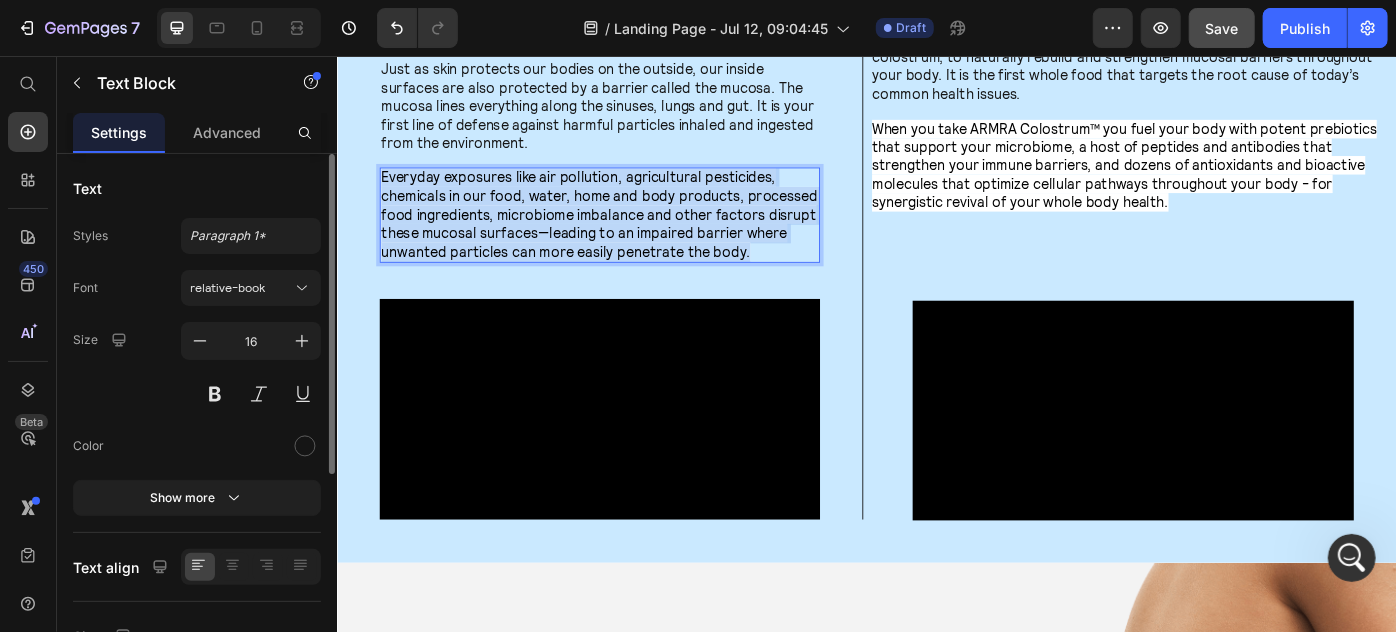 click on "Everyday exposures like air pollution, agricultural pesticides, chemicals in our food, water, home and body products, processed food ingredients, microbiome imbalance and other factors disrupt these mucosal surfaces—leading to an impaired barrier where unwanted particles can more easily penetrate the body." at bounding box center (633, 234) 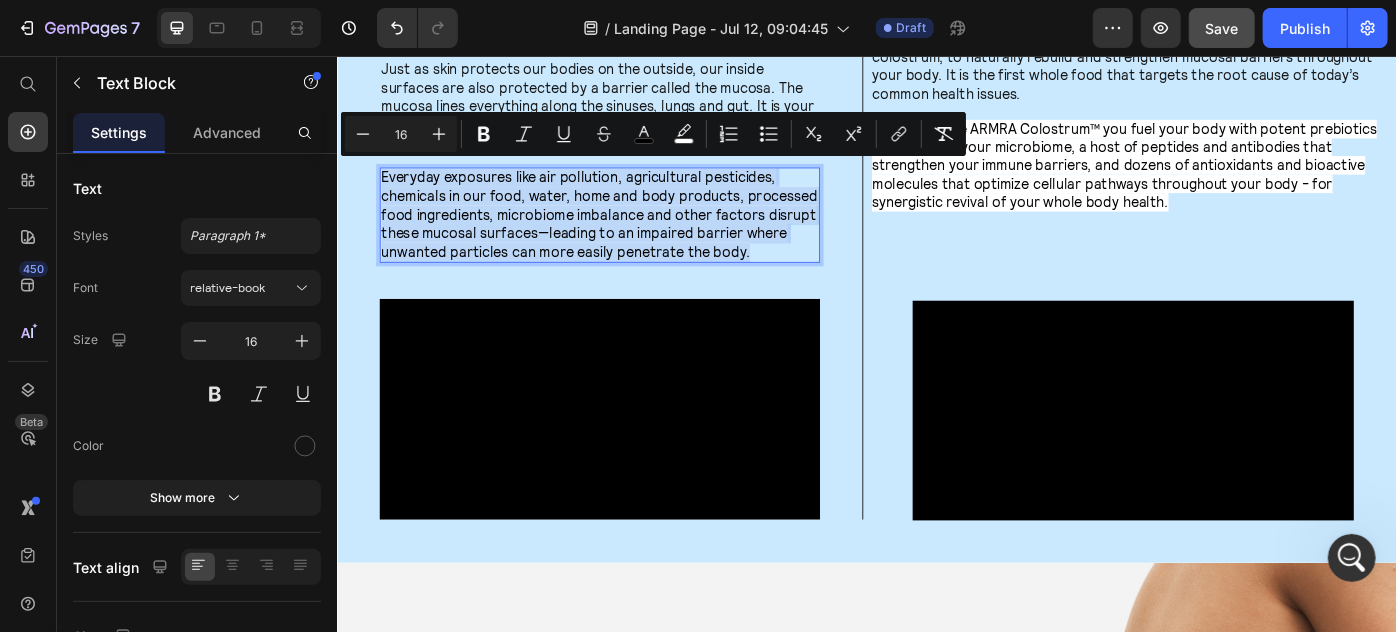 copy on "Everyday exposures like air pollution, agricultural pesticides, chemicals in our food, water, home and body products, processed food ingredients, microbiome imbalance and other factors disrupt these mucosal surfaces—leading to an impaired barrier where unwanted particles can more easily penetrate the body." 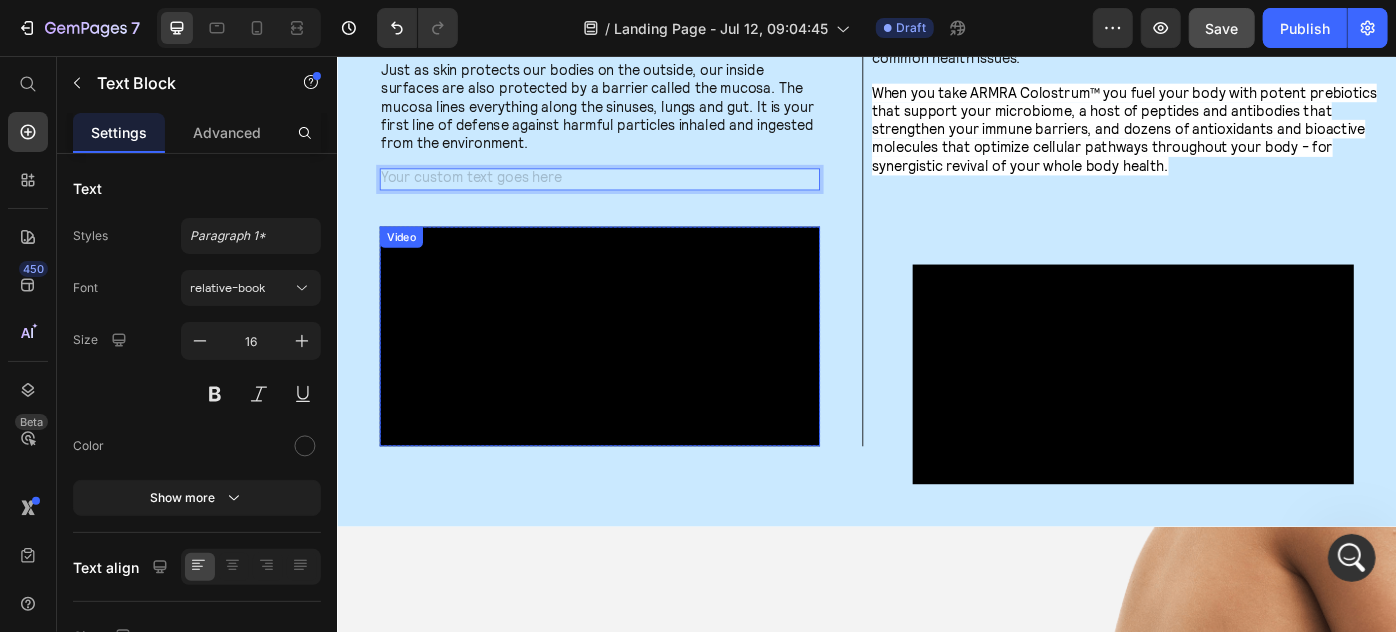 scroll, scrollTop: 1636, scrollLeft: 0, axis: vertical 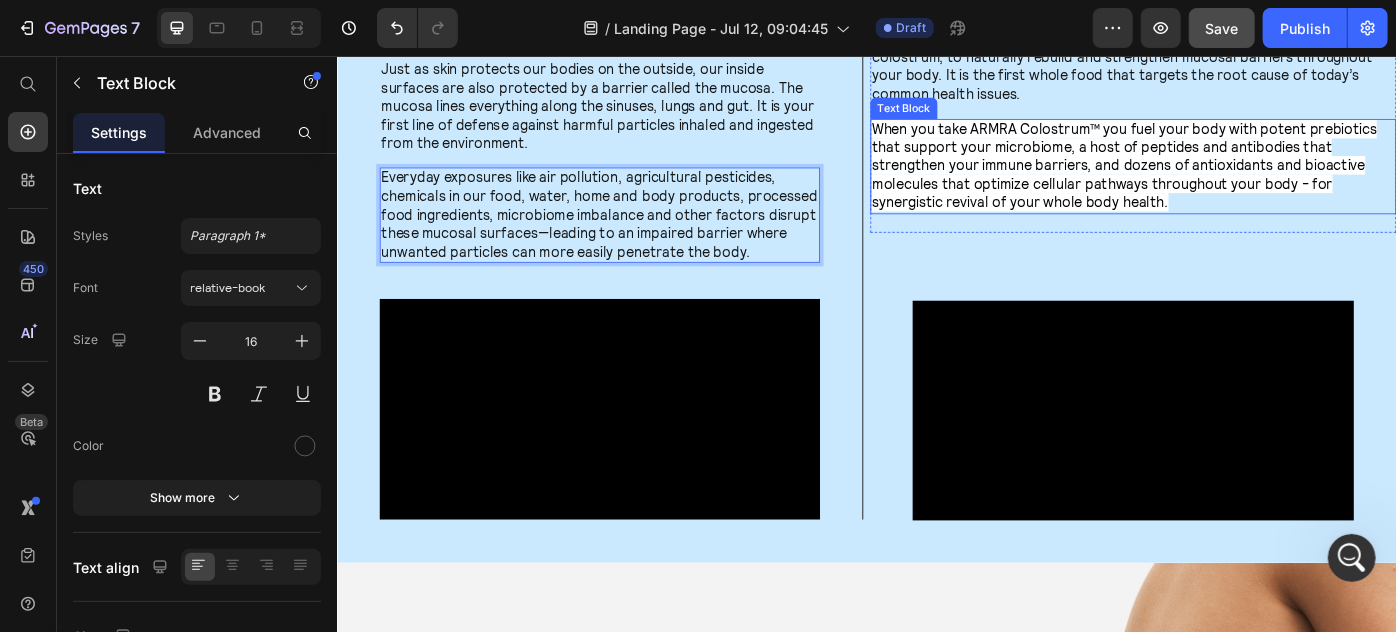 click on "When you take ARMRA Colostrum™ you fuel your body with potent prebiotics that support your microbiome, a host of peptides and antibodies that strengthen your immune barriers, and dozens of antioxidants and bioactive molecules that optimize cellular pathways throughout your body - for synergistic revival of your whole body health." at bounding box center (1228, 179) 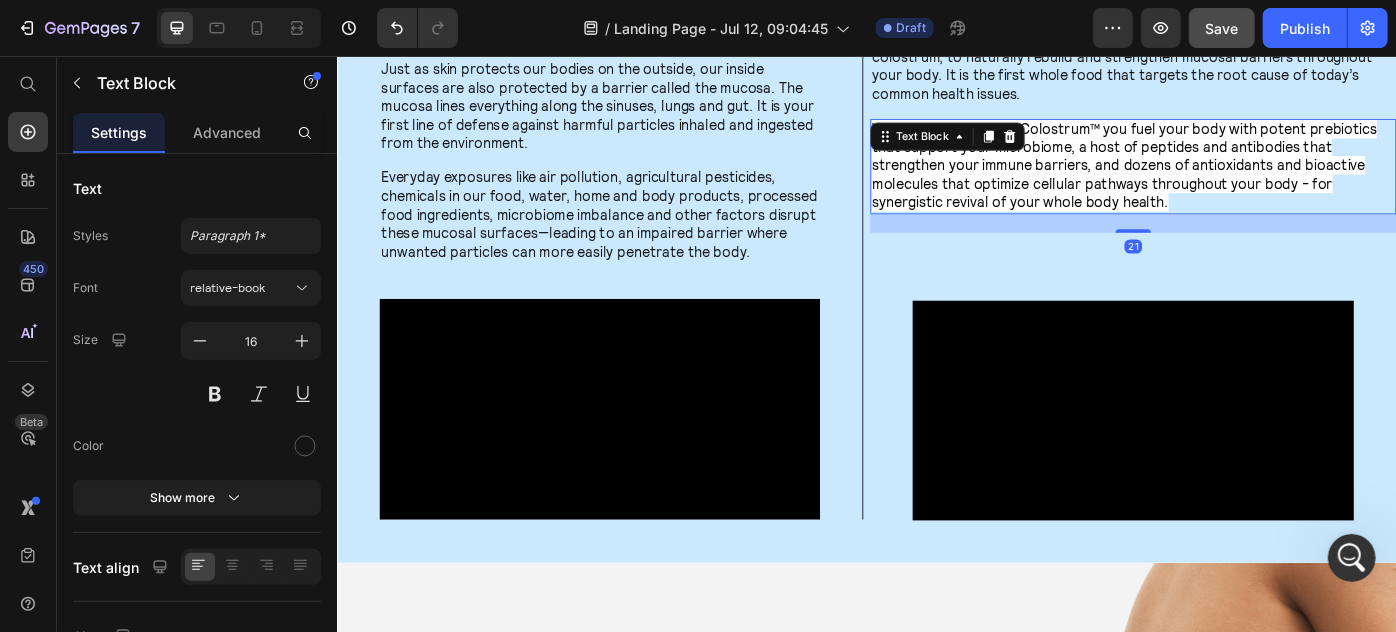 click on "When you take ARMRA Colostrum™ you fuel your body with potent prebiotics that support your microbiome, a host of peptides and antibodies that strengthen your immune barriers, and dozens of antioxidants and bioactive molecules that optimize cellular pathways throughout your body - for synergistic revival of your whole body health." at bounding box center [1228, 179] 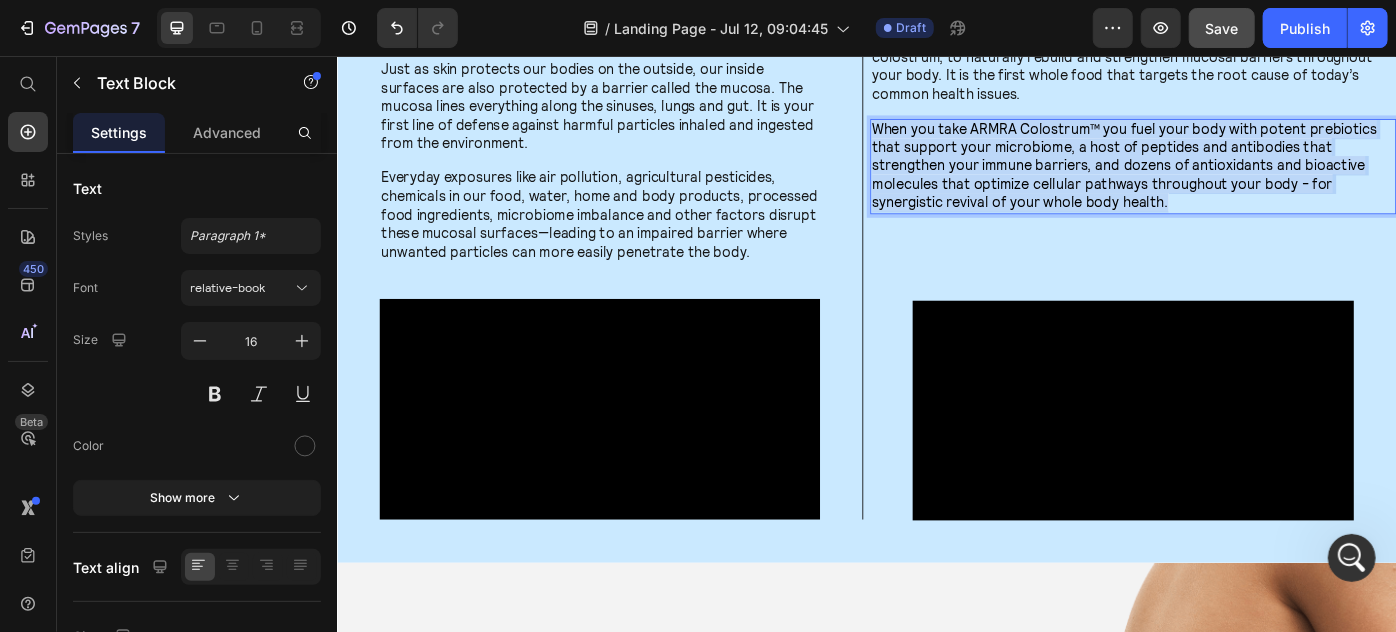 click on "When you take ARMRA Colostrum™ you fuel your body with potent prebiotics that support your microbiome, a host of peptides and antibodies that strengthen your immune barriers, and dozens of antioxidants and bioactive molecules that optimize cellular pathways throughout your body - for synergistic revival of your whole body health." at bounding box center (1228, 179) 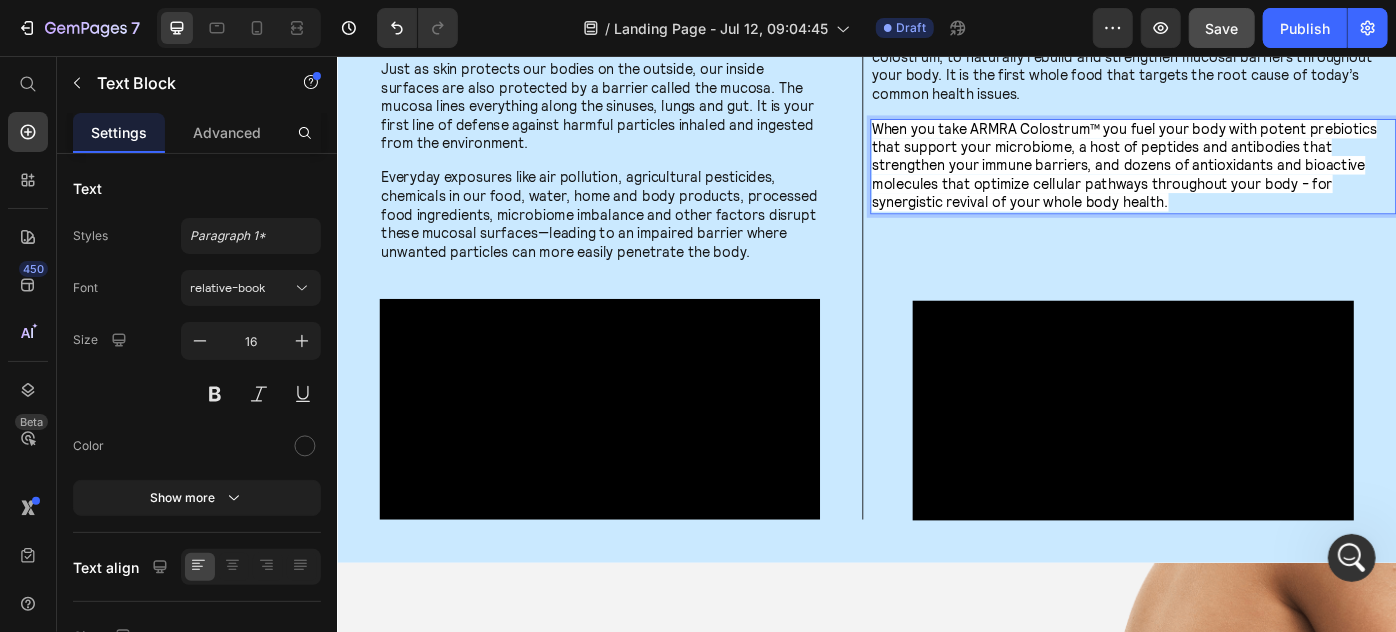 click on "When you take ARMRA Colostrum™ you fuel your body with potent prebiotics that support your microbiome, a host of peptides and antibodies that strengthen your immune barriers, and dozens of antioxidants and bioactive molecules that optimize cellular pathways throughout your body - for synergistic revival of your whole body health." at bounding box center [1228, 179] 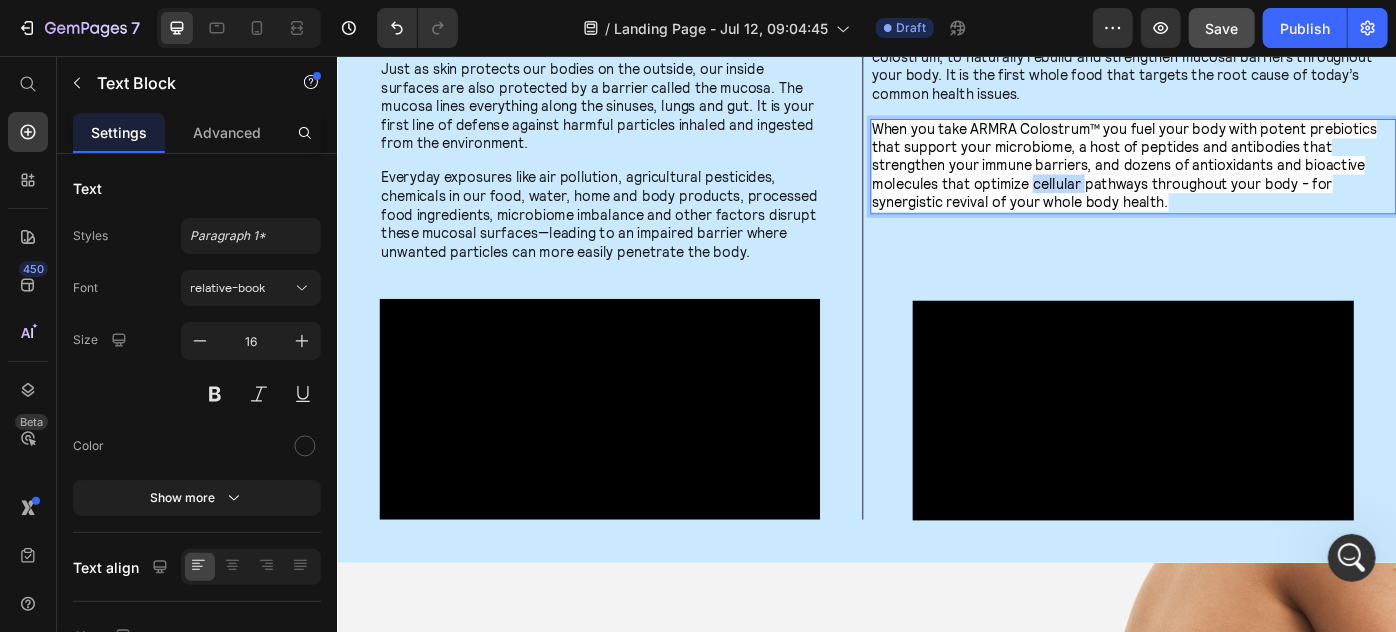 click on "When you take ARMRA Colostrum™ you fuel your body with potent prebiotics that support your microbiome, a host of peptides and antibodies that strengthen your immune barriers, and dozens of antioxidants and bioactive molecules that optimize cellular pathways throughout your body - for synergistic revival of your whole body health." at bounding box center [1228, 179] 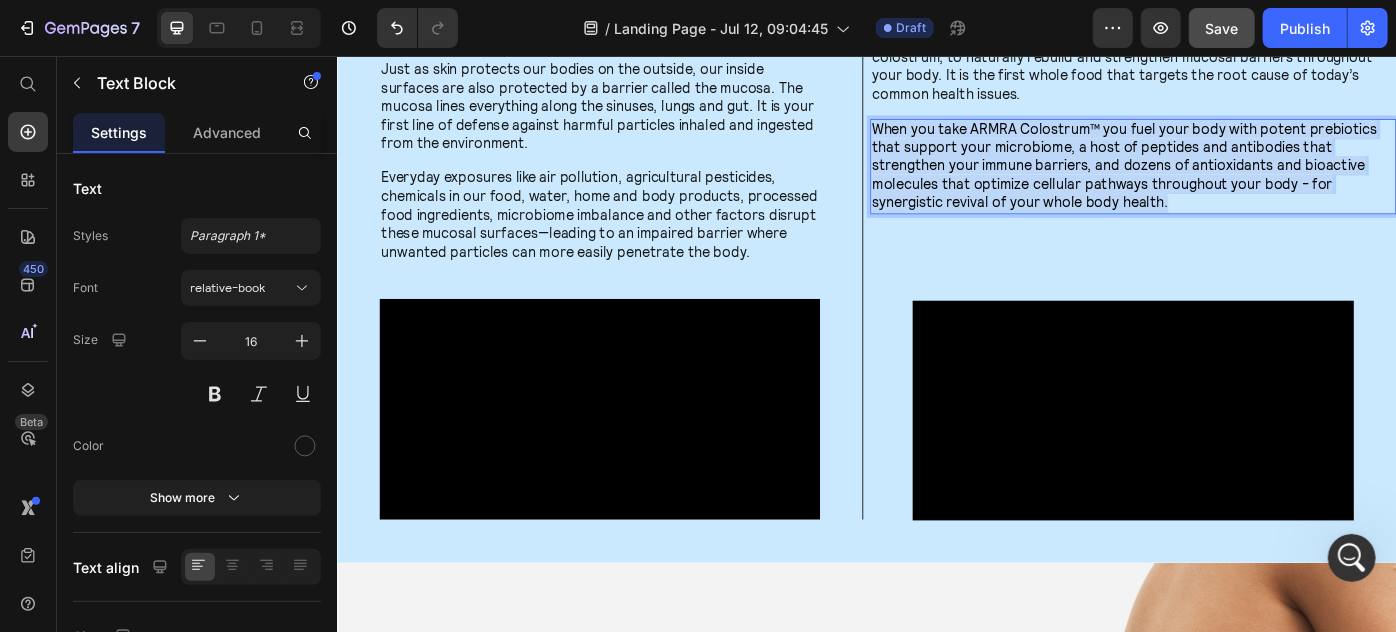 click on "When you take ARMRA Colostrum™ you fuel your body with potent prebiotics that support your microbiome, a host of peptides and antibodies that strengthen your immune barriers, and dozens of antioxidants and bioactive molecules that optimize cellular pathways throughout your body - for synergistic revival of your whole body health." at bounding box center [1228, 179] 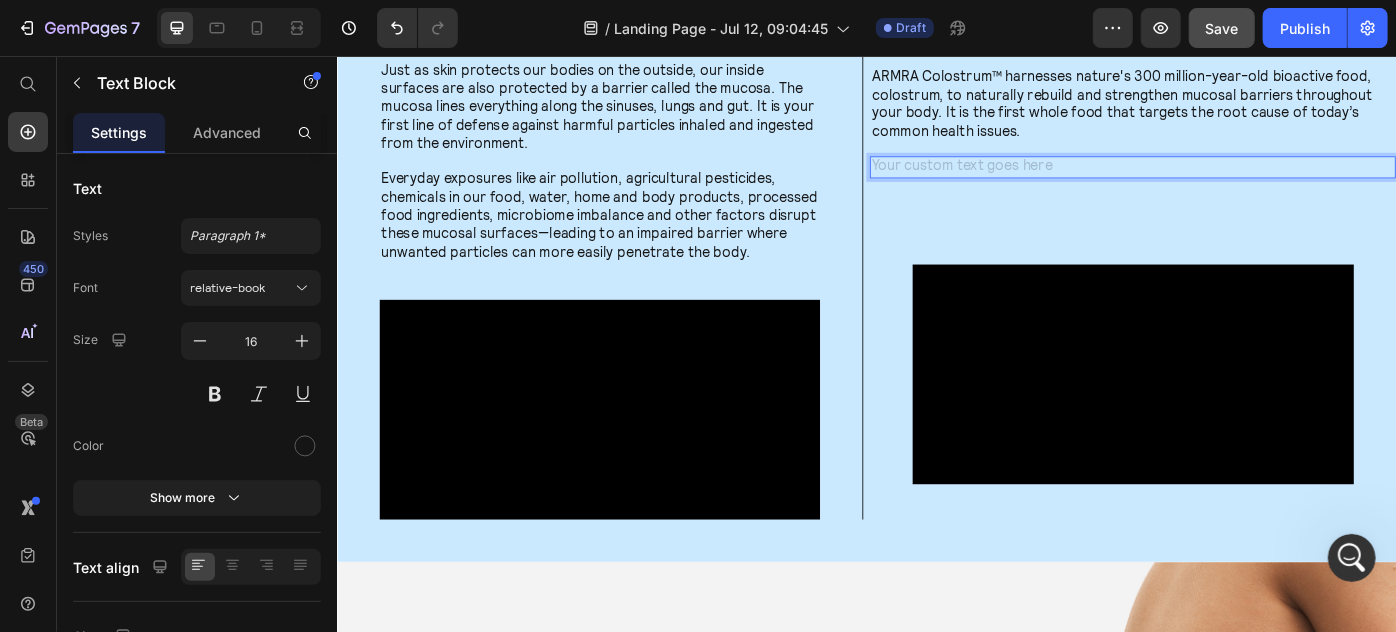 scroll, scrollTop: 1636, scrollLeft: 0, axis: vertical 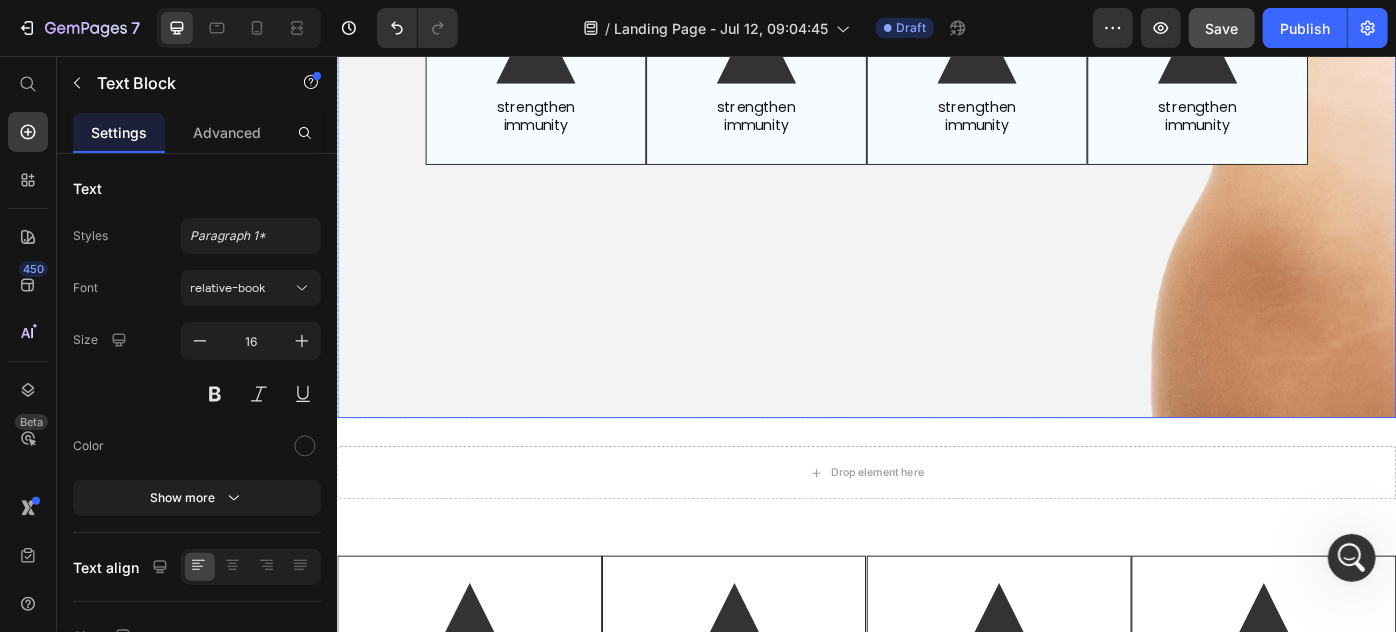 click at bounding box center [936, -35] 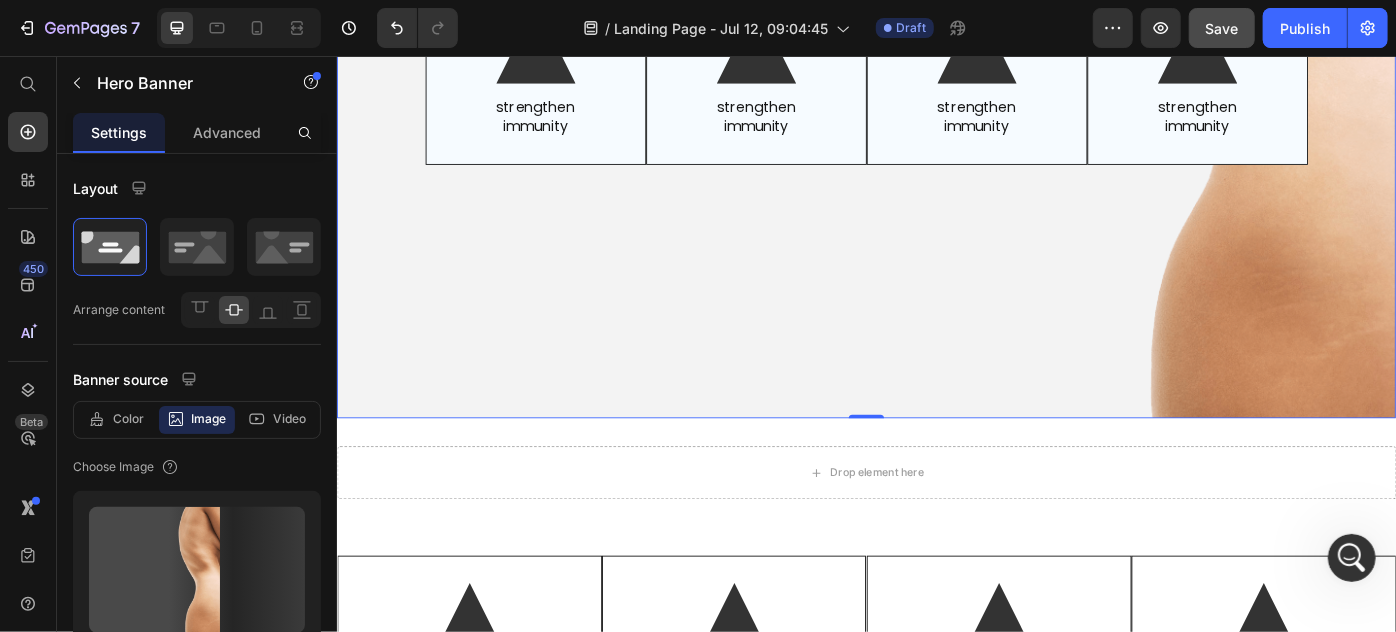 scroll, scrollTop: 0, scrollLeft: 0, axis: both 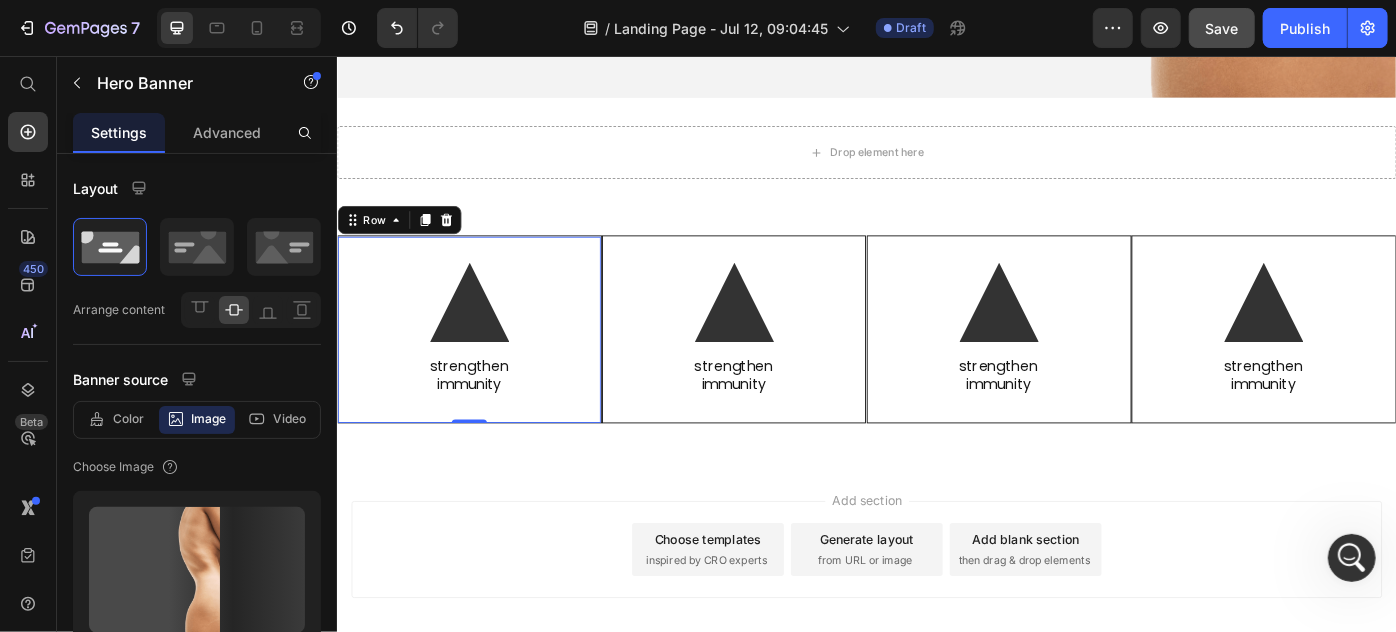 click on "Image strengthen immunity Heading Row   0" at bounding box center [486, 364] 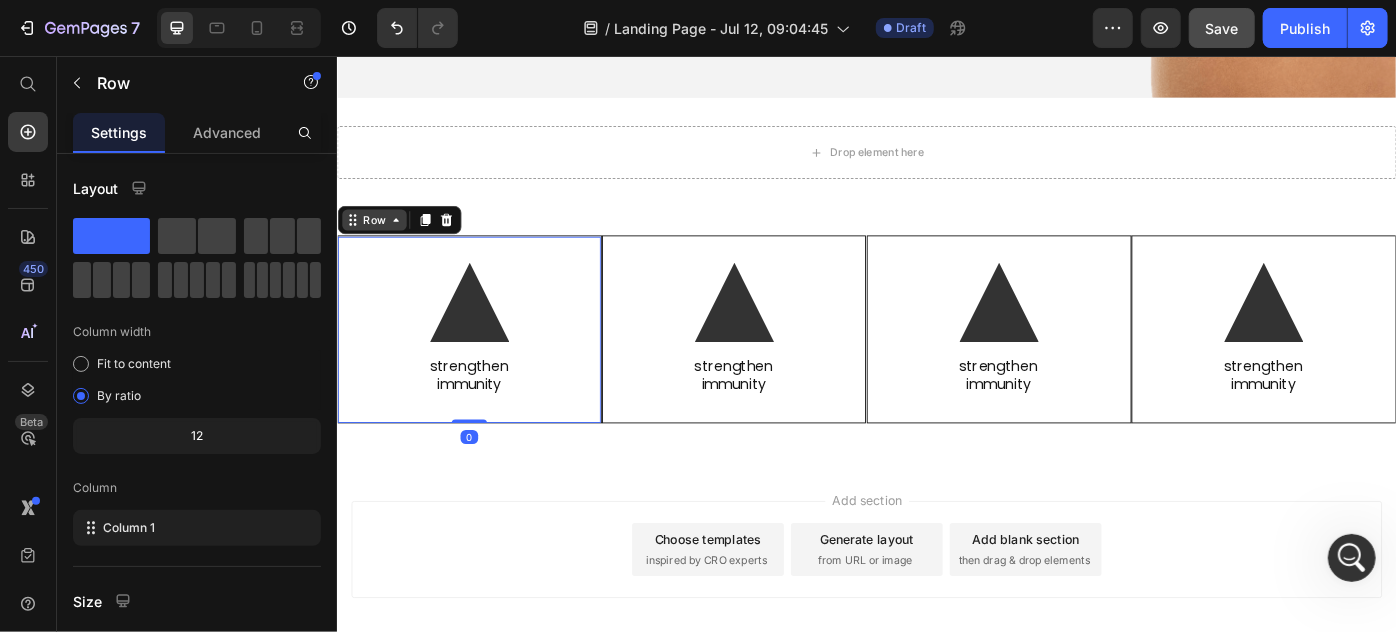 click on "Row" at bounding box center [378, 240] 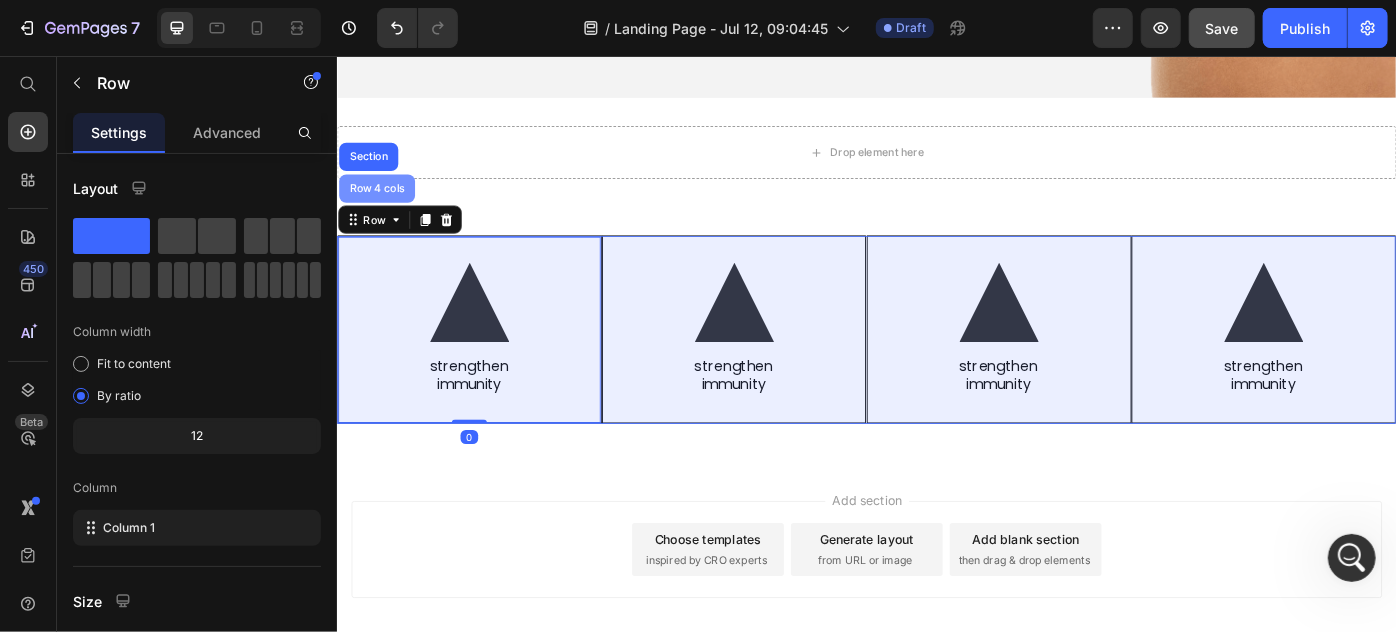 click on "Row 4 cols" at bounding box center (381, 205) 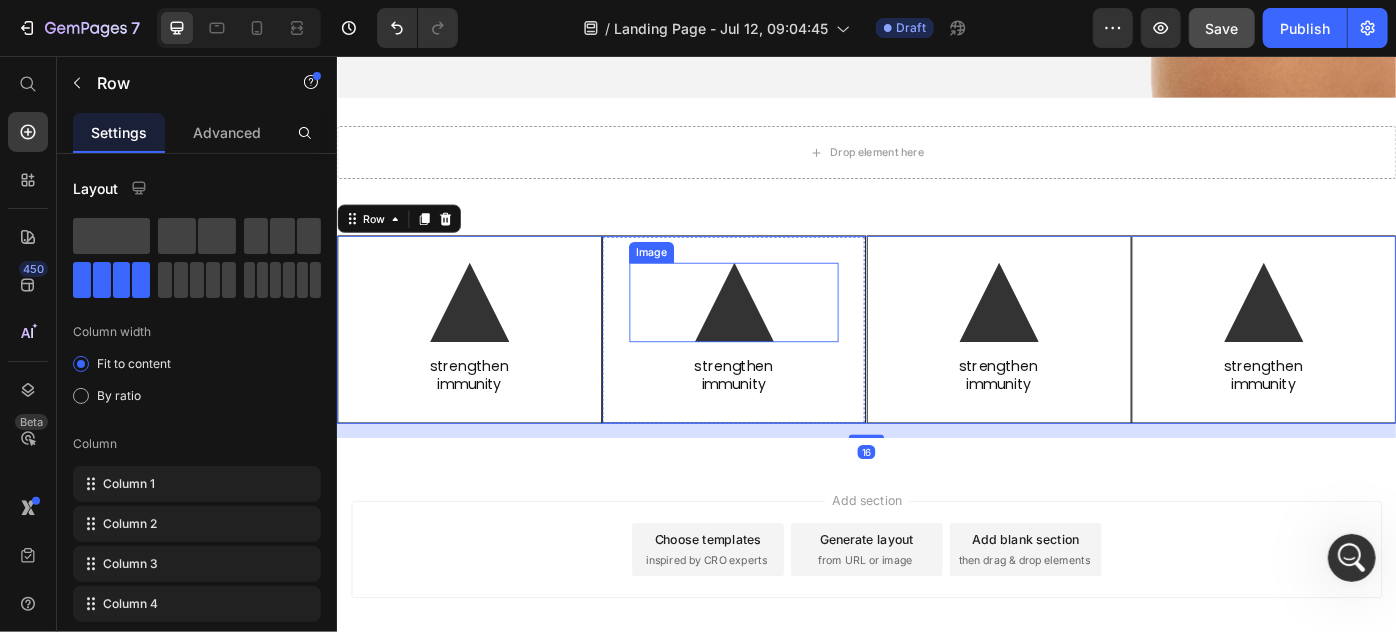 scroll, scrollTop: 3369, scrollLeft: 0, axis: vertical 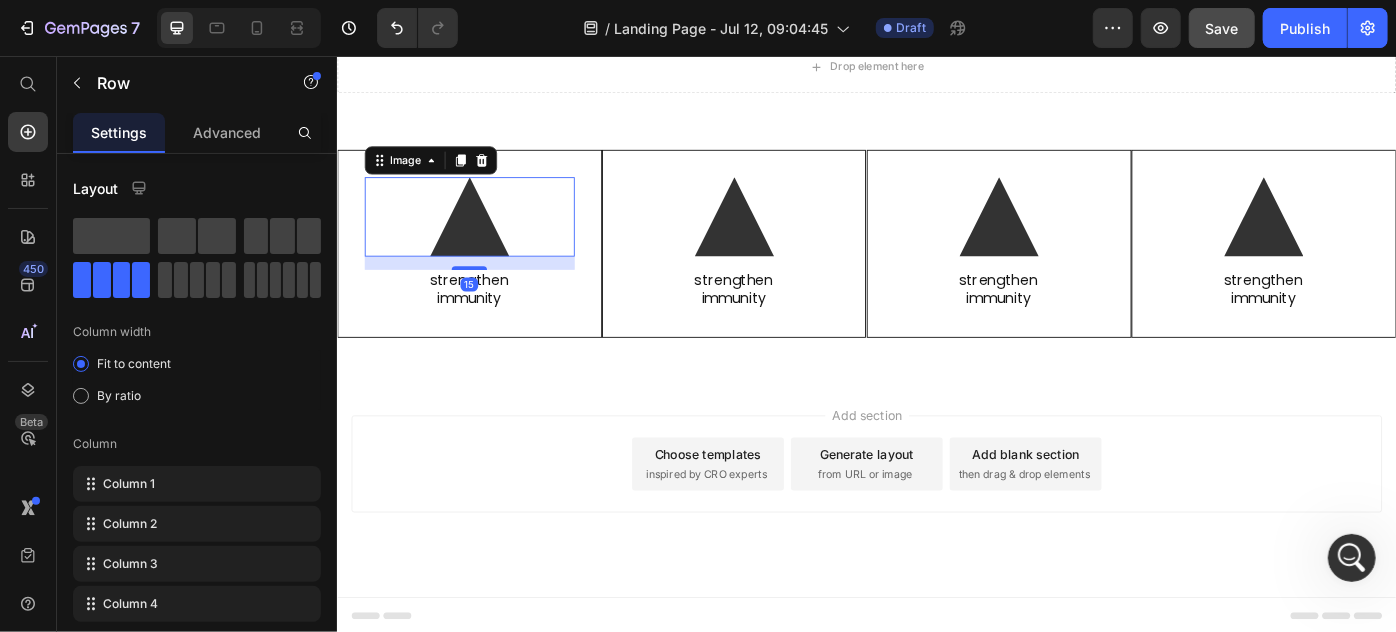 click at bounding box center (486, 237) 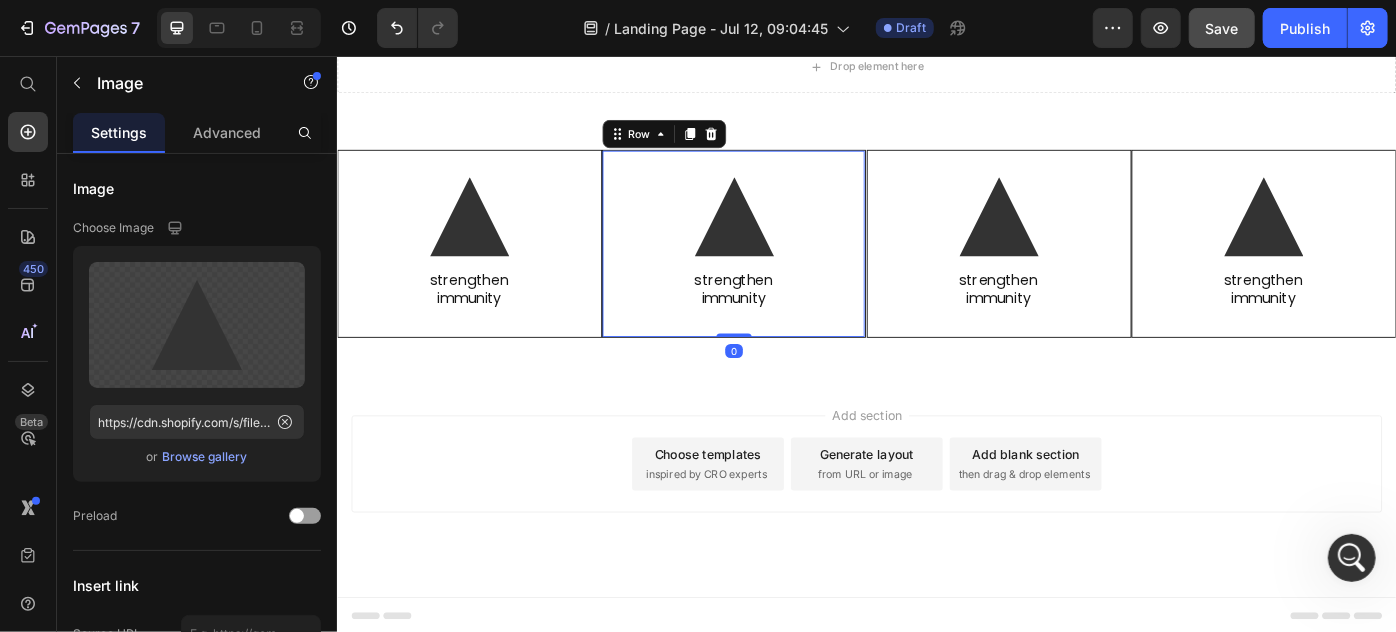 click on "Image strengthen immunity Heading Row   0" at bounding box center (786, 267) 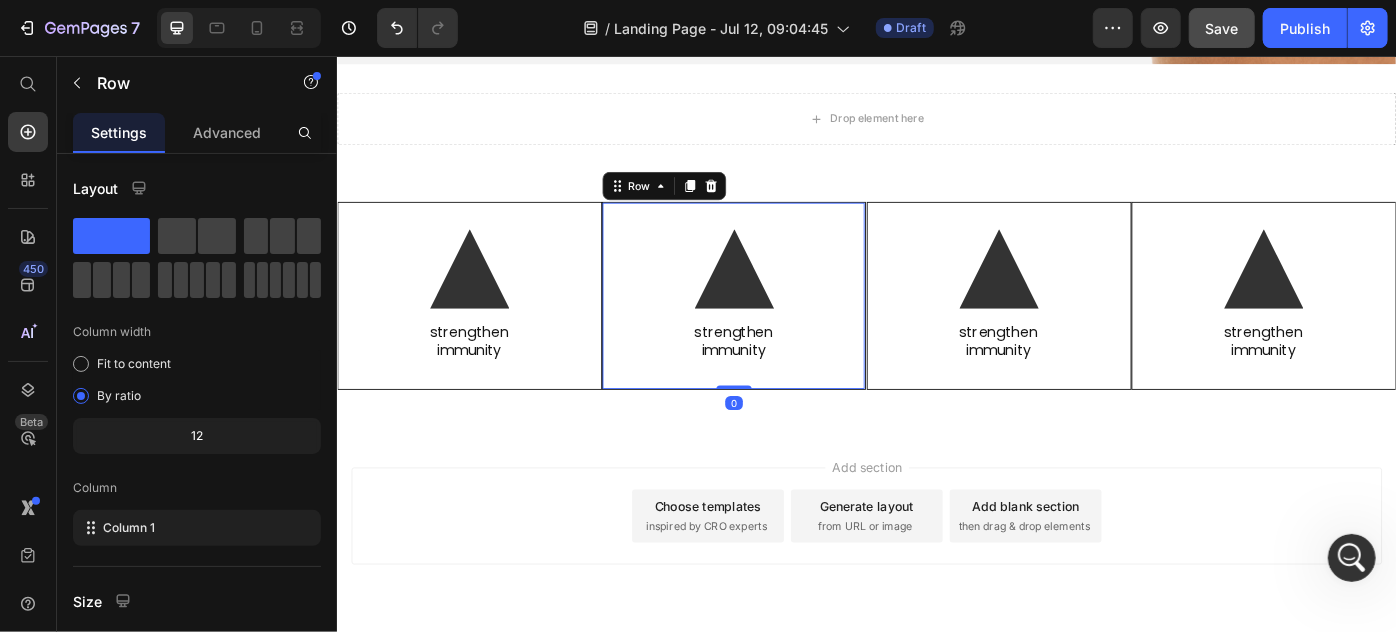 scroll, scrollTop: 3278, scrollLeft: 0, axis: vertical 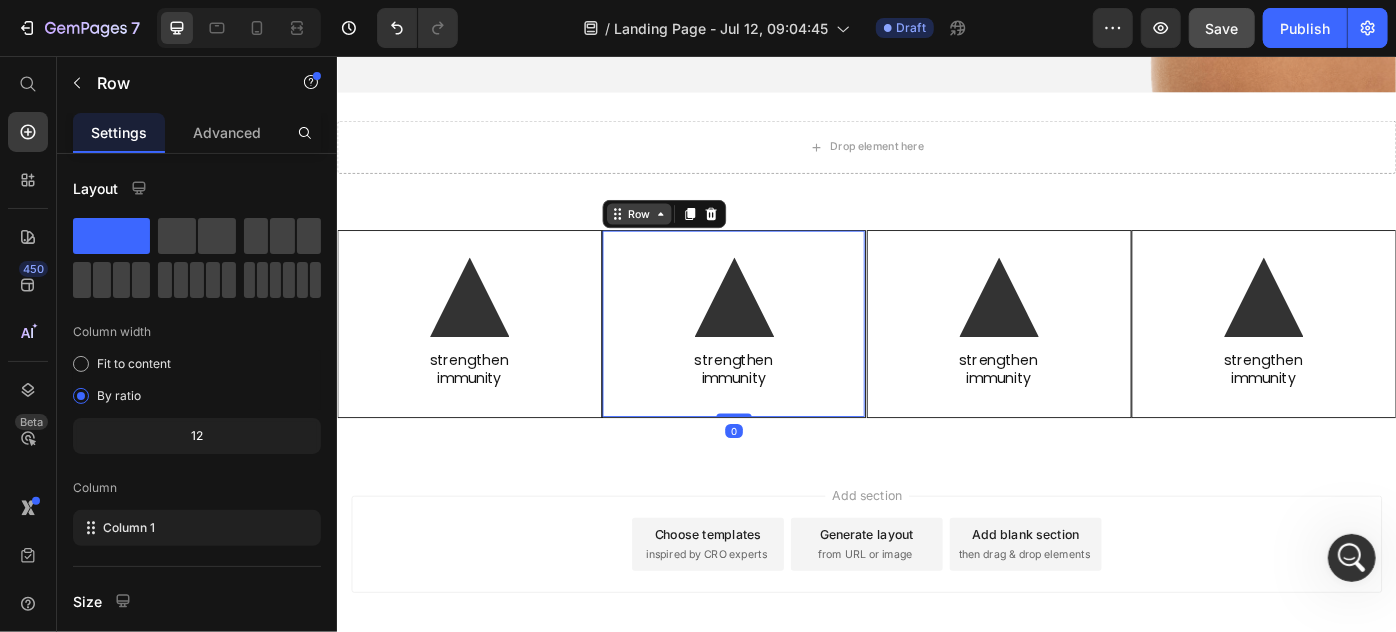 click 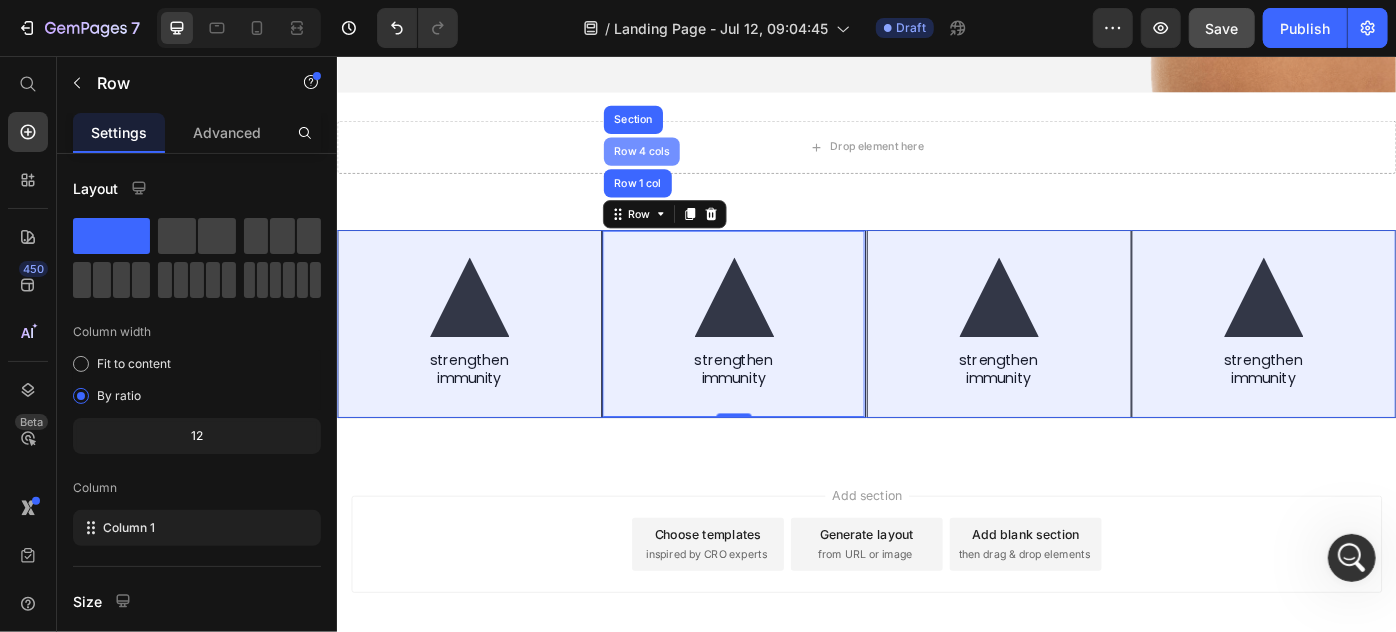 click on "Row 4 cols" at bounding box center (681, 163) 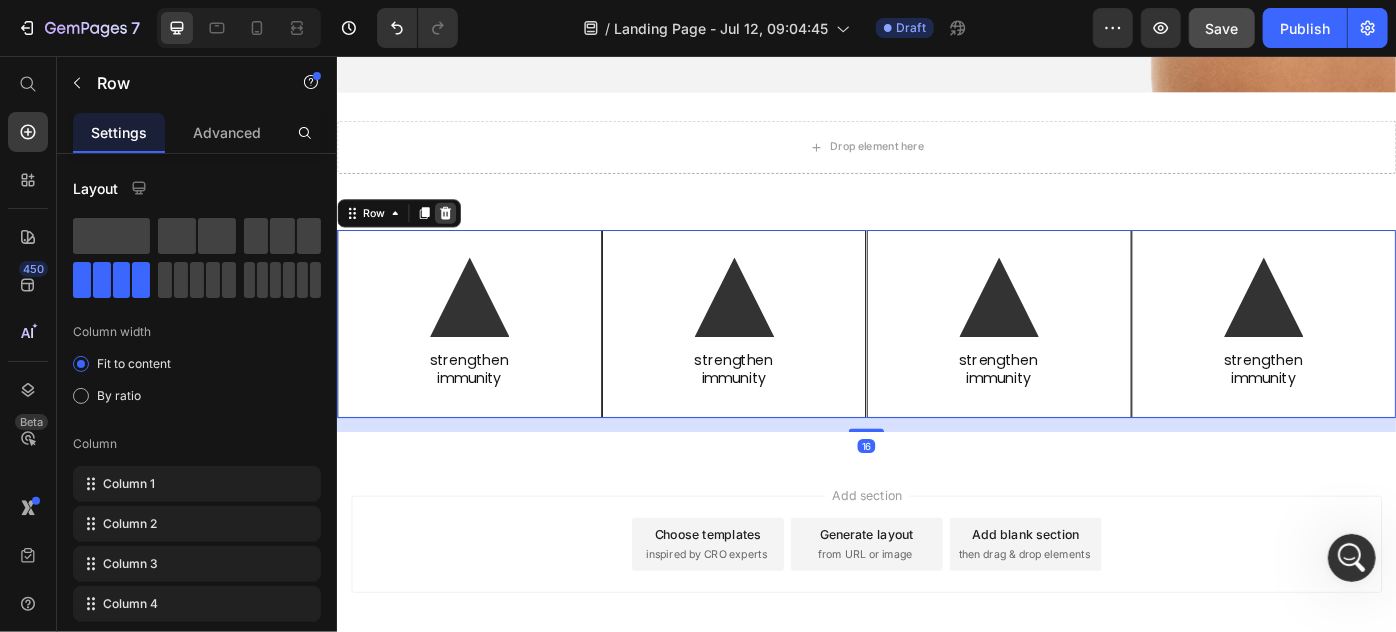 click 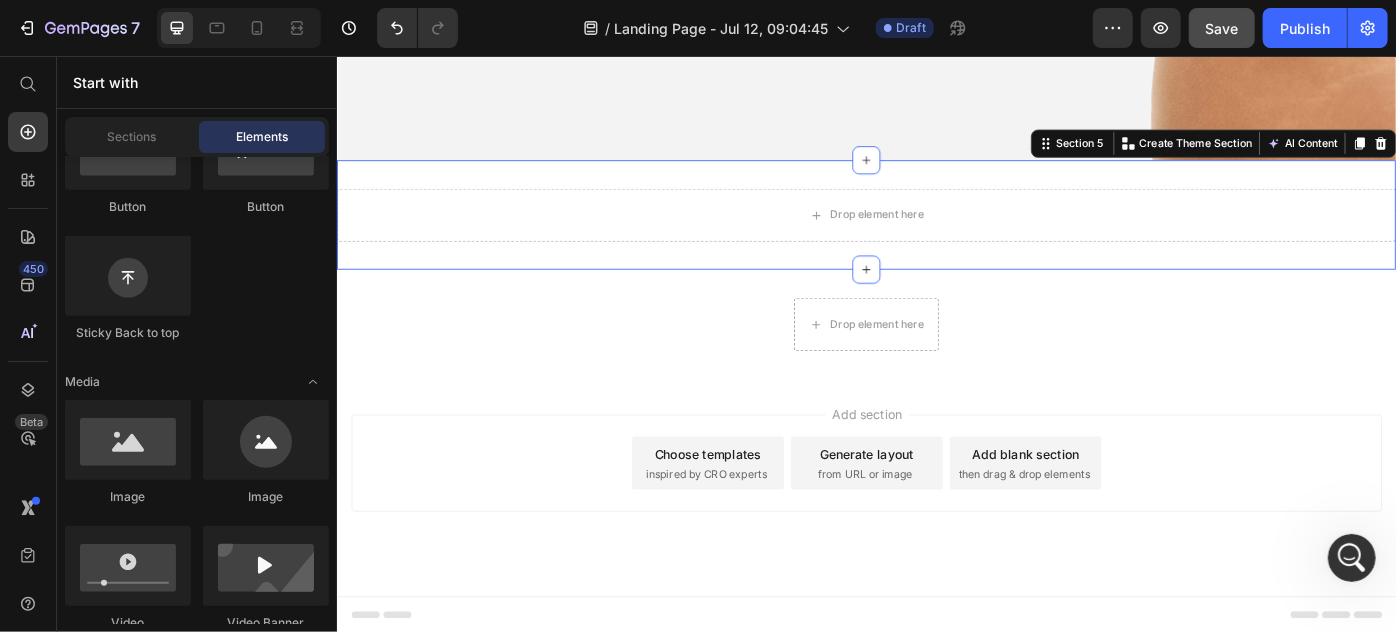 click on "Drop element here Section 5   Create Theme Section AI Content Write with GemAI What would you like to describe here? Tone and Voice Persuasive Product ARMRA Unflavored Jar Show more Generate" at bounding box center (936, 235) 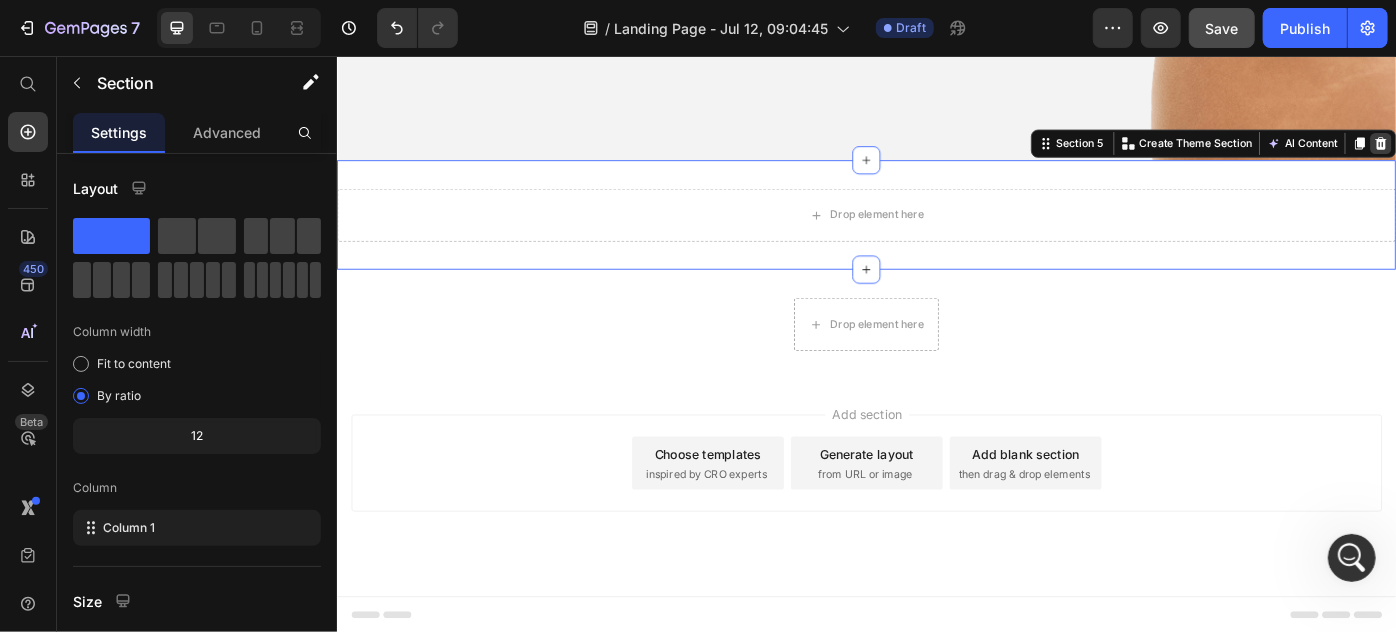 click 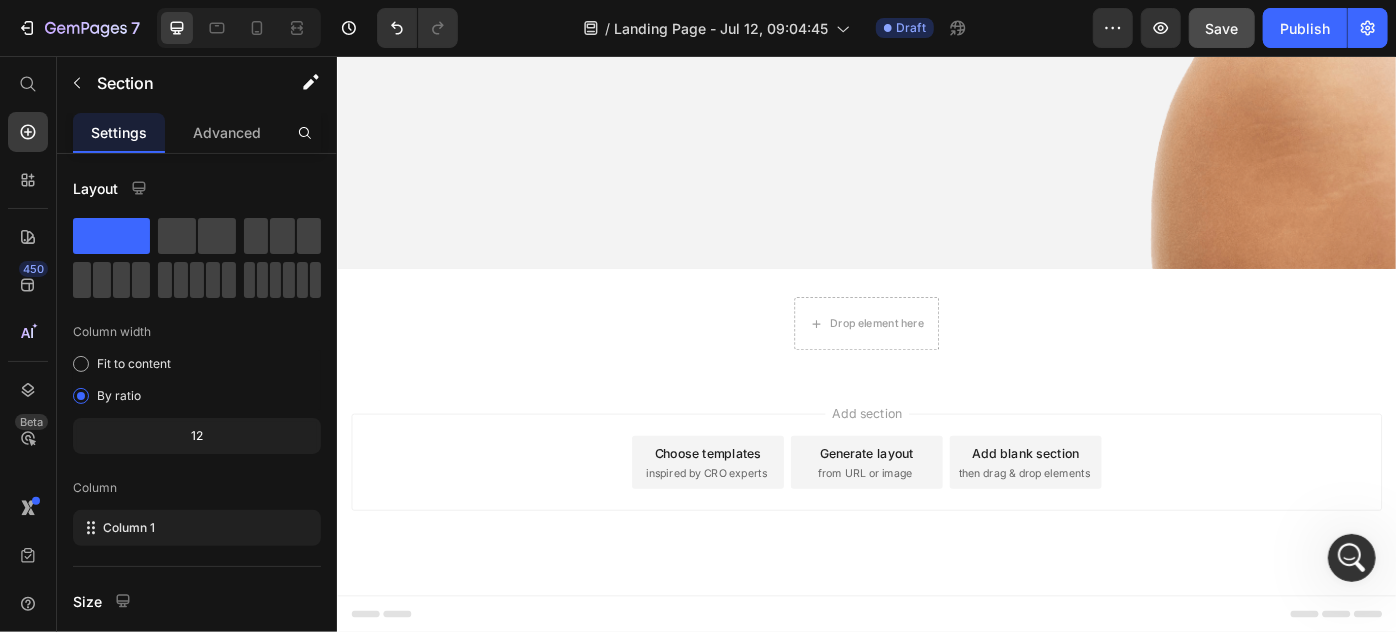 scroll, scrollTop: 3077, scrollLeft: 0, axis: vertical 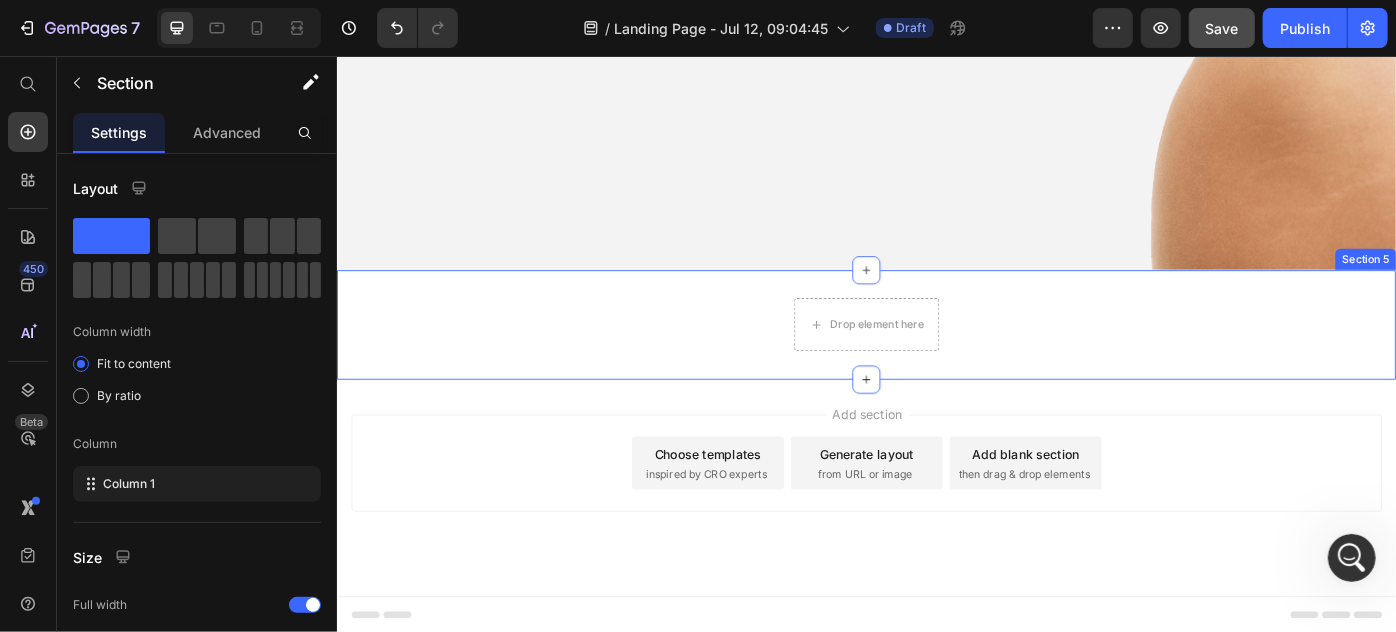 click on "Drop element here Section 5" at bounding box center [936, 359] 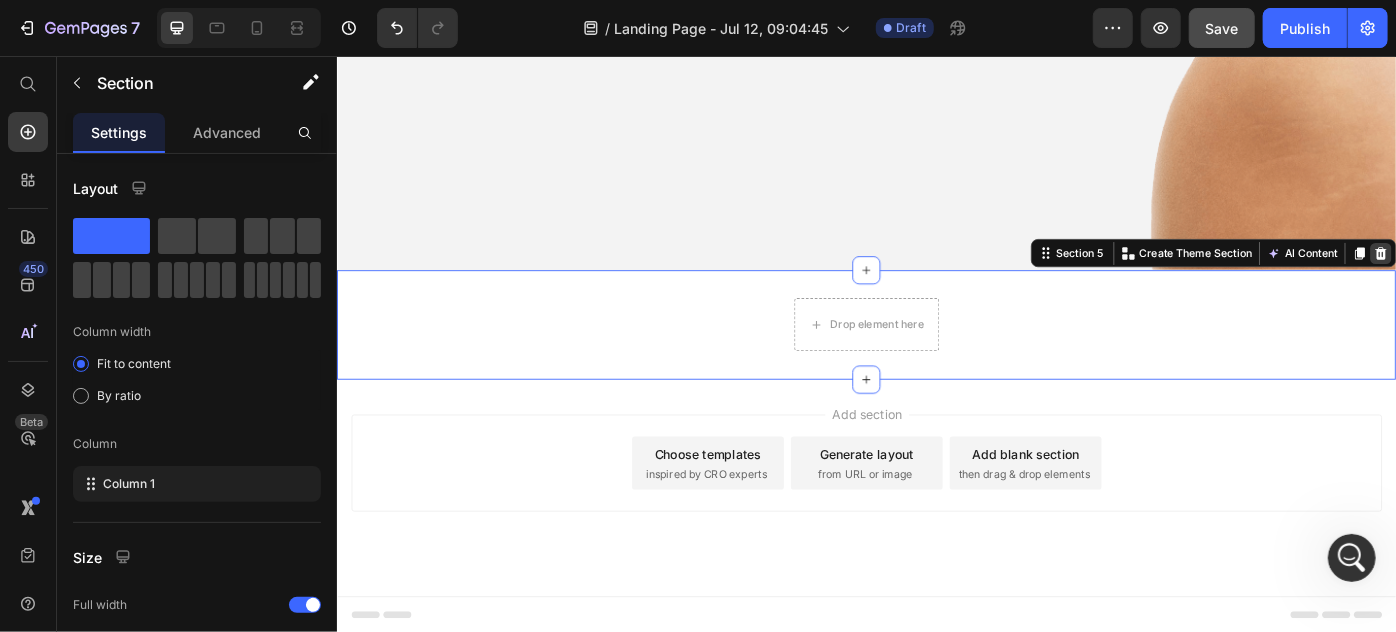 click 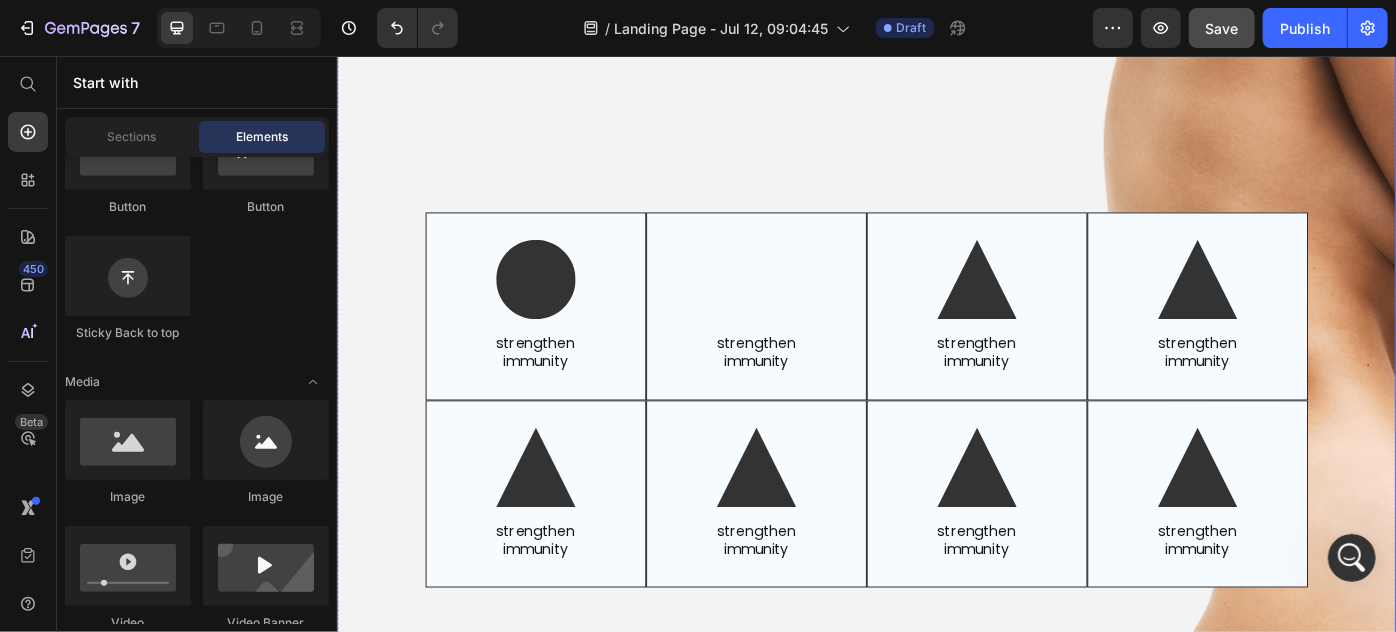 scroll, scrollTop: 2317, scrollLeft: 0, axis: vertical 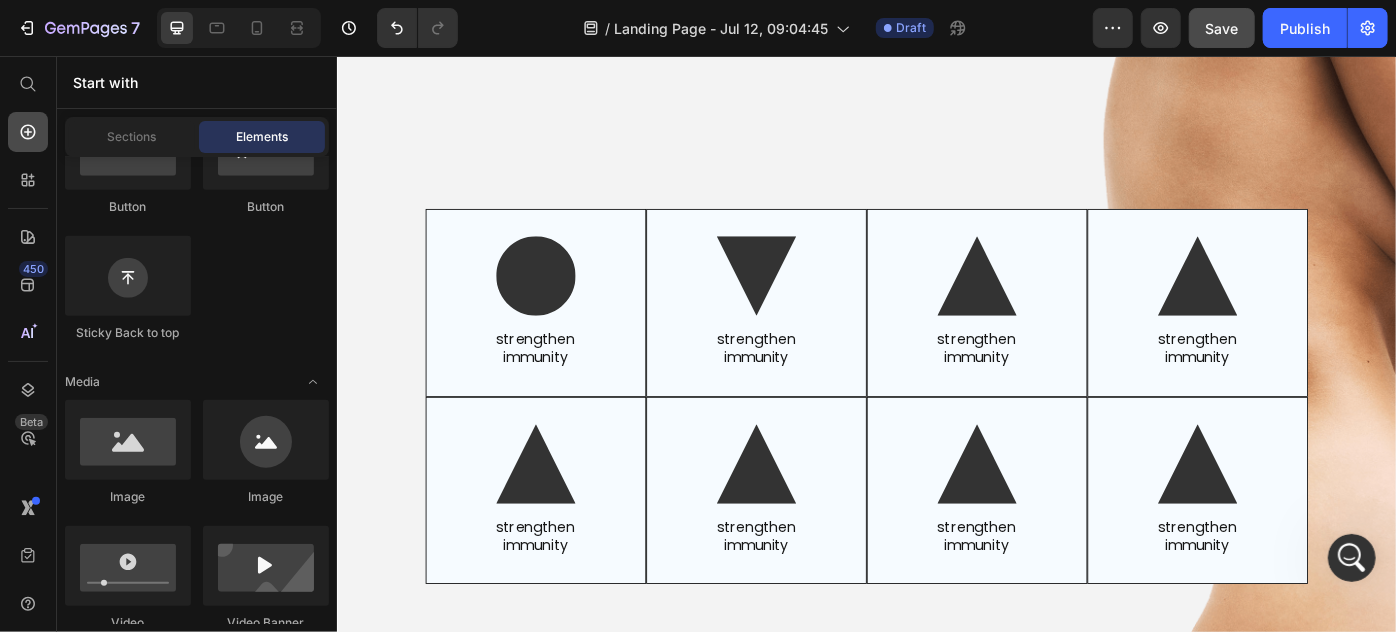click 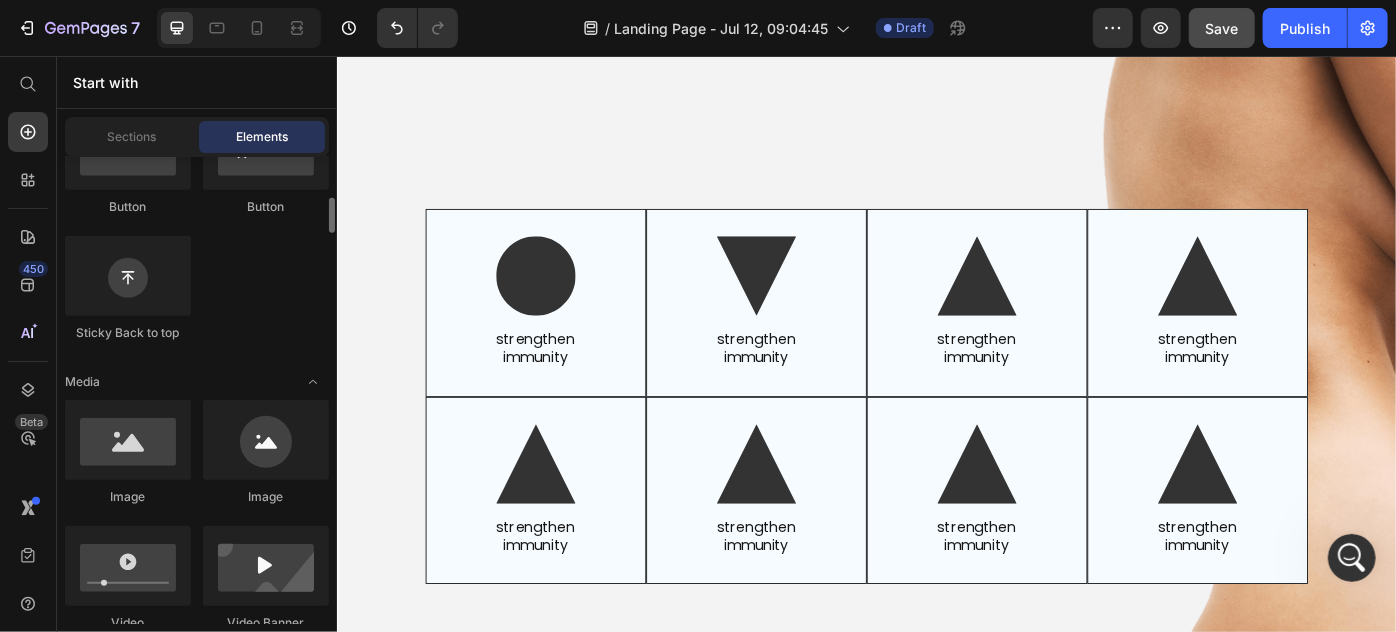 scroll, scrollTop: 181, scrollLeft: 0, axis: vertical 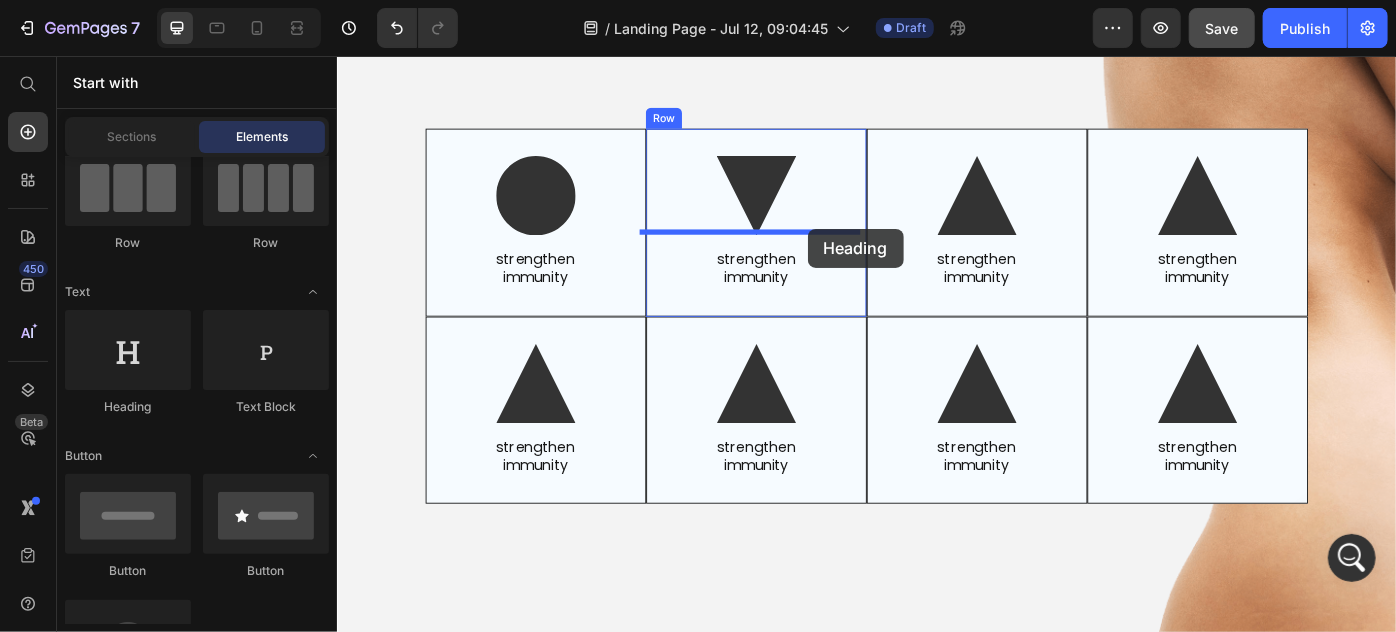 drag, startPoint x: 444, startPoint y: 414, endPoint x: 869, endPoint y: 251, distance: 455.18567 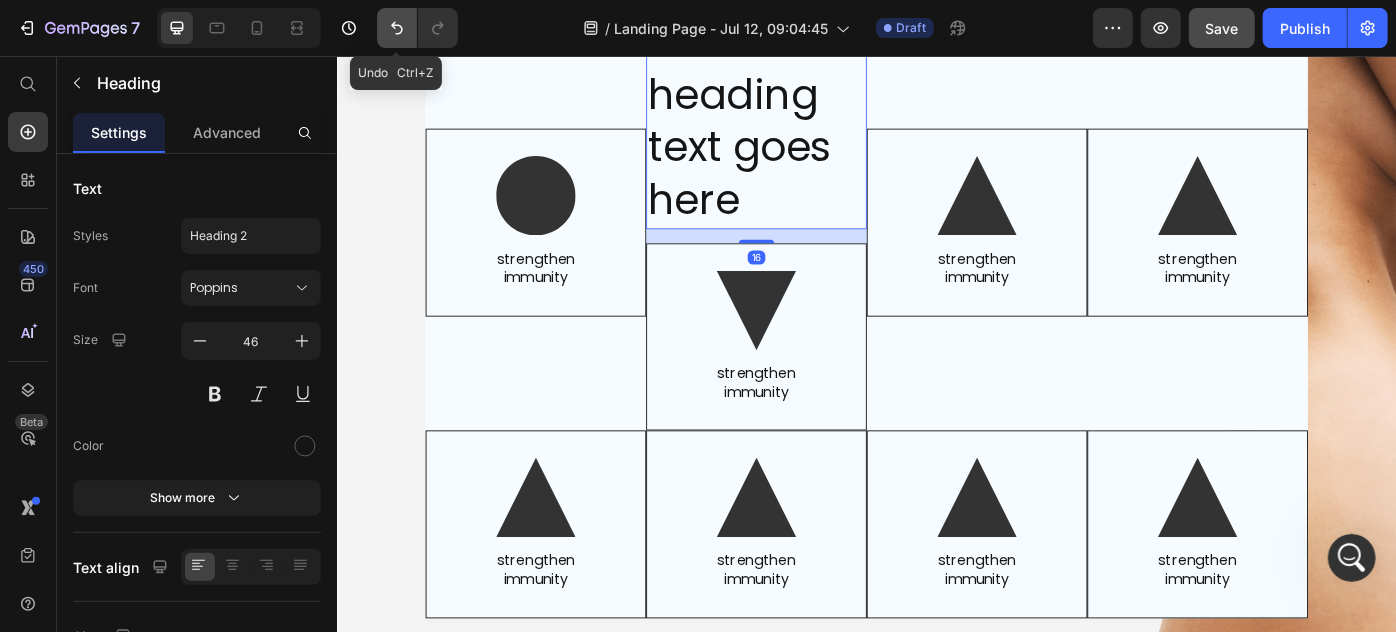 click 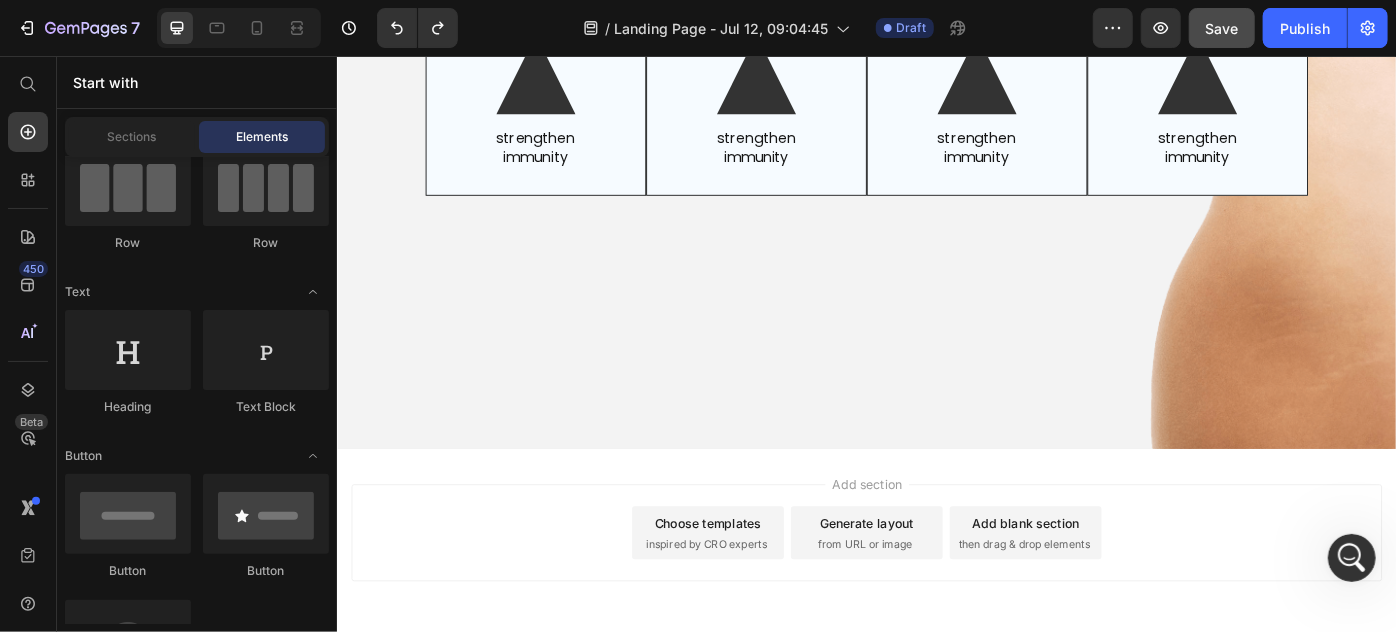 scroll, scrollTop: 2953, scrollLeft: 0, axis: vertical 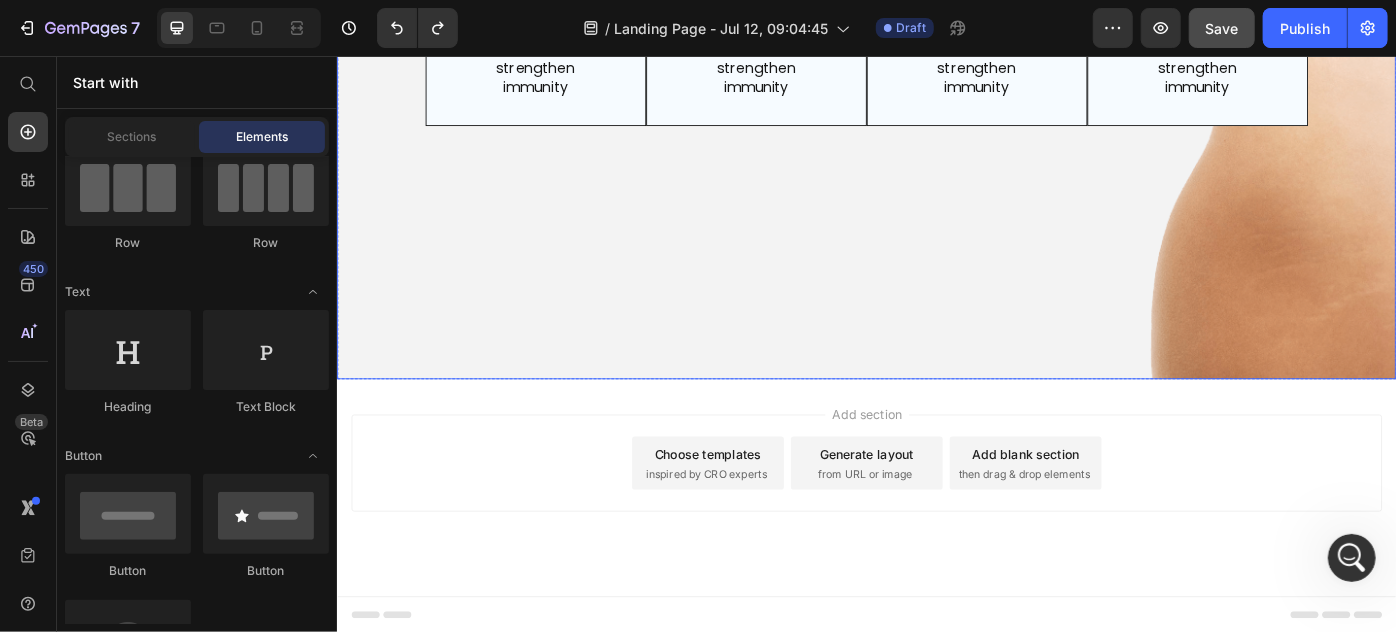 click at bounding box center [936, -79] 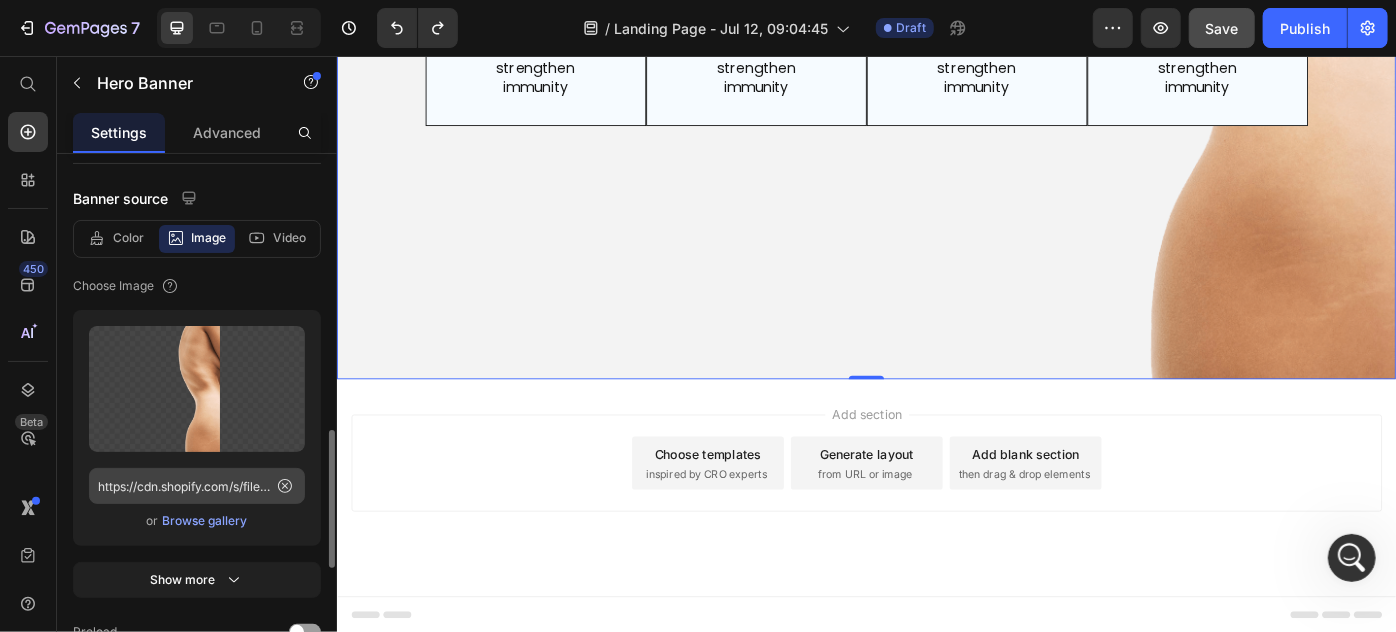 scroll, scrollTop: 363, scrollLeft: 0, axis: vertical 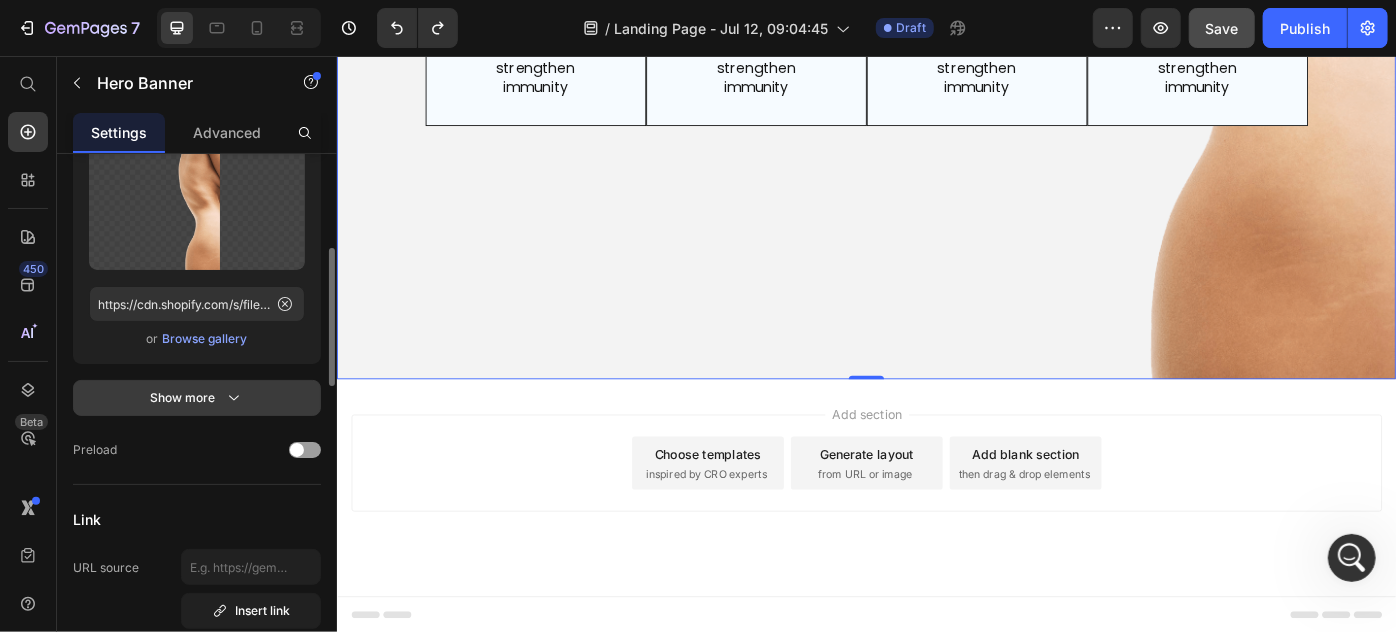 click on "Show more" at bounding box center [197, 398] 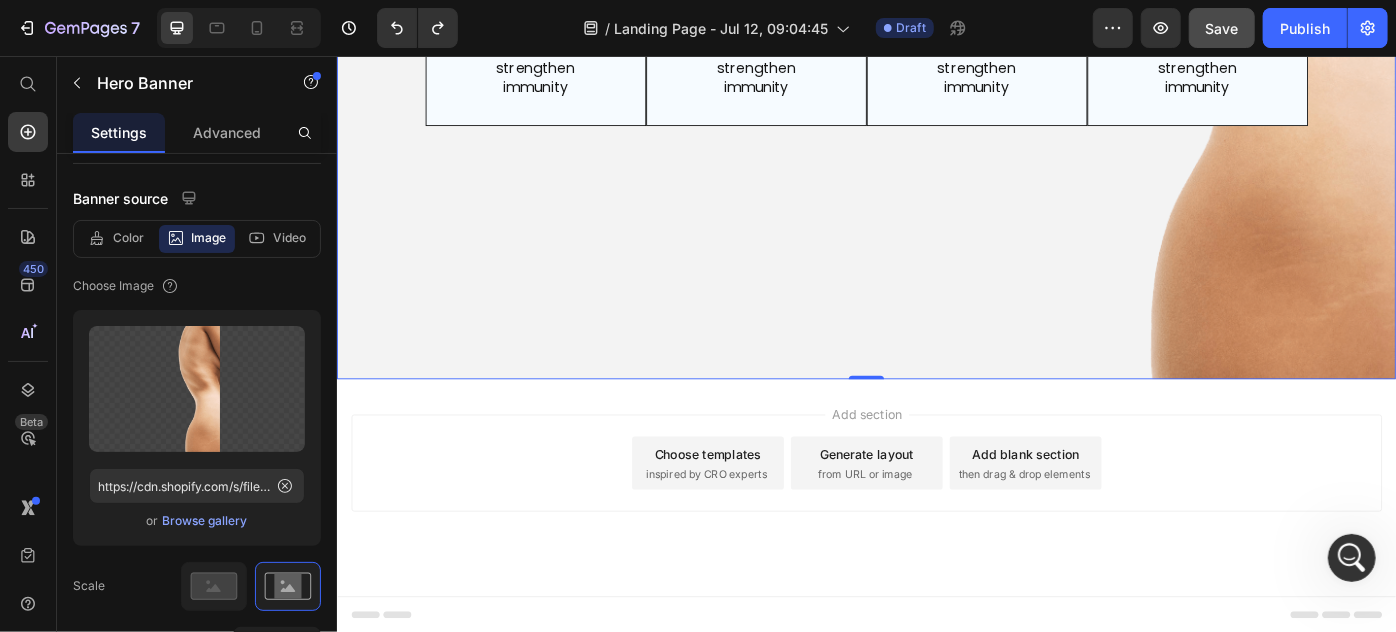 scroll, scrollTop: 0, scrollLeft: 0, axis: both 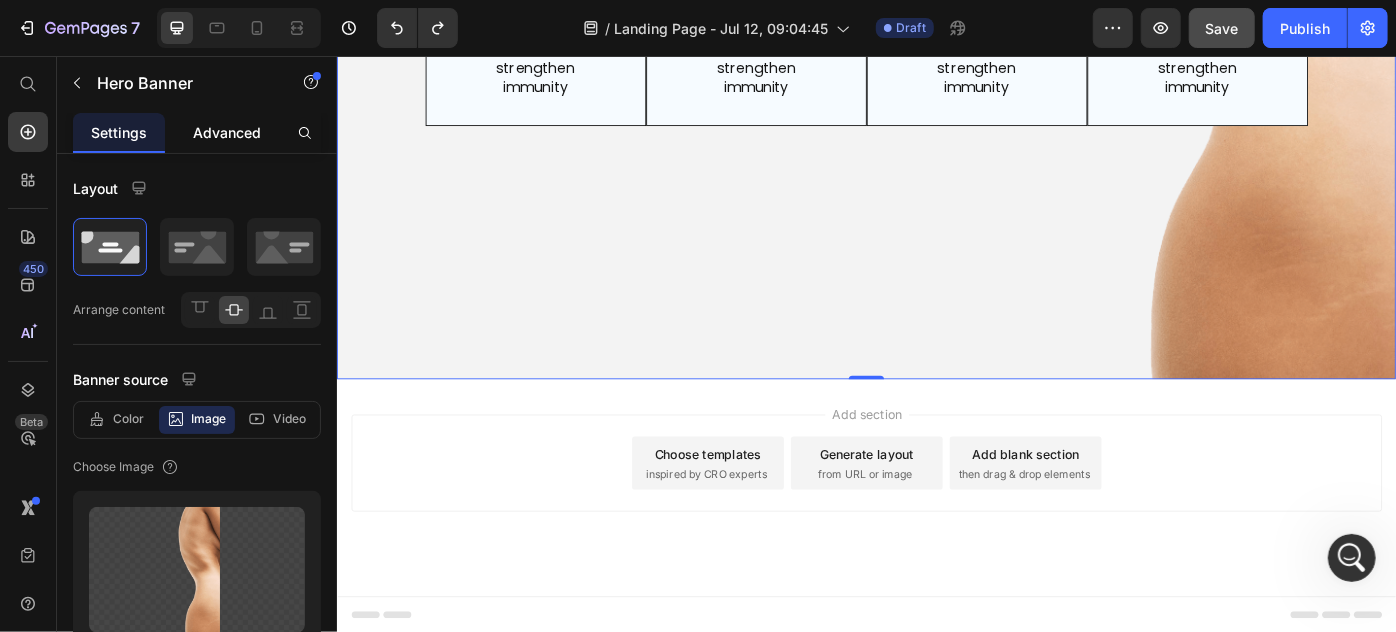 click on "Advanced" at bounding box center [227, 132] 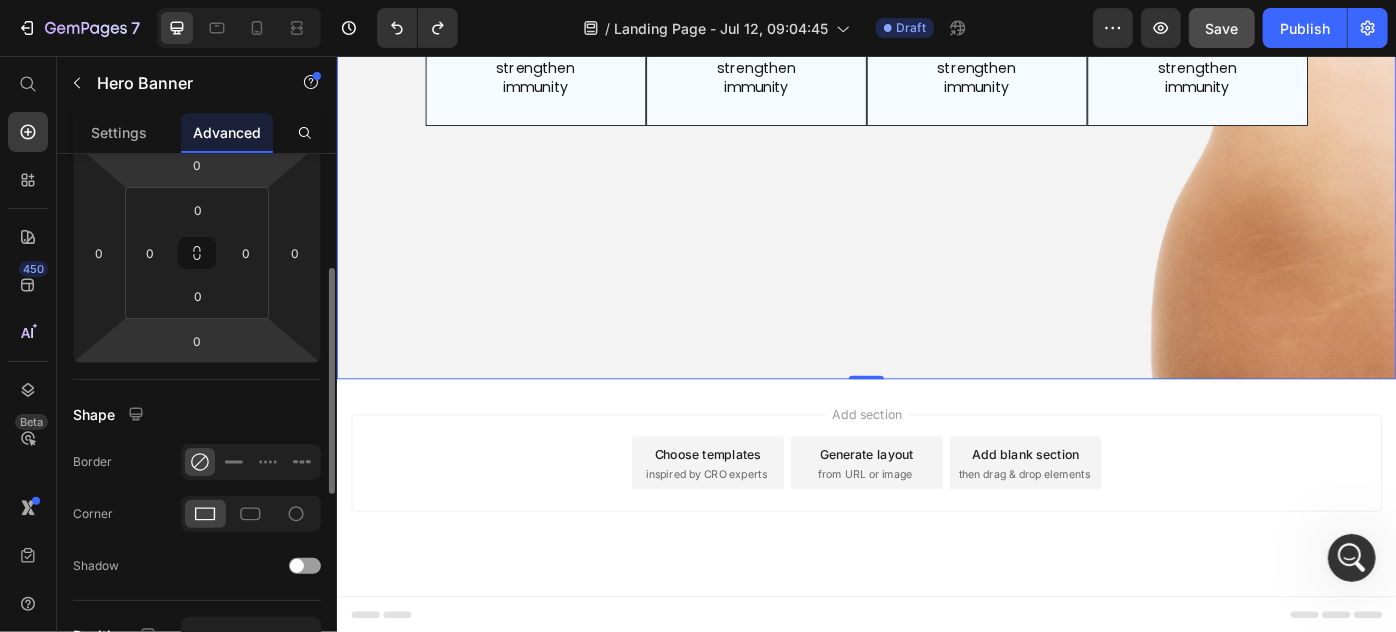 scroll, scrollTop: 545, scrollLeft: 0, axis: vertical 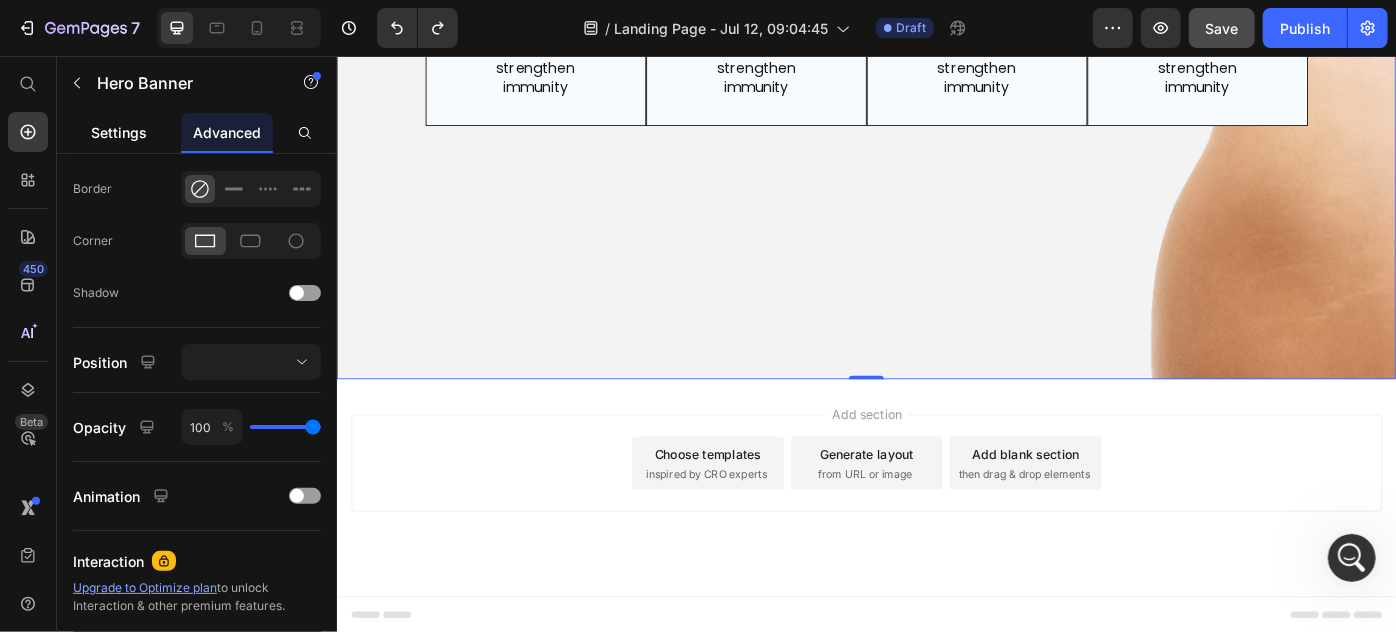 click on "Settings" at bounding box center (119, 132) 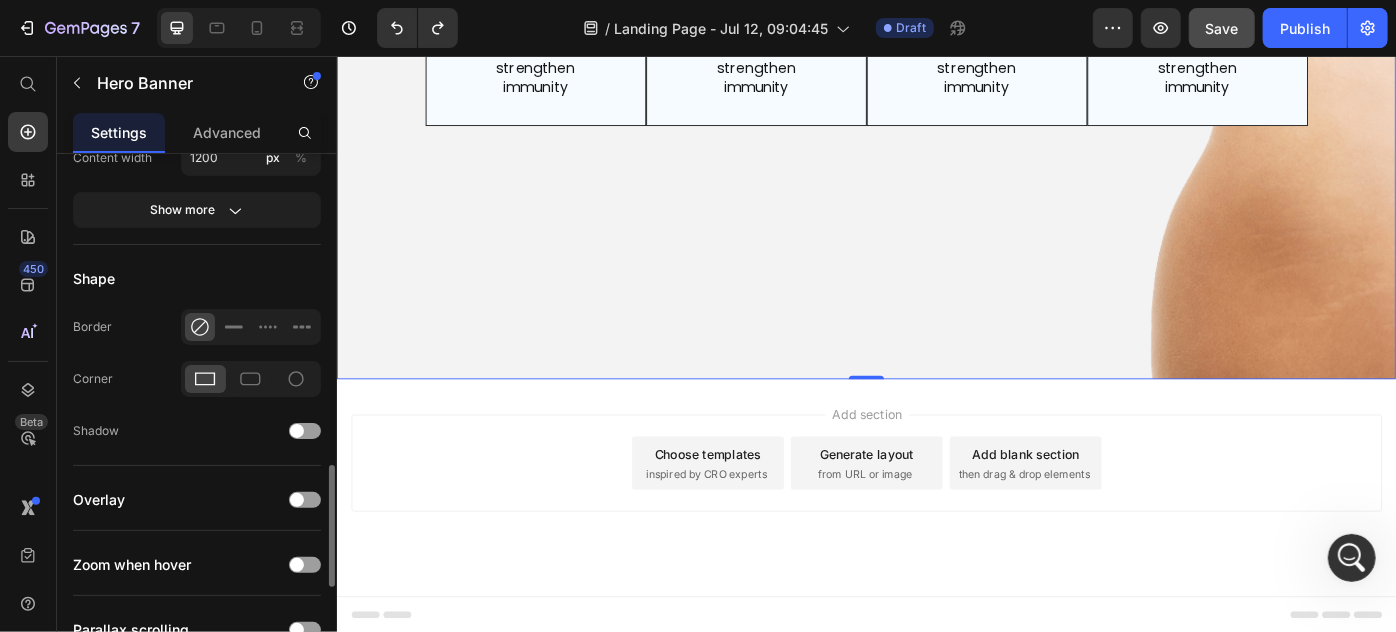 scroll, scrollTop: 1181, scrollLeft: 0, axis: vertical 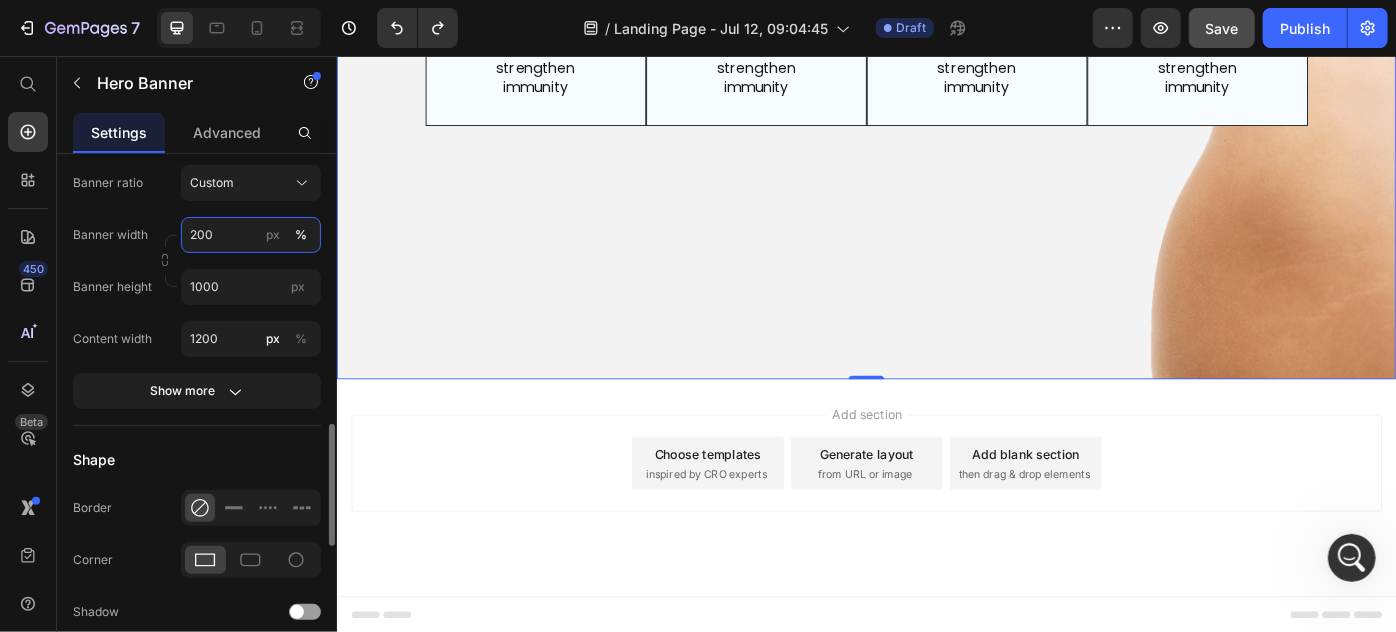click on "200" at bounding box center (251, 235) 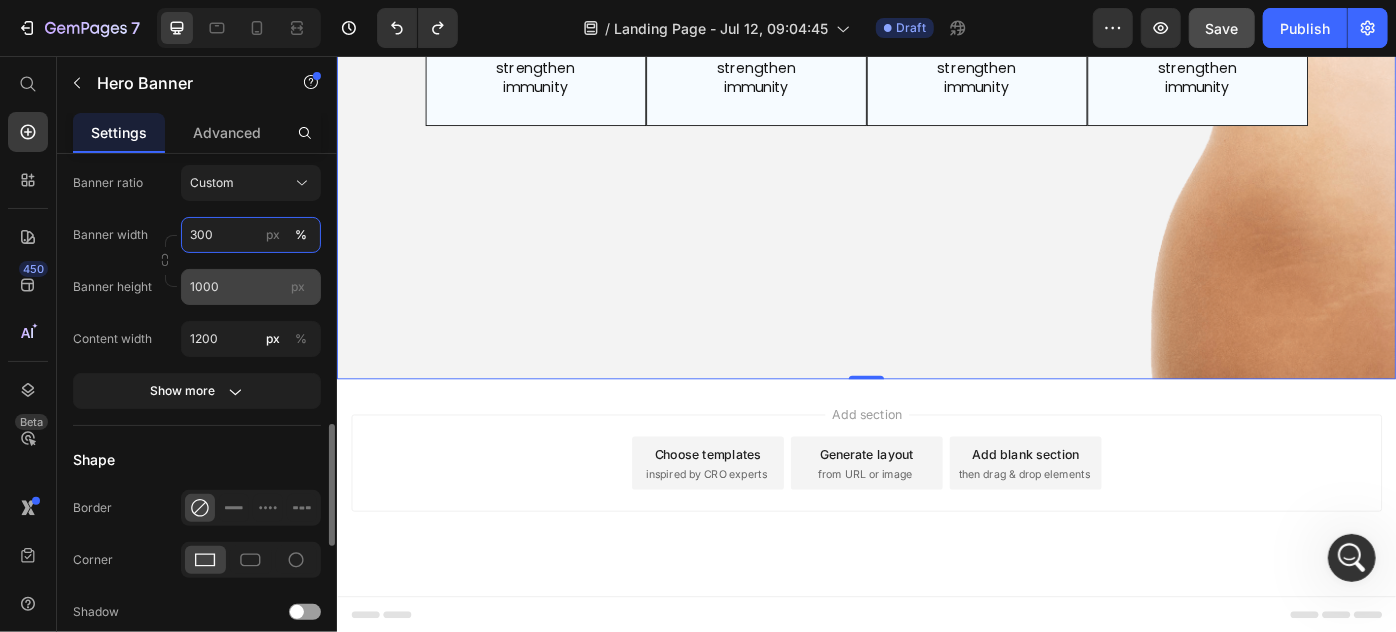 type on "300" 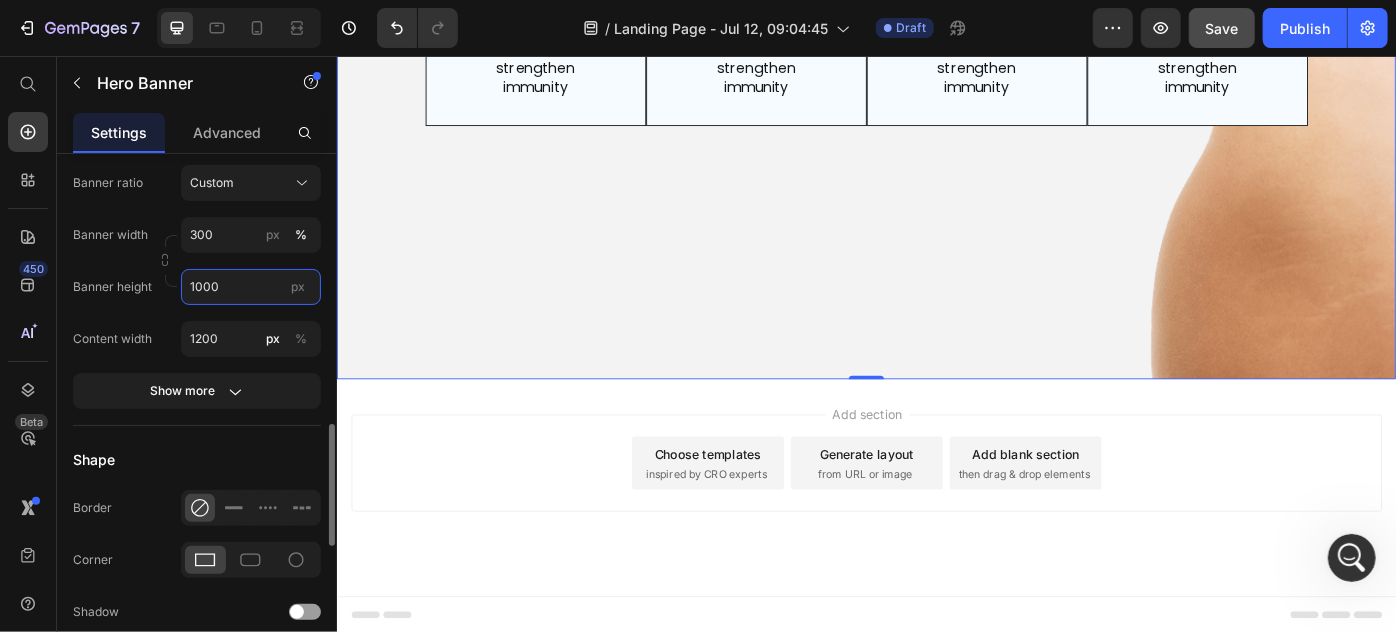 click on "1000" at bounding box center [251, 287] 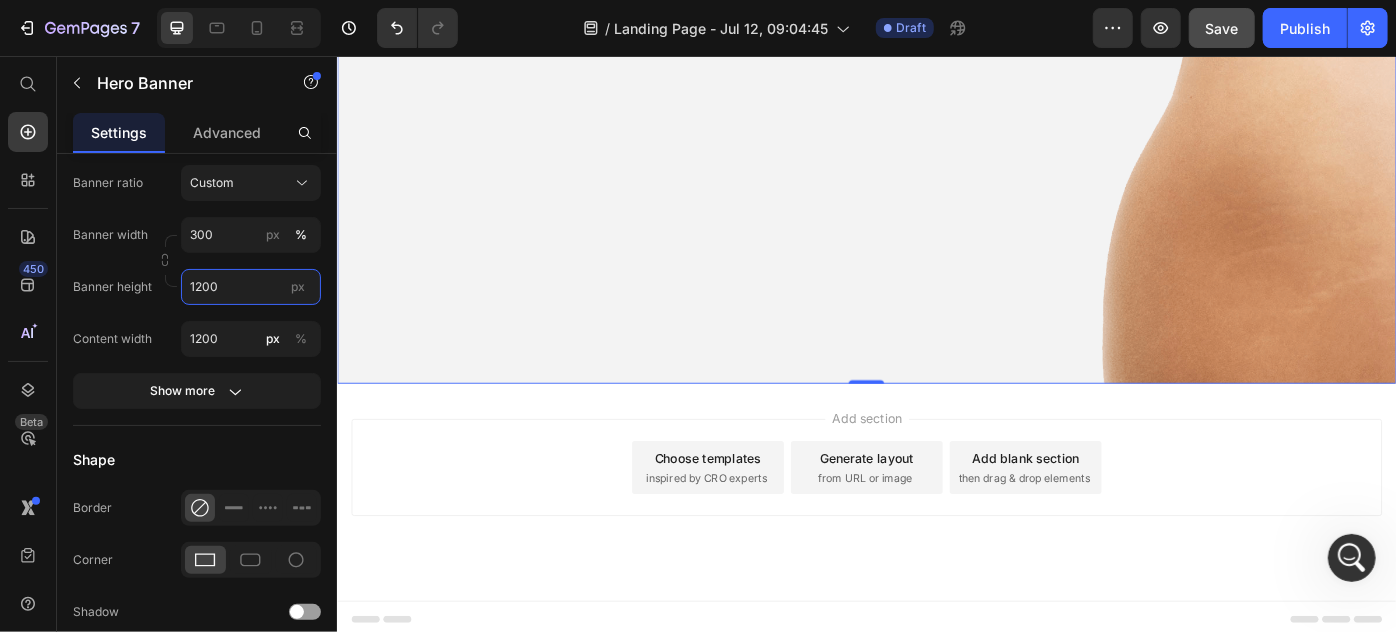 scroll, scrollTop: 3153, scrollLeft: 0, axis: vertical 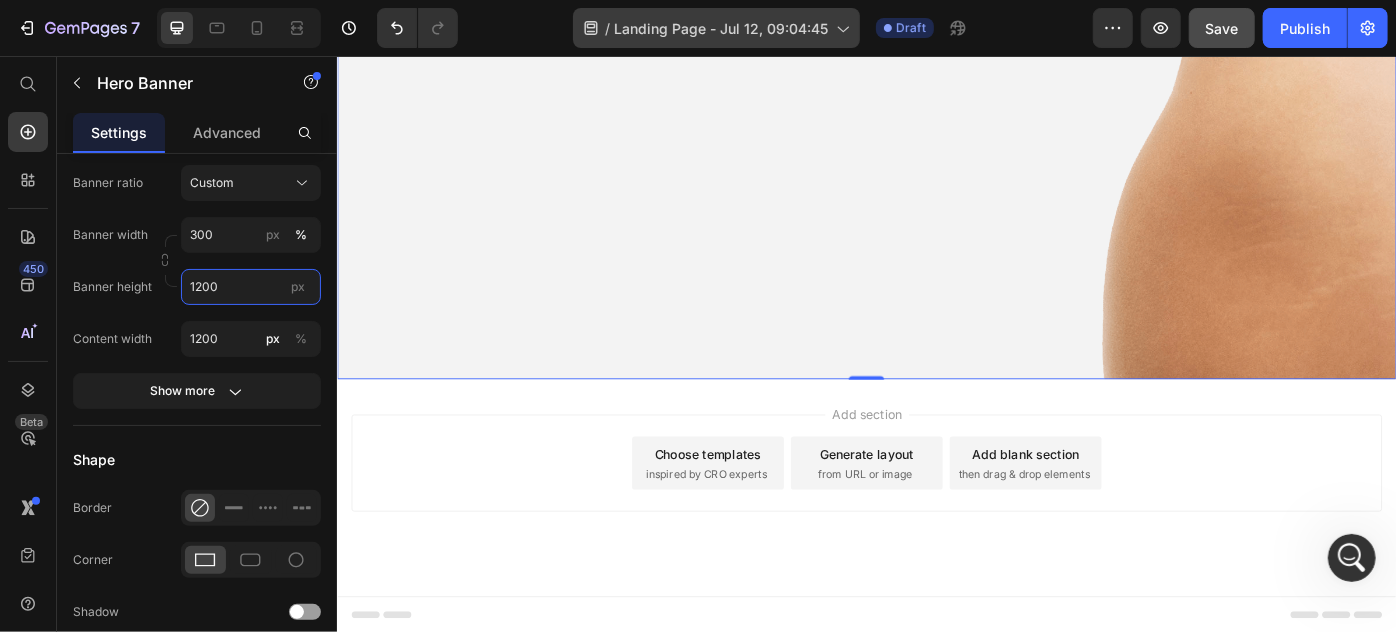 type on "1200" 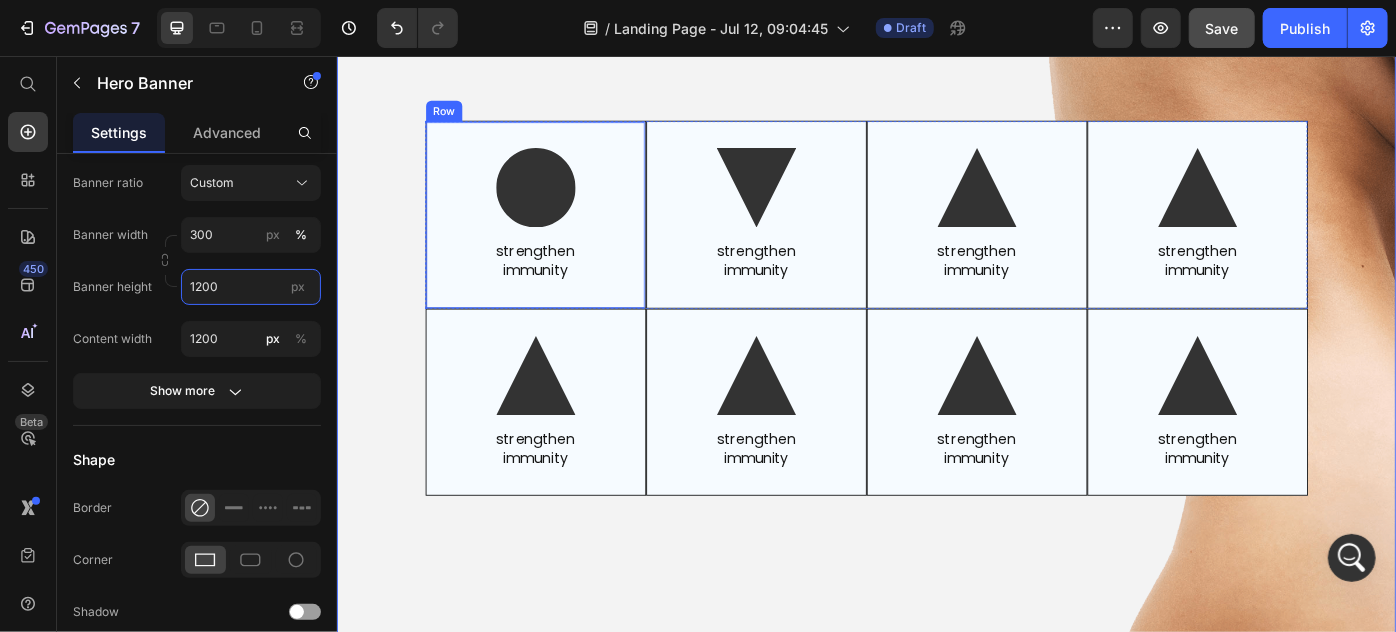 scroll, scrollTop: 2426, scrollLeft: 0, axis: vertical 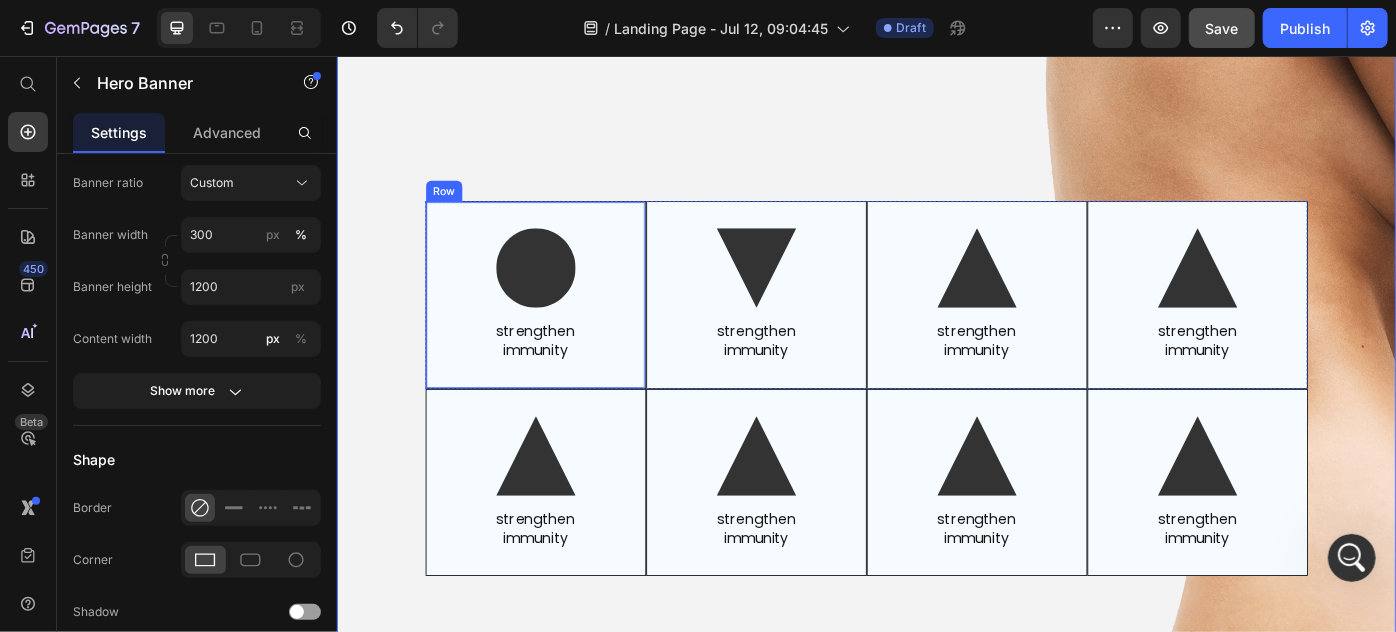 click on "Image strengthen immunity Heading Row" at bounding box center (561, 325) 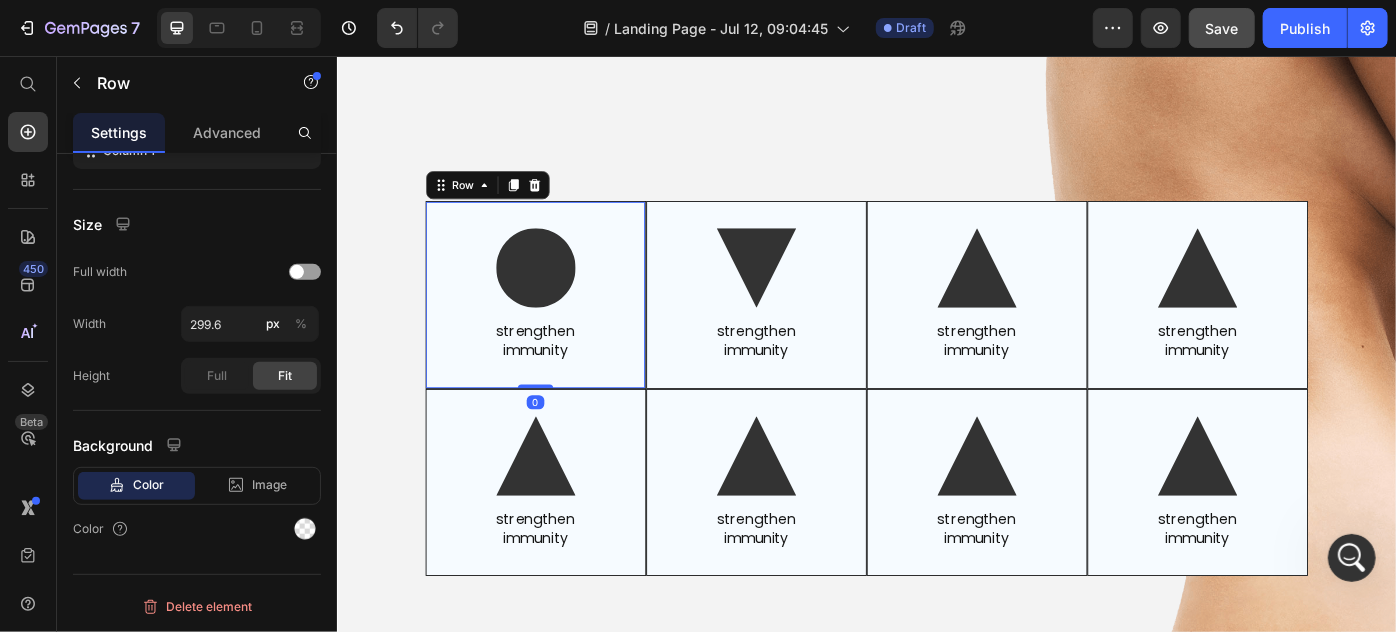 scroll, scrollTop: 0, scrollLeft: 0, axis: both 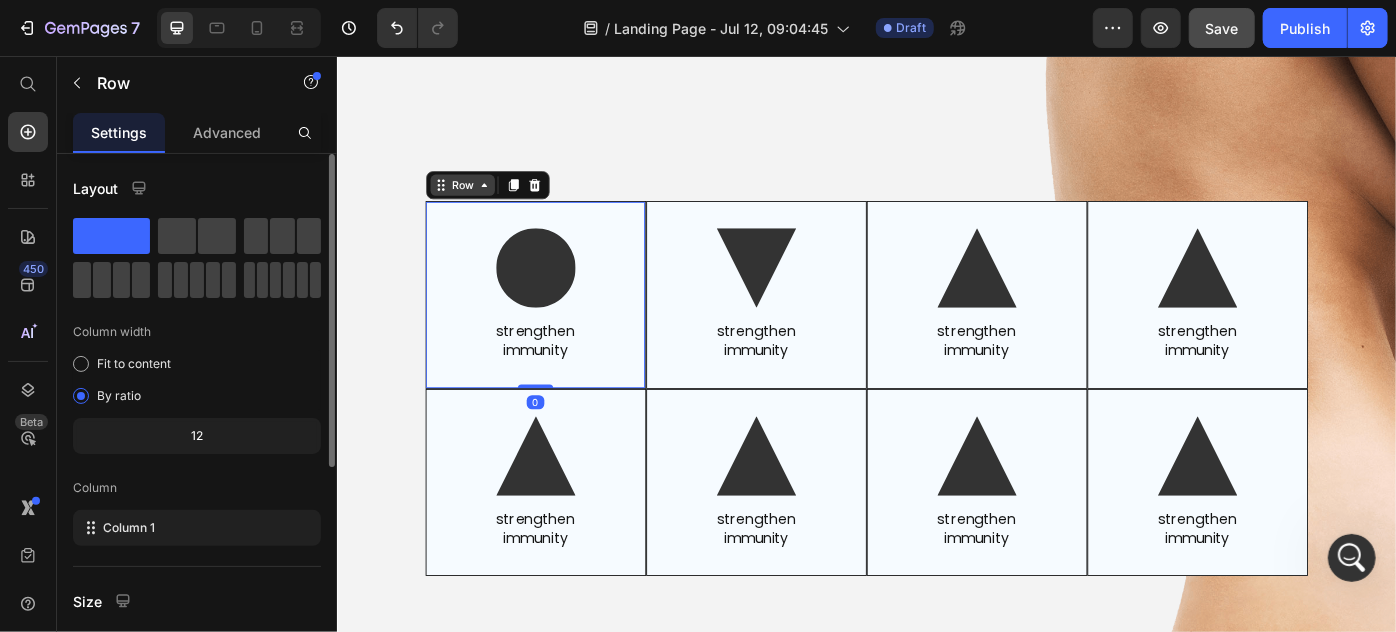 click on "Row" at bounding box center [478, 201] 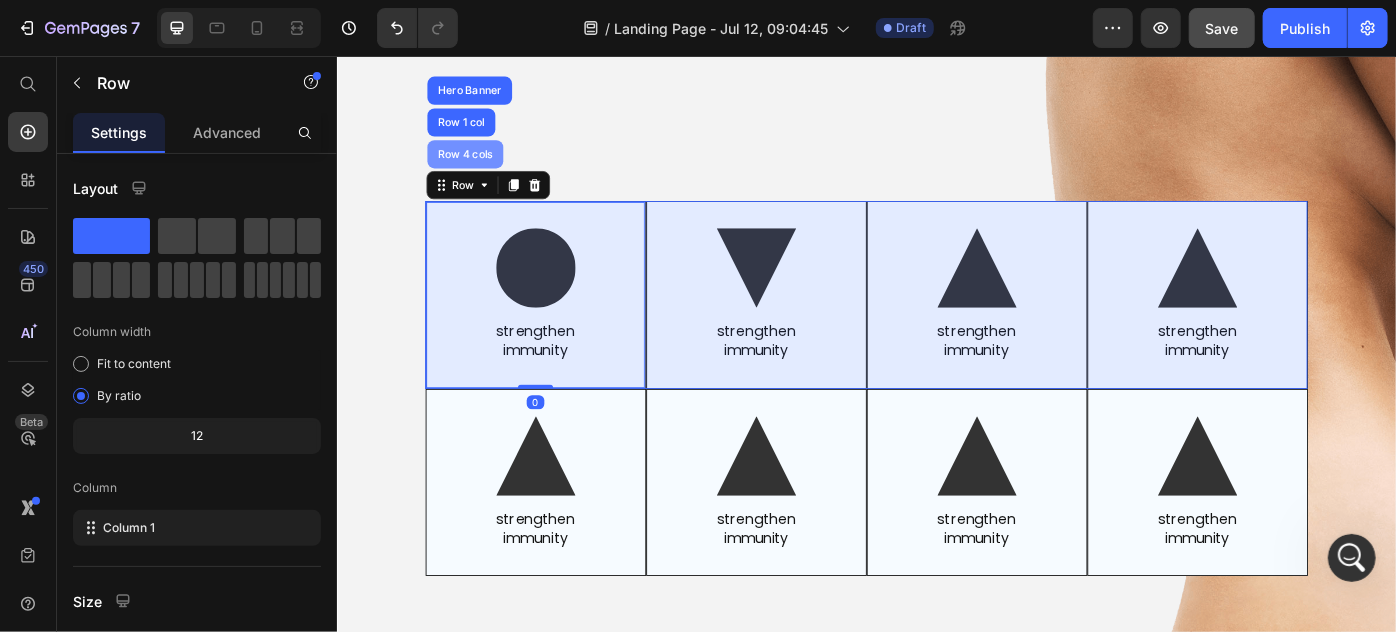 click on "Row 4 cols" at bounding box center (481, 166) 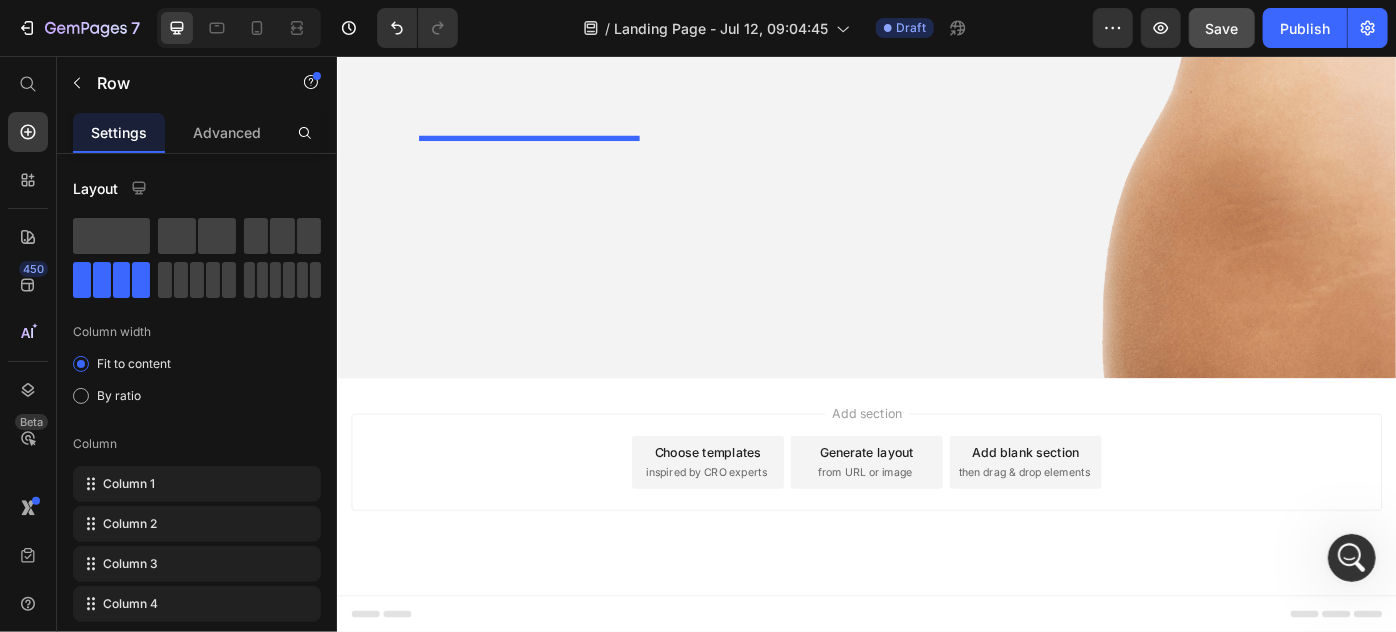 scroll, scrollTop: 3153, scrollLeft: 0, axis: vertical 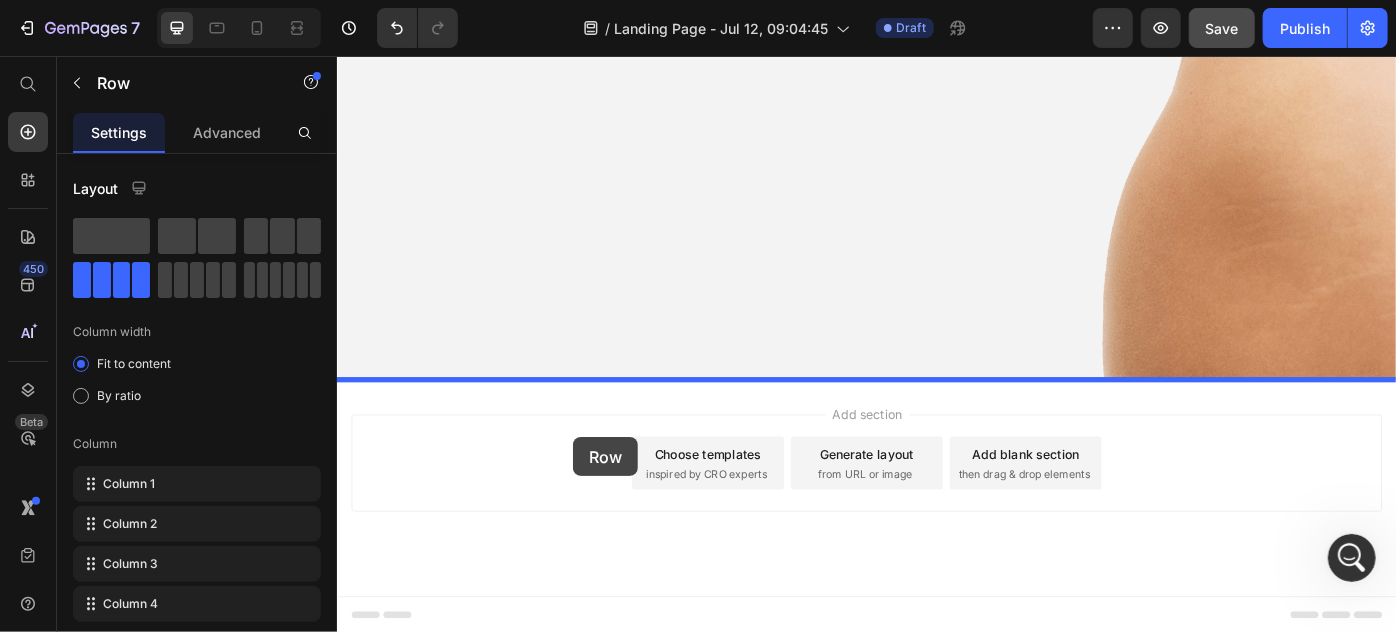 drag, startPoint x: 450, startPoint y: 311, endPoint x: 603, endPoint y: 487, distance: 233.20592 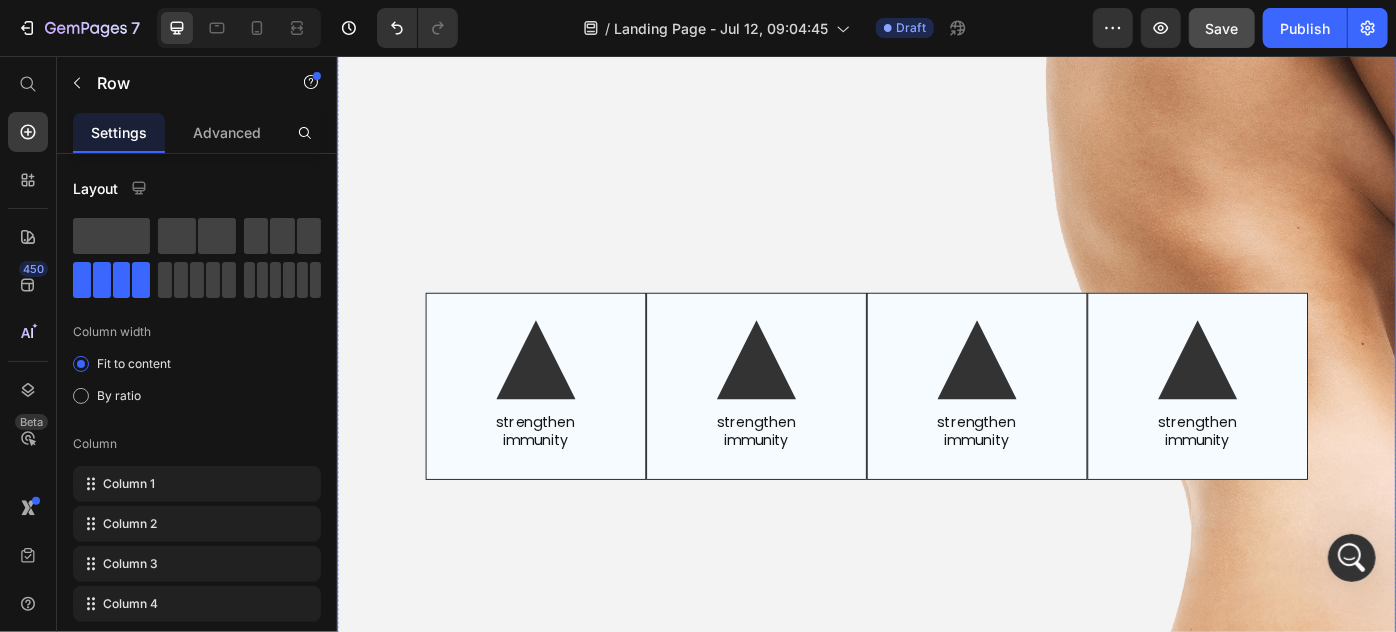 scroll, scrollTop: 2426, scrollLeft: 0, axis: vertical 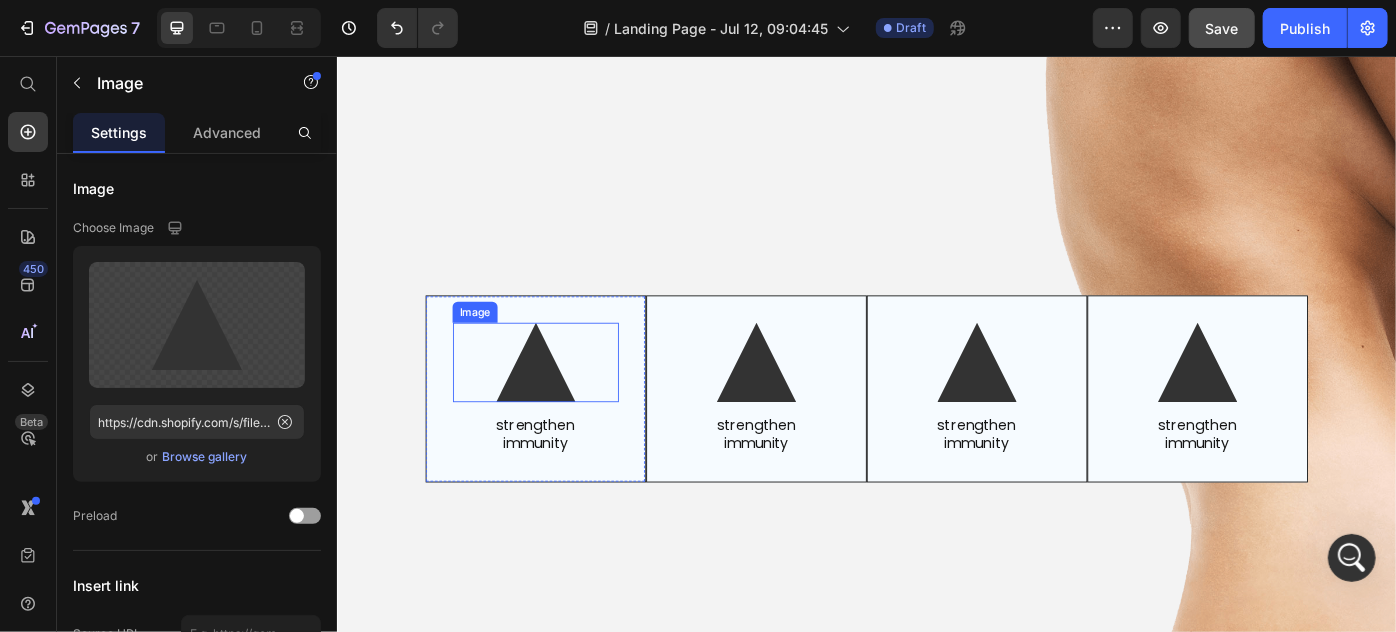 click at bounding box center (561, 402) 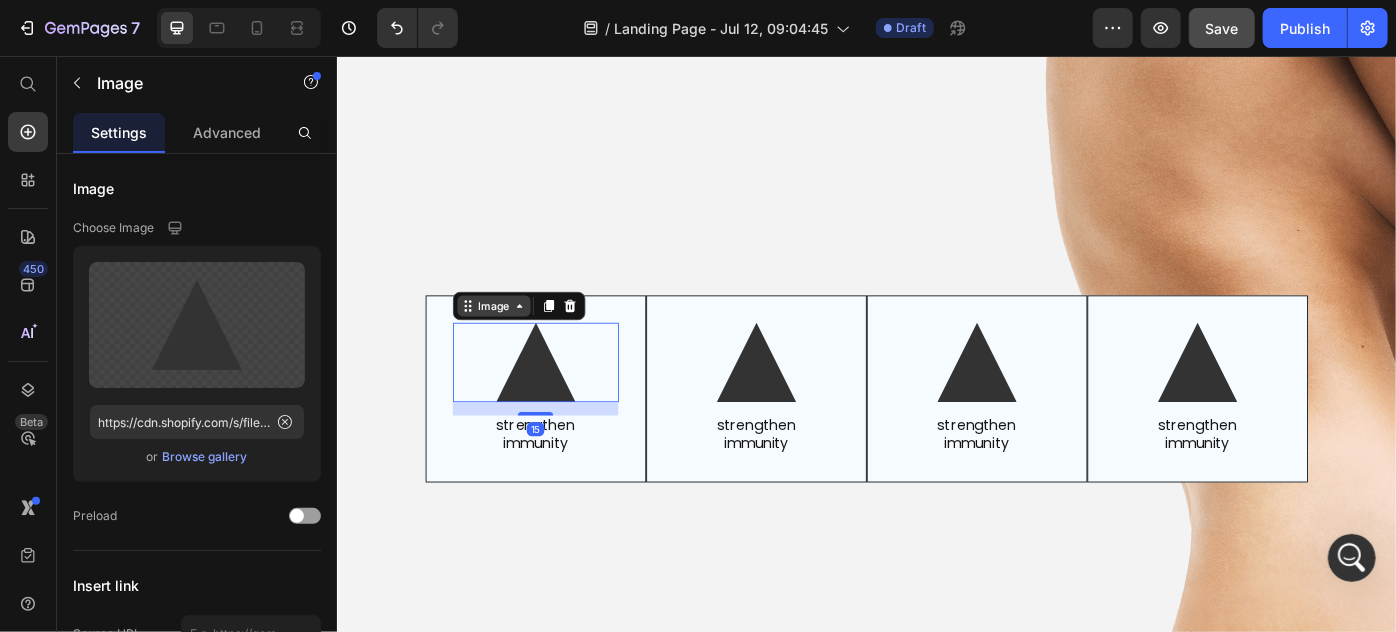 click on "Image" at bounding box center (513, 338) 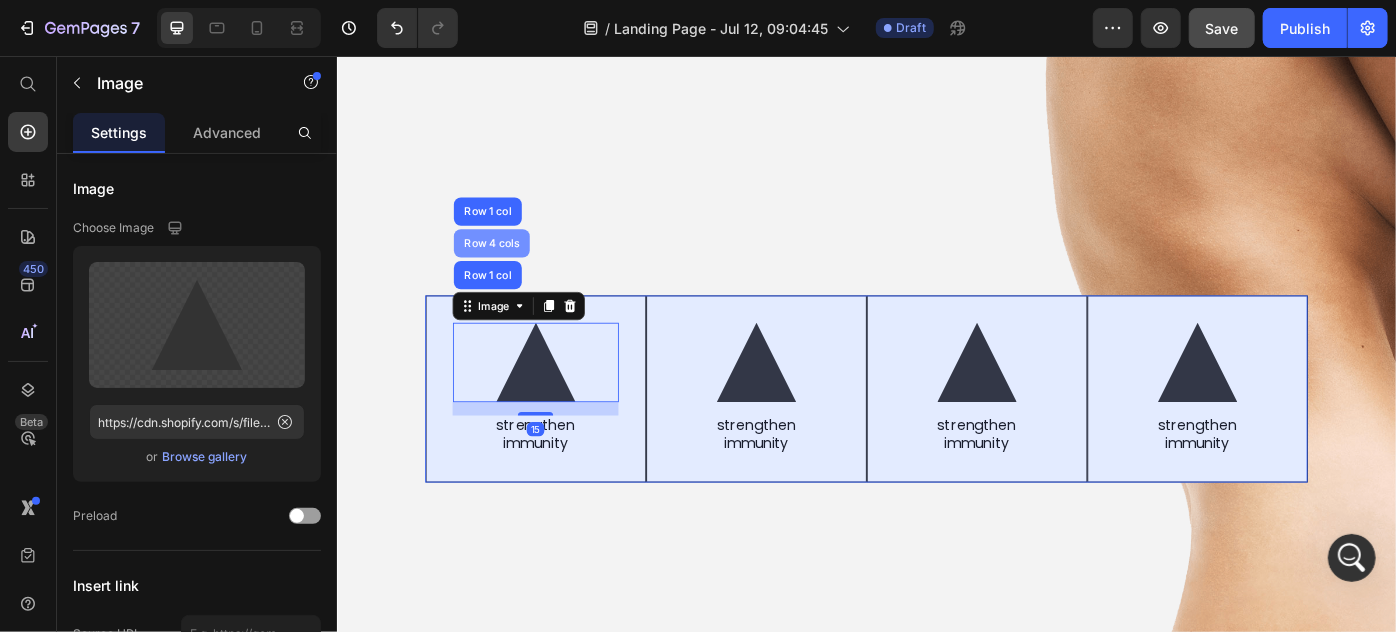 click on "Row 4 cols" at bounding box center (511, 267) 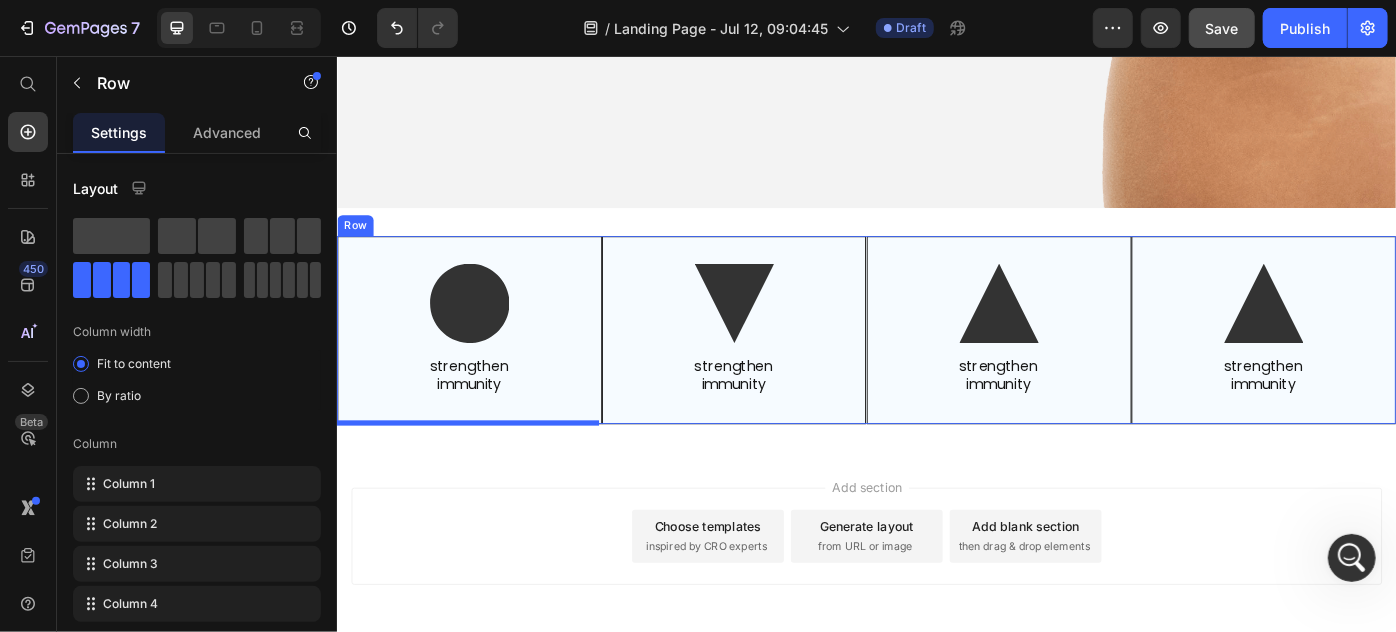 scroll, scrollTop: 3429, scrollLeft: 0, axis: vertical 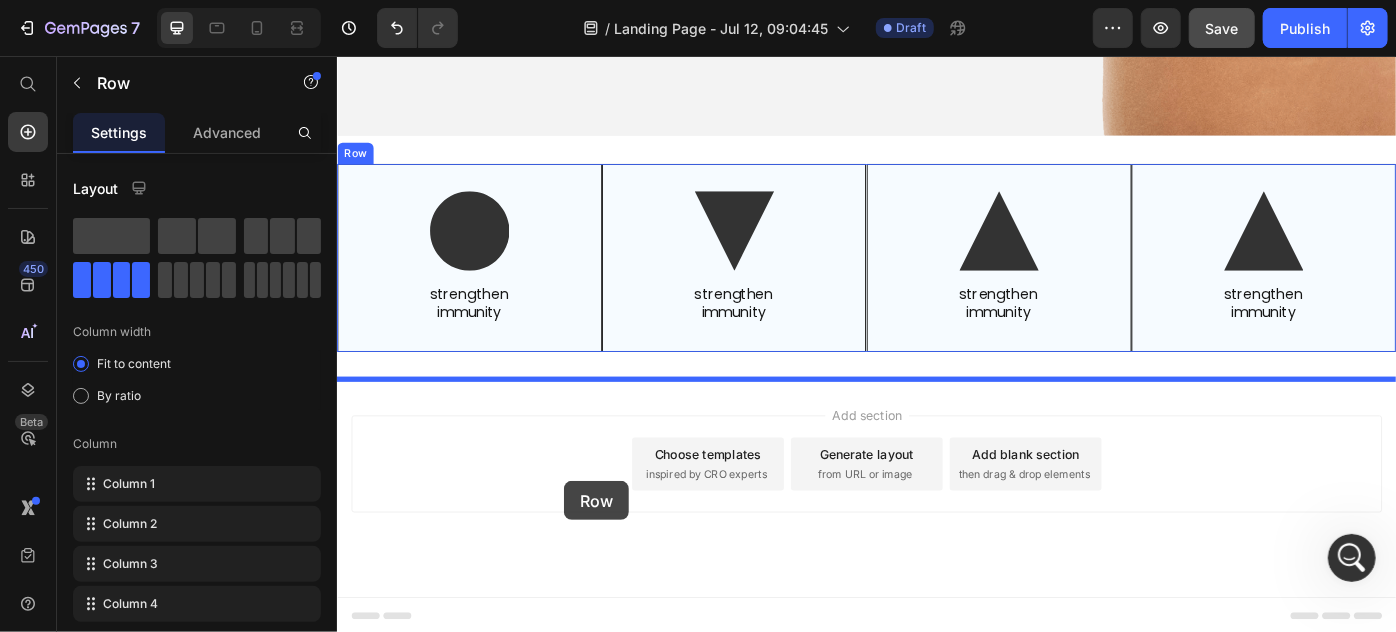 drag, startPoint x: 469, startPoint y: 410, endPoint x: 593, endPoint y: 537, distance: 177.49648 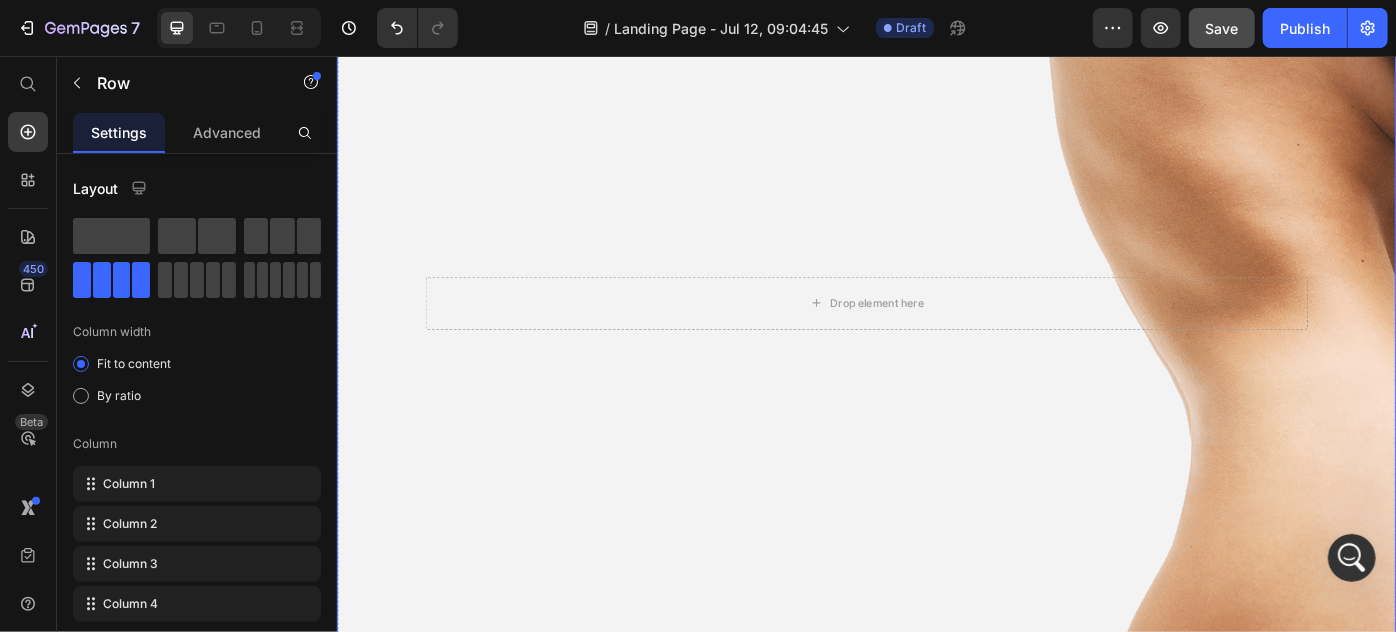 scroll, scrollTop: 2520, scrollLeft: 0, axis: vertical 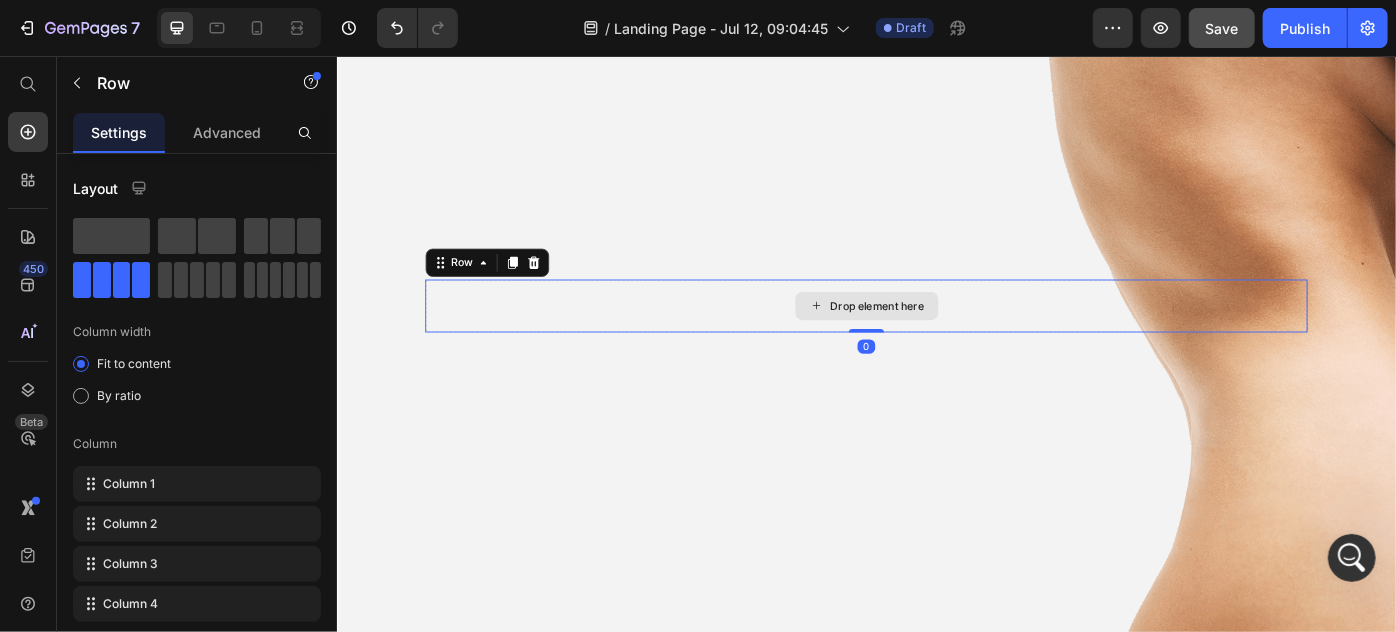 click on "Drop element here" at bounding box center [936, 338] 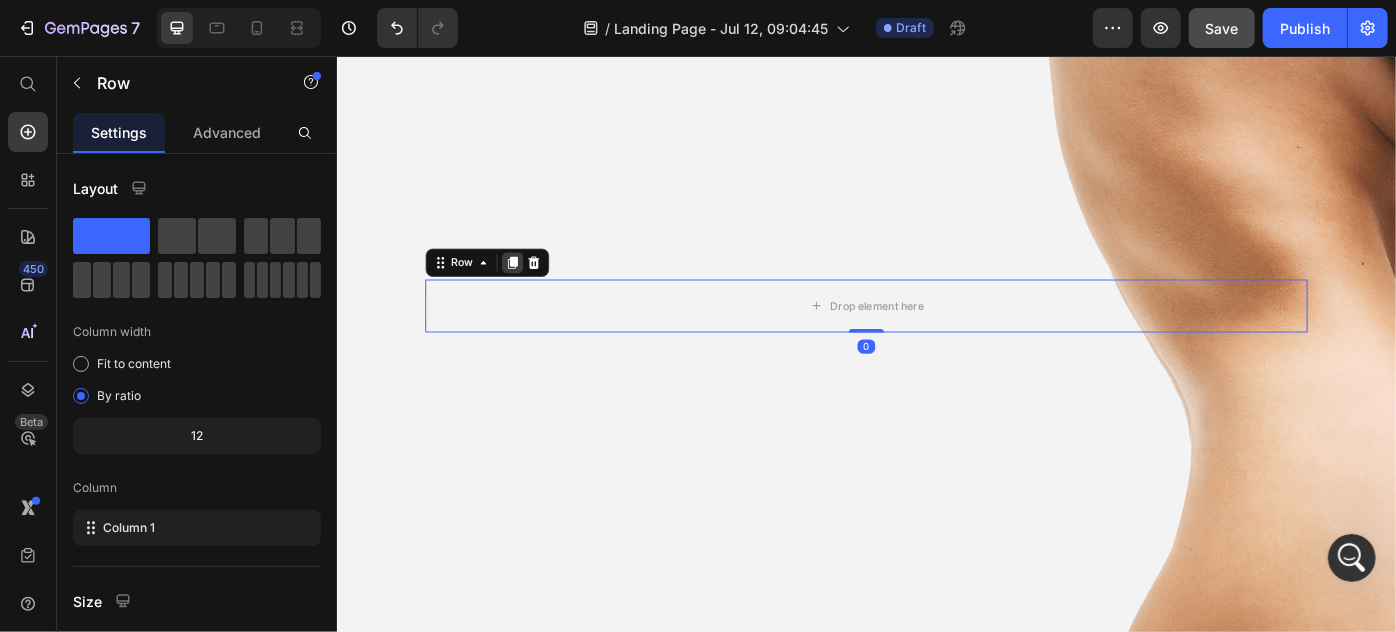 click 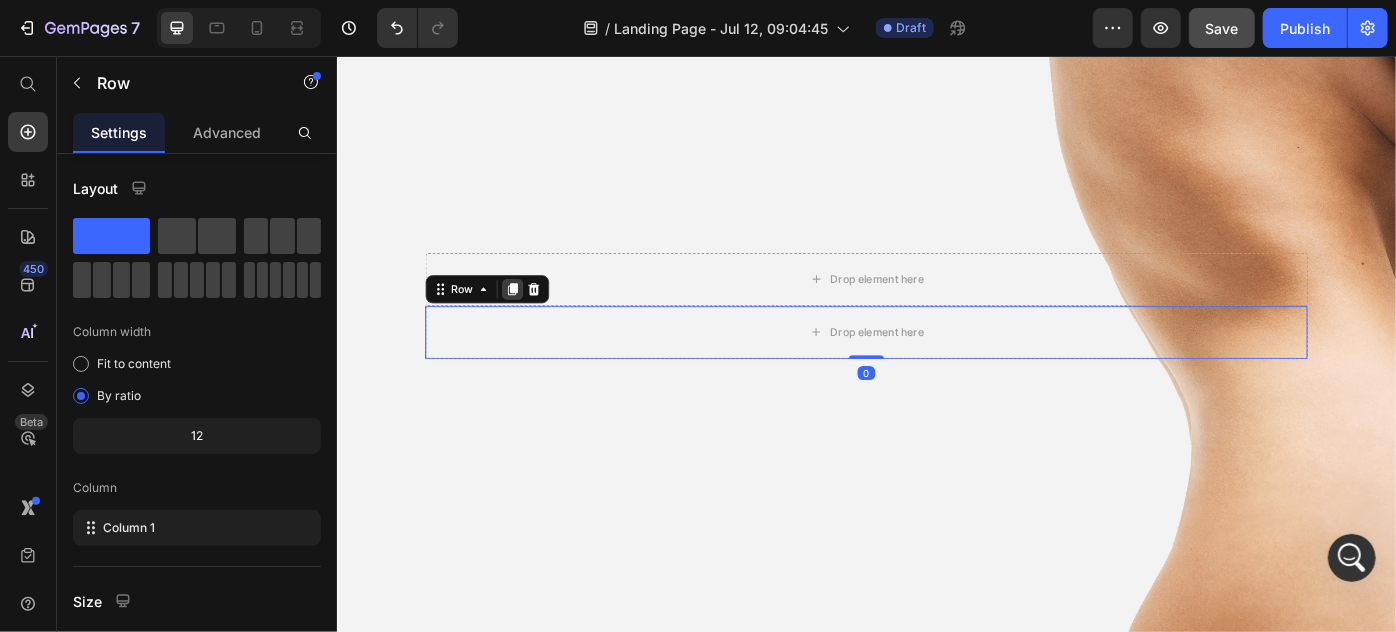 click 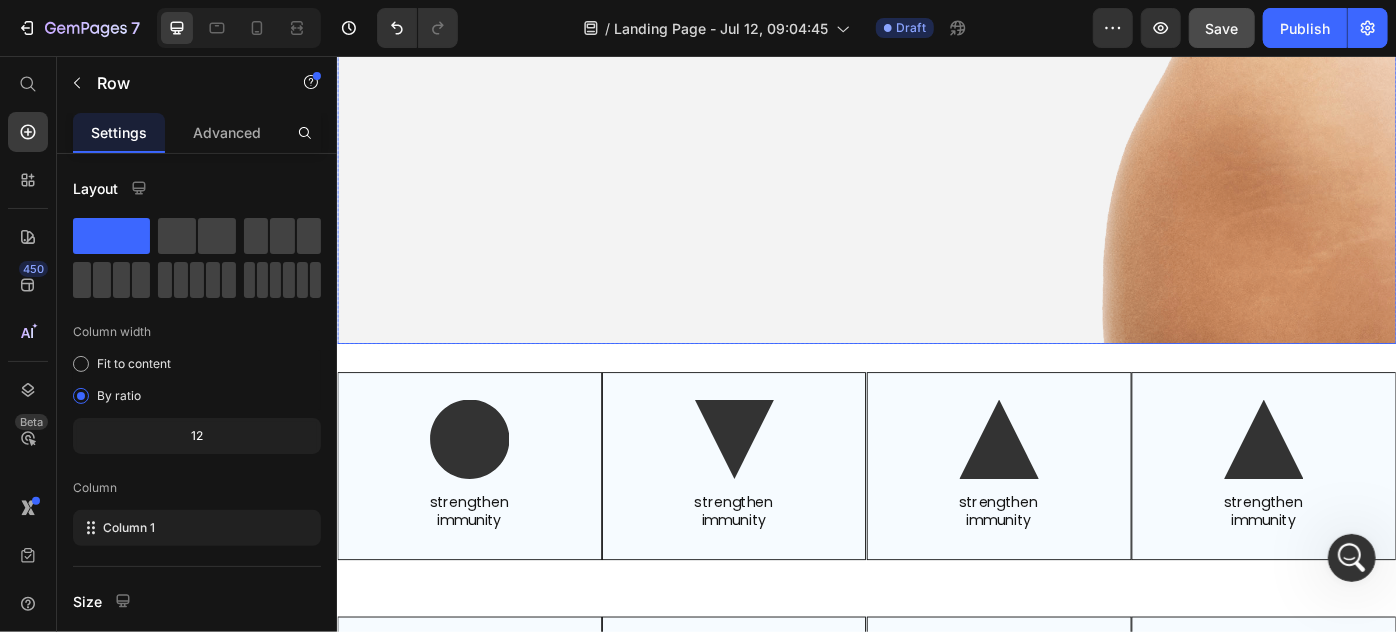 scroll, scrollTop: 3248, scrollLeft: 0, axis: vertical 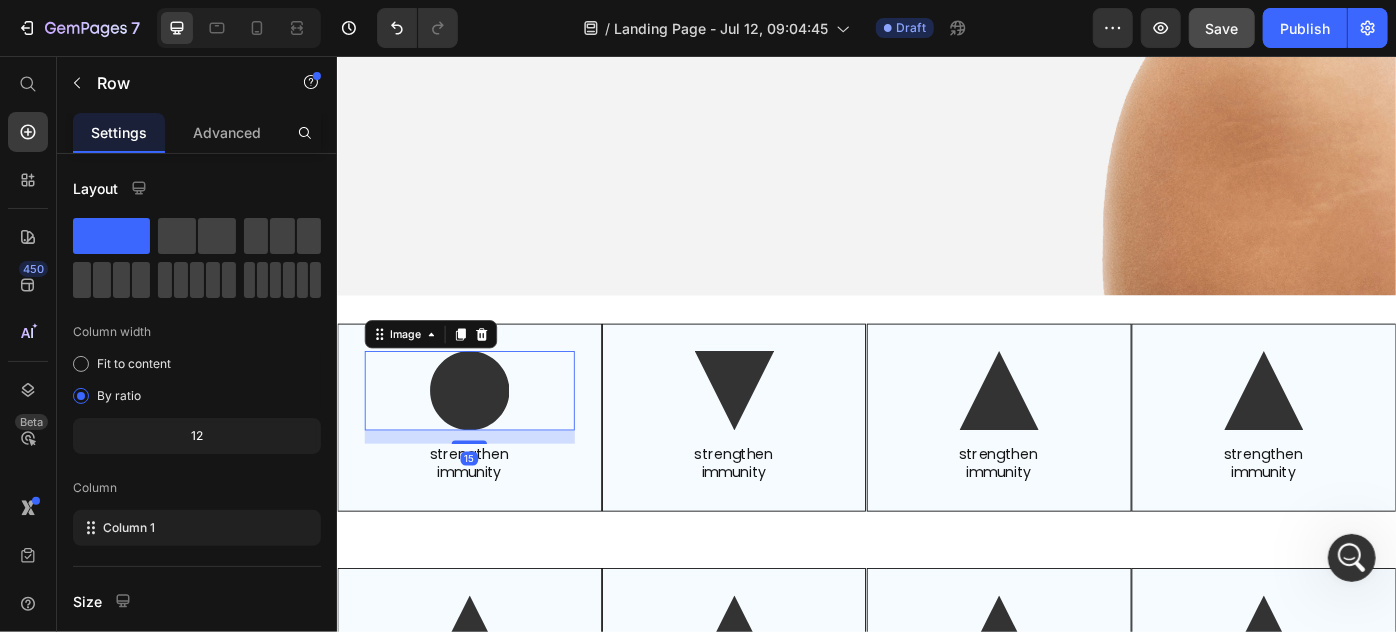 click at bounding box center [486, 434] 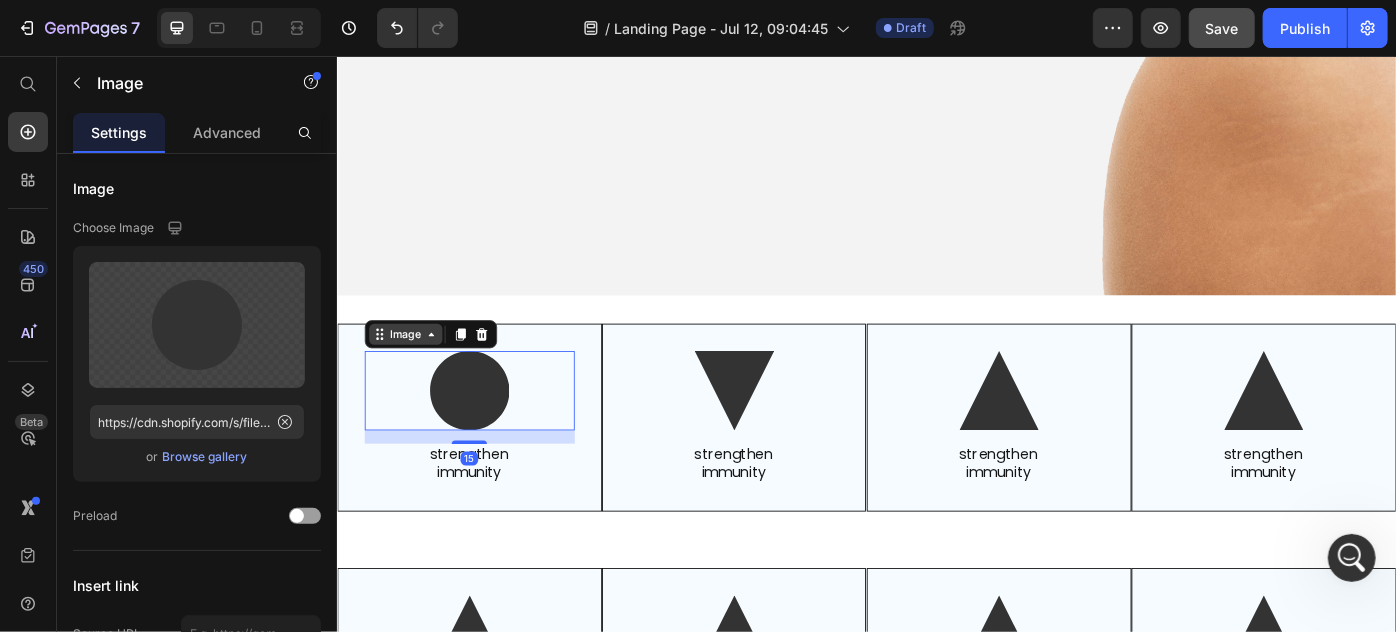 click on "Image" at bounding box center [413, 370] 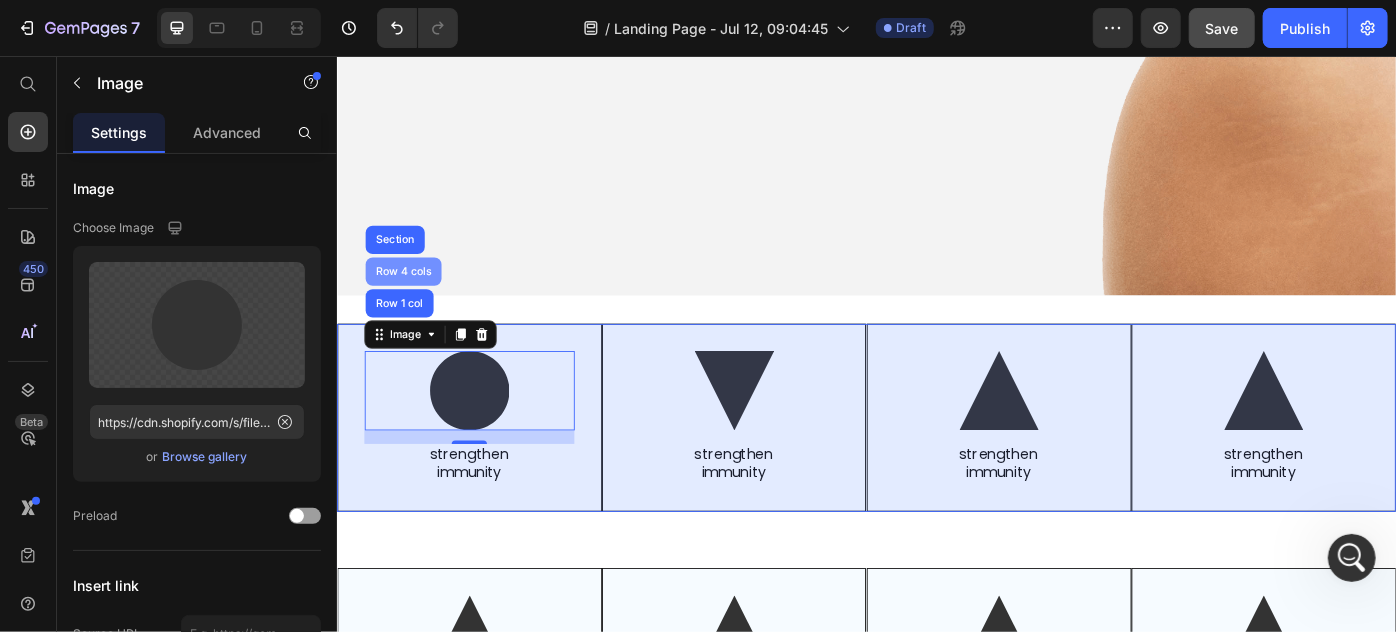 click on "Row 4 cols" at bounding box center [411, 299] 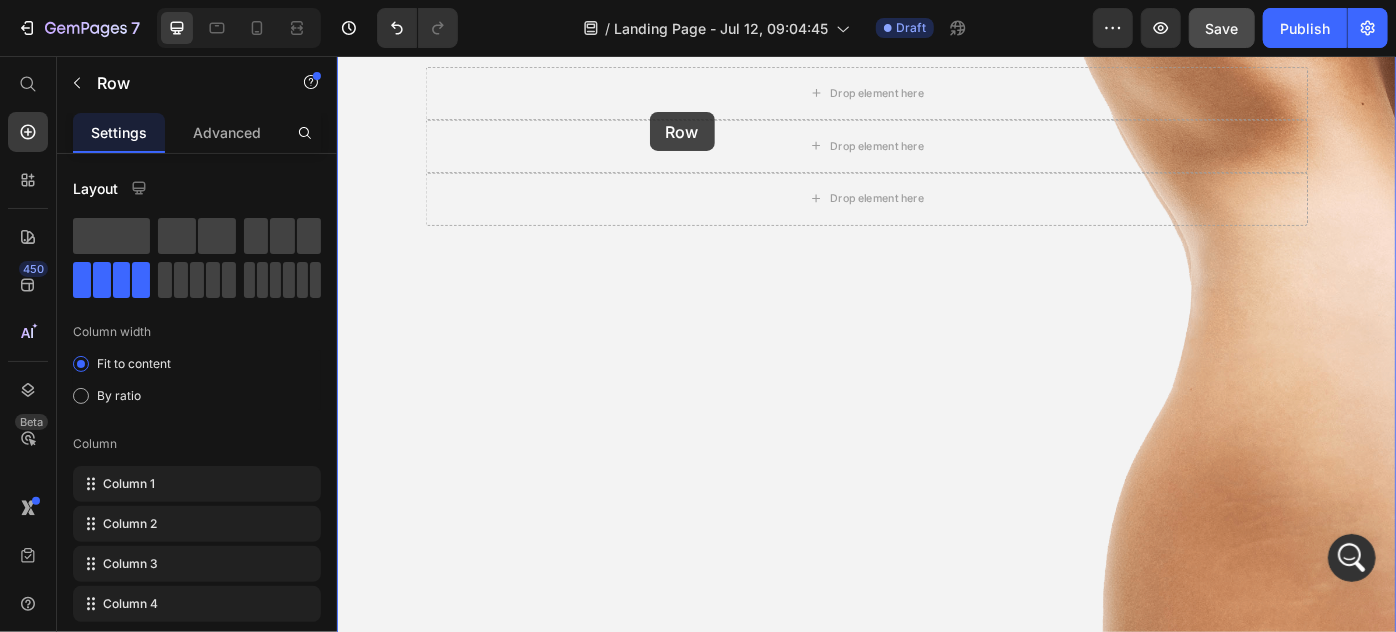 scroll, scrollTop: 2666, scrollLeft: 0, axis: vertical 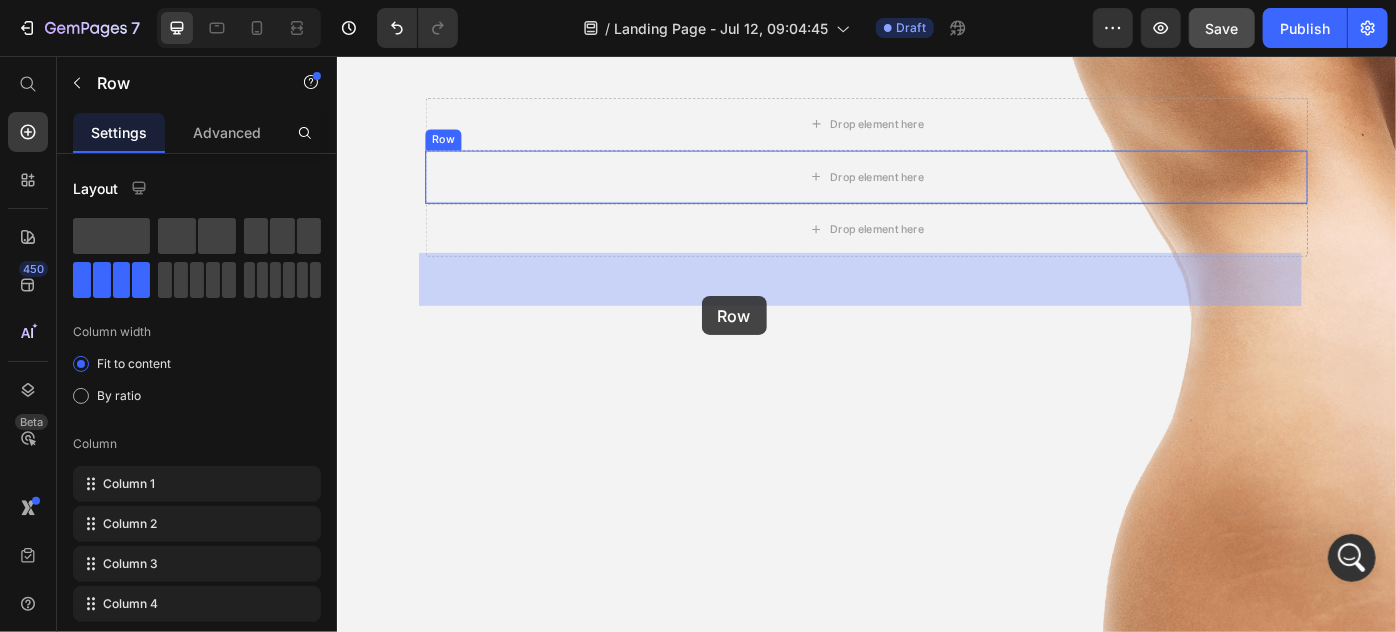 drag, startPoint x: 382, startPoint y: 328, endPoint x: 749, endPoint y: 325, distance: 367.01227 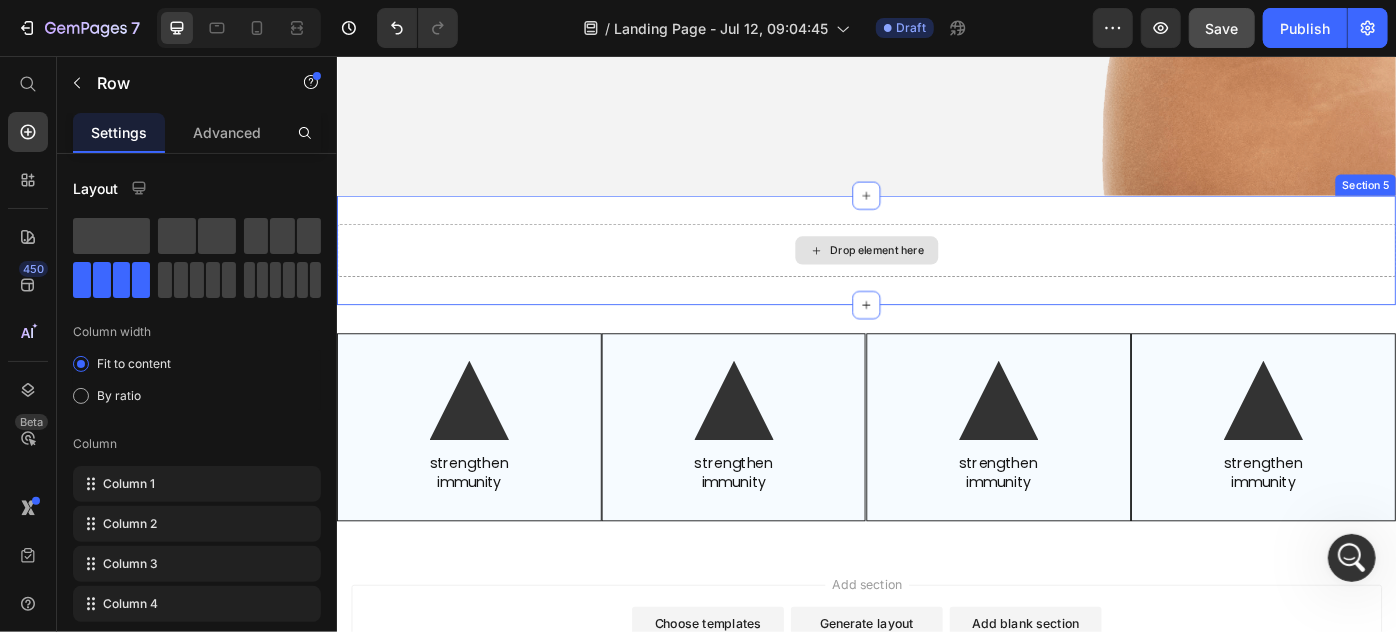 scroll, scrollTop: 3393, scrollLeft: 0, axis: vertical 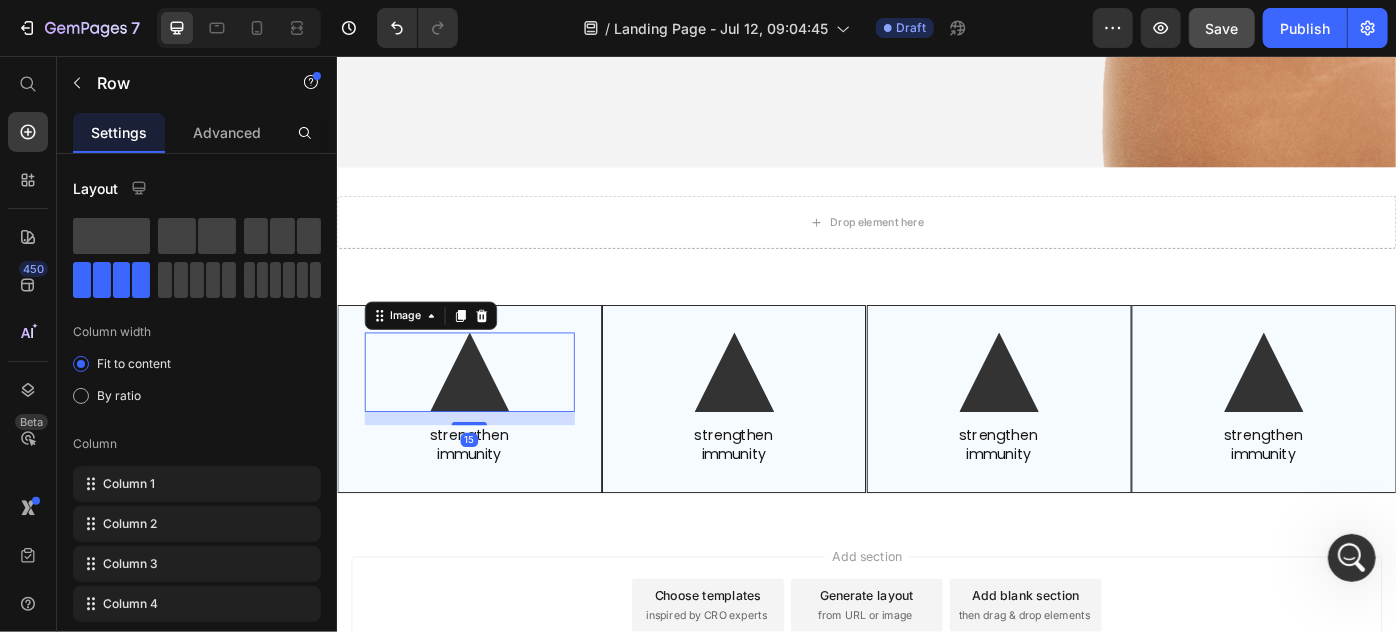 click at bounding box center [486, 413] 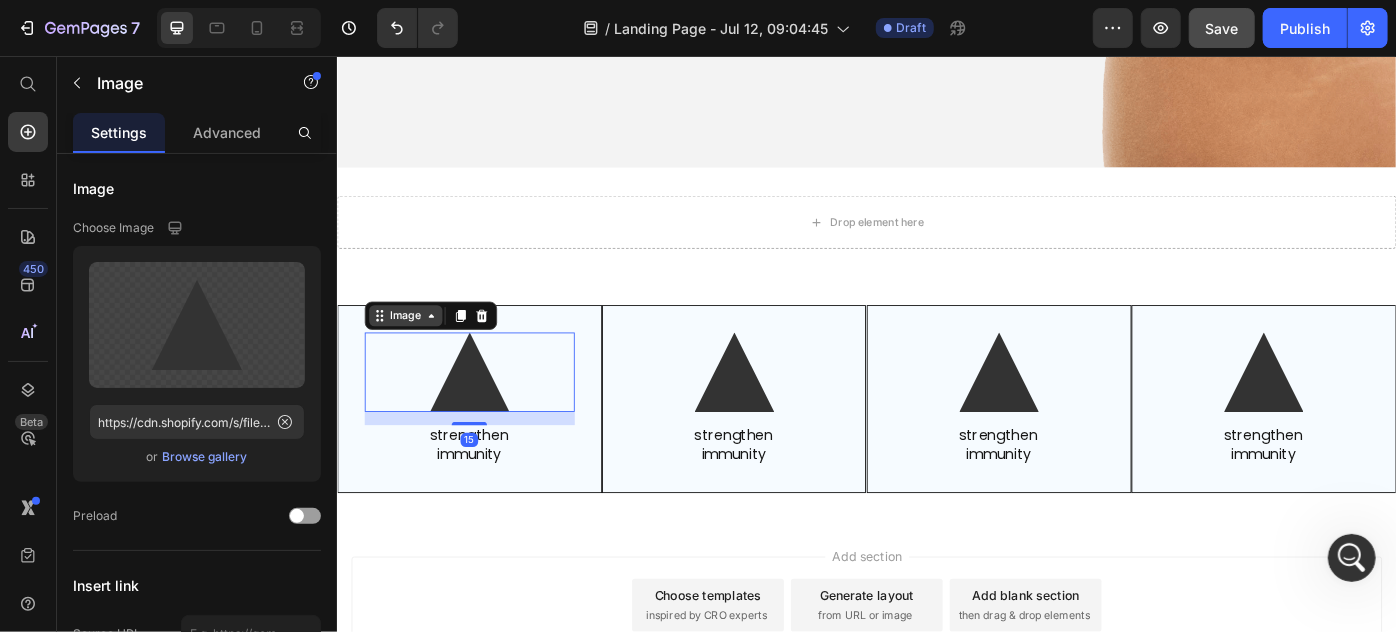 click on "Image" at bounding box center [413, 349] 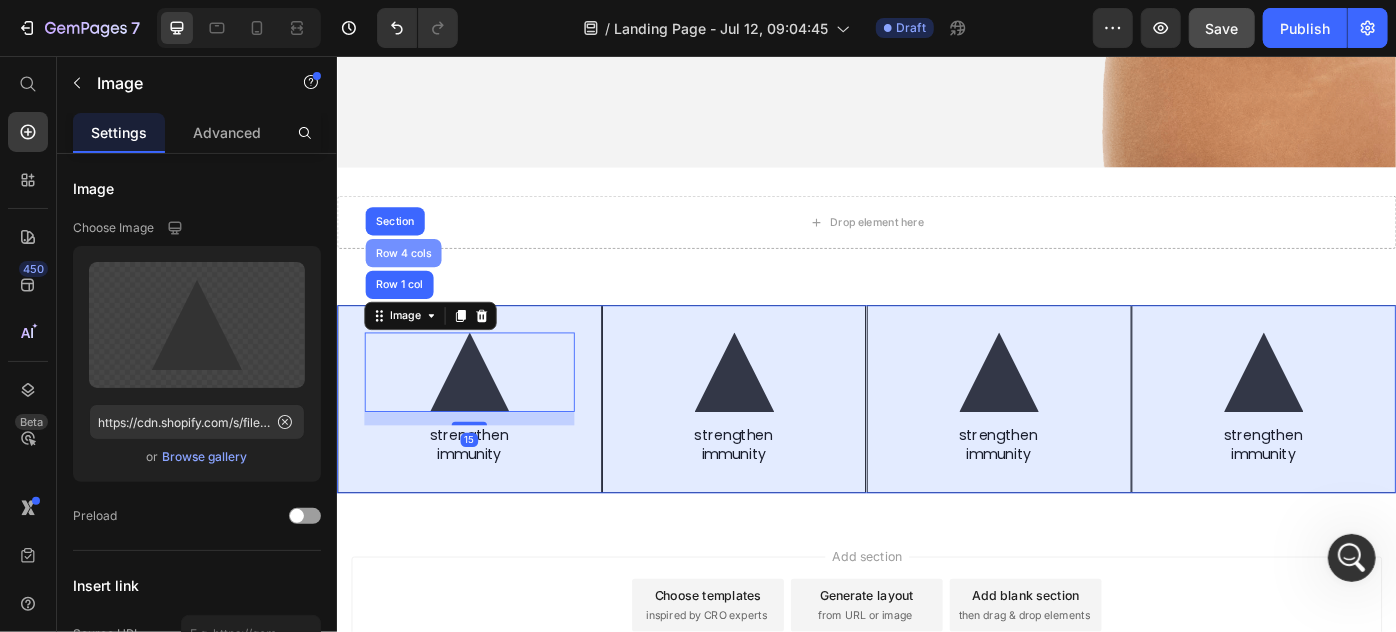 click on "Row 4 cols" at bounding box center [411, 278] 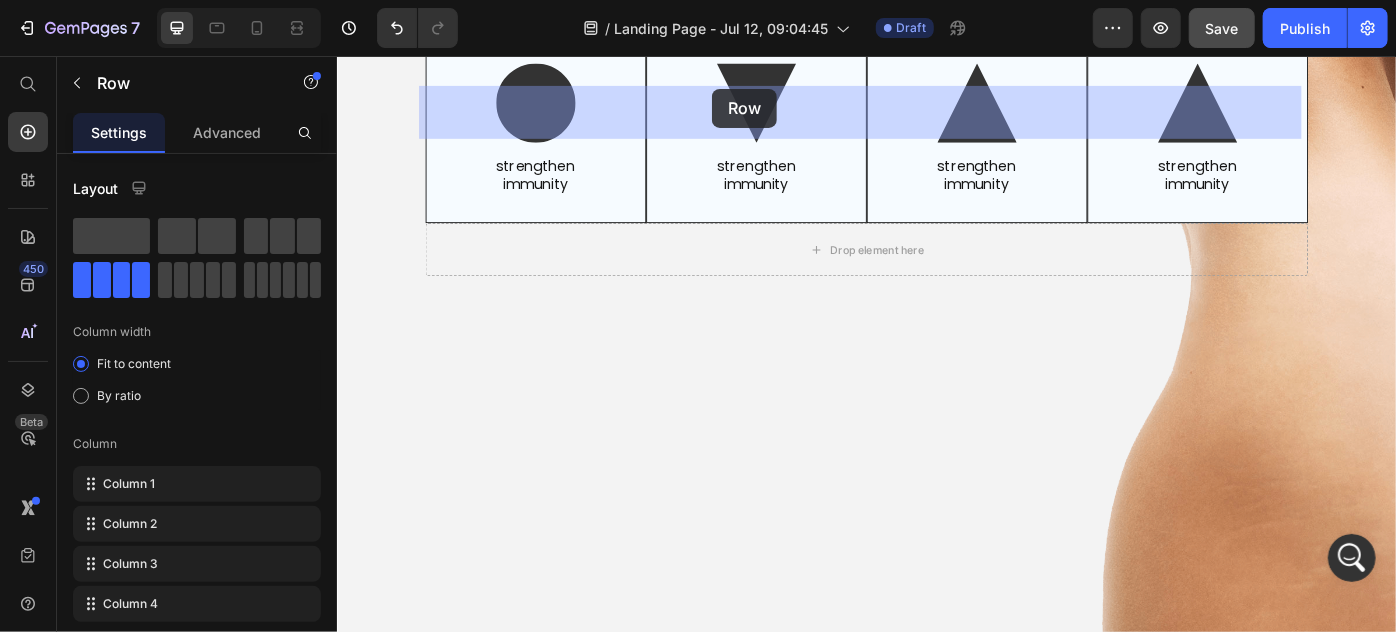 scroll, scrollTop: 2704, scrollLeft: 0, axis: vertical 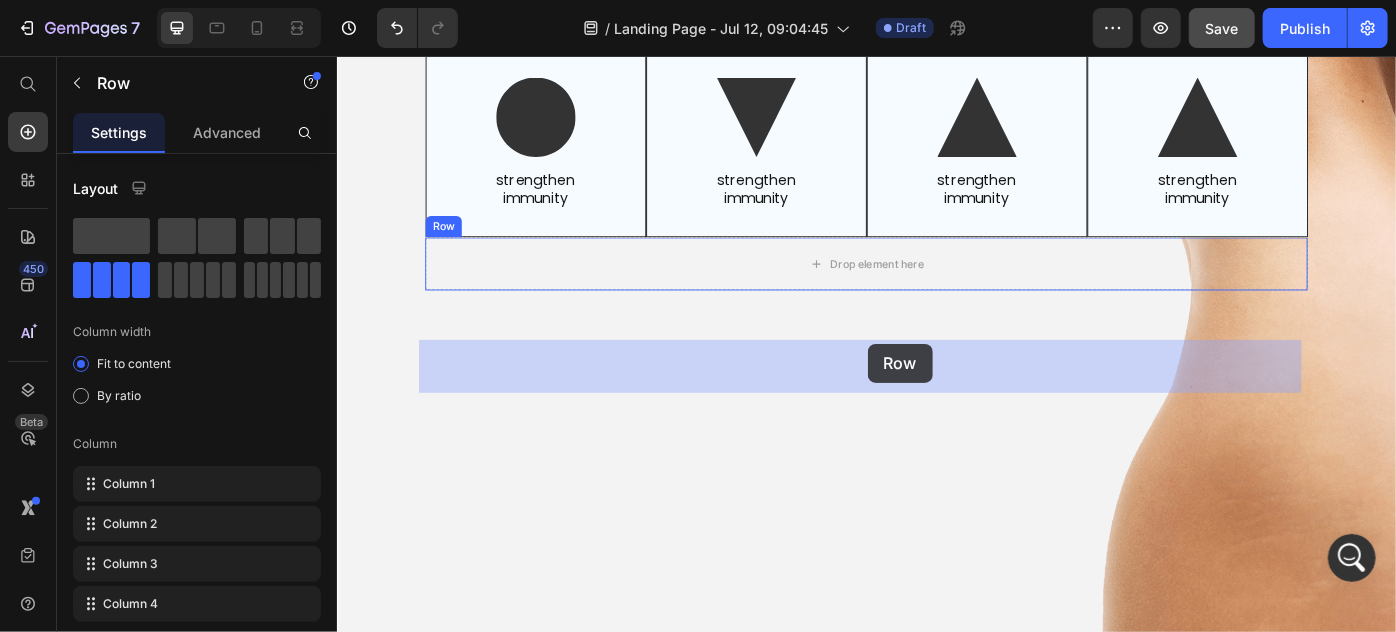 drag, startPoint x: 367, startPoint y: 316, endPoint x: 937, endPoint y: 381, distance: 573.69415 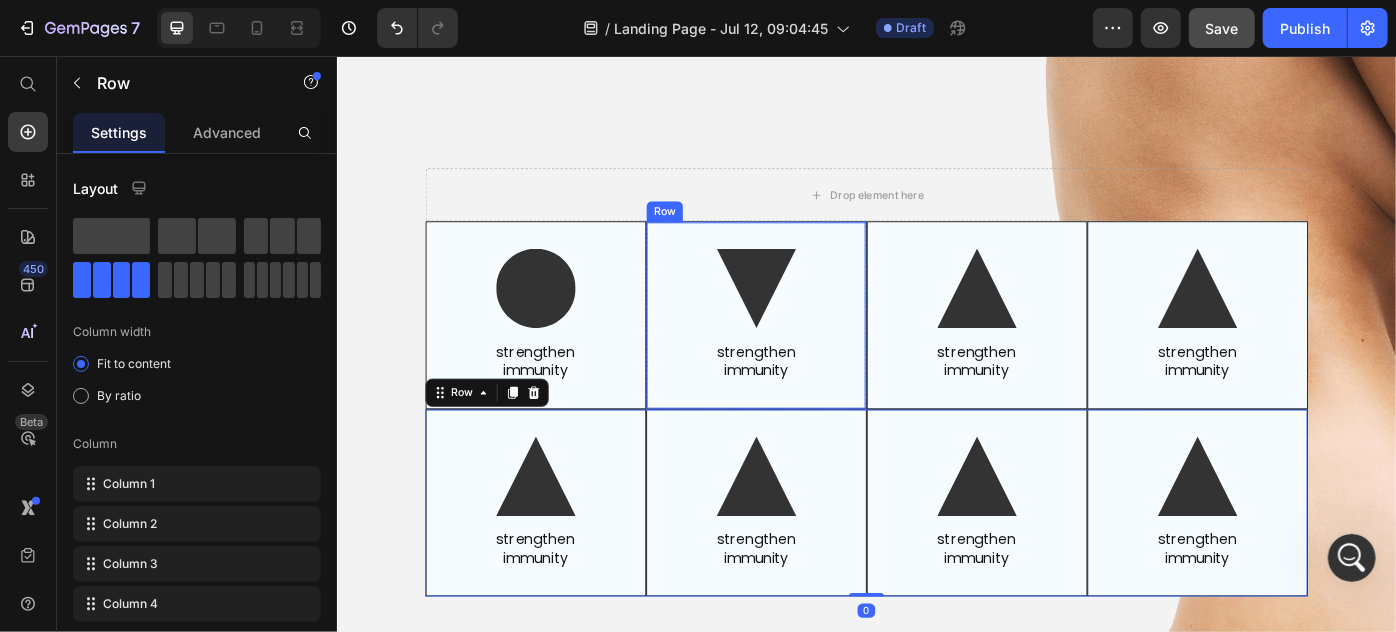 scroll, scrollTop: 2432, scrollLeft: 0, axis: vertical 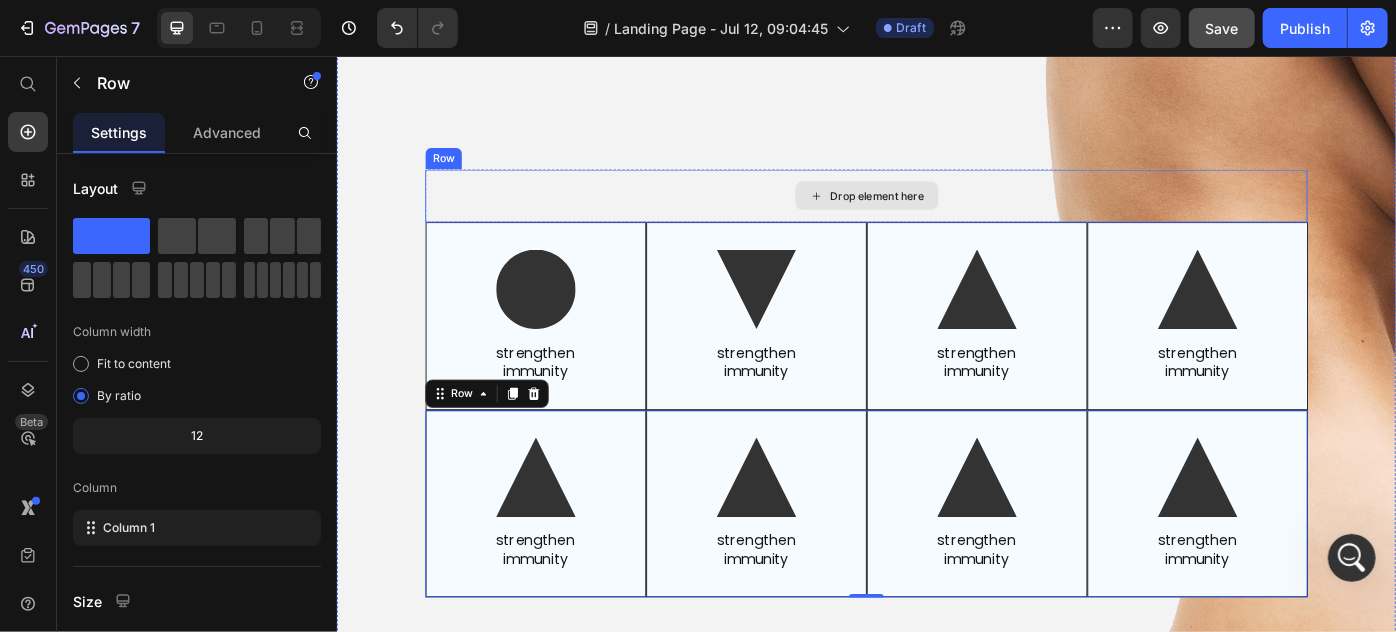 click on "Drop element here" at bounding box center [936, 213] 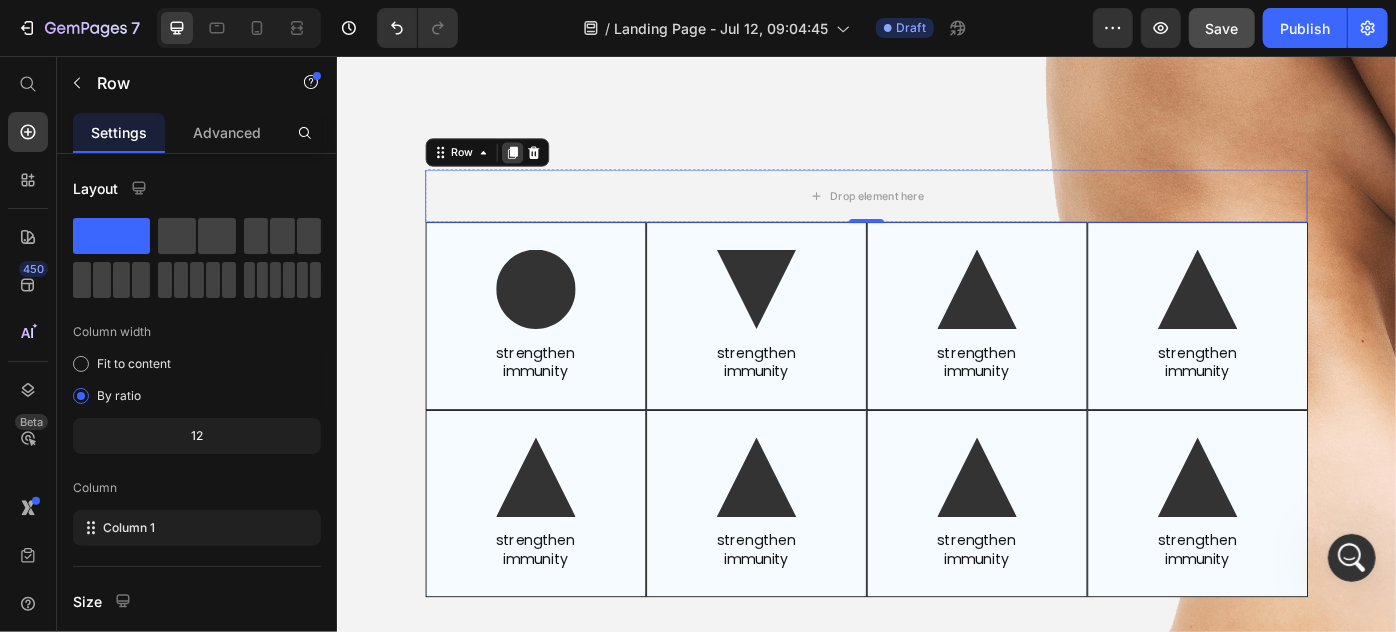 click 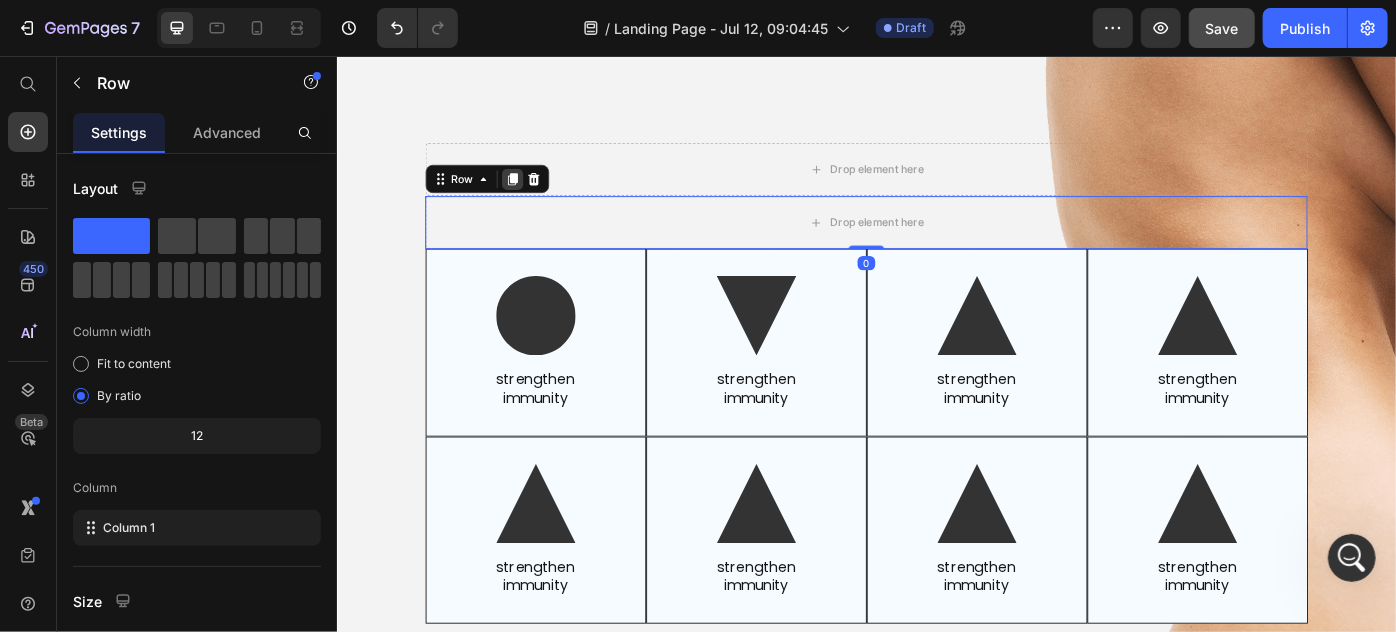 click 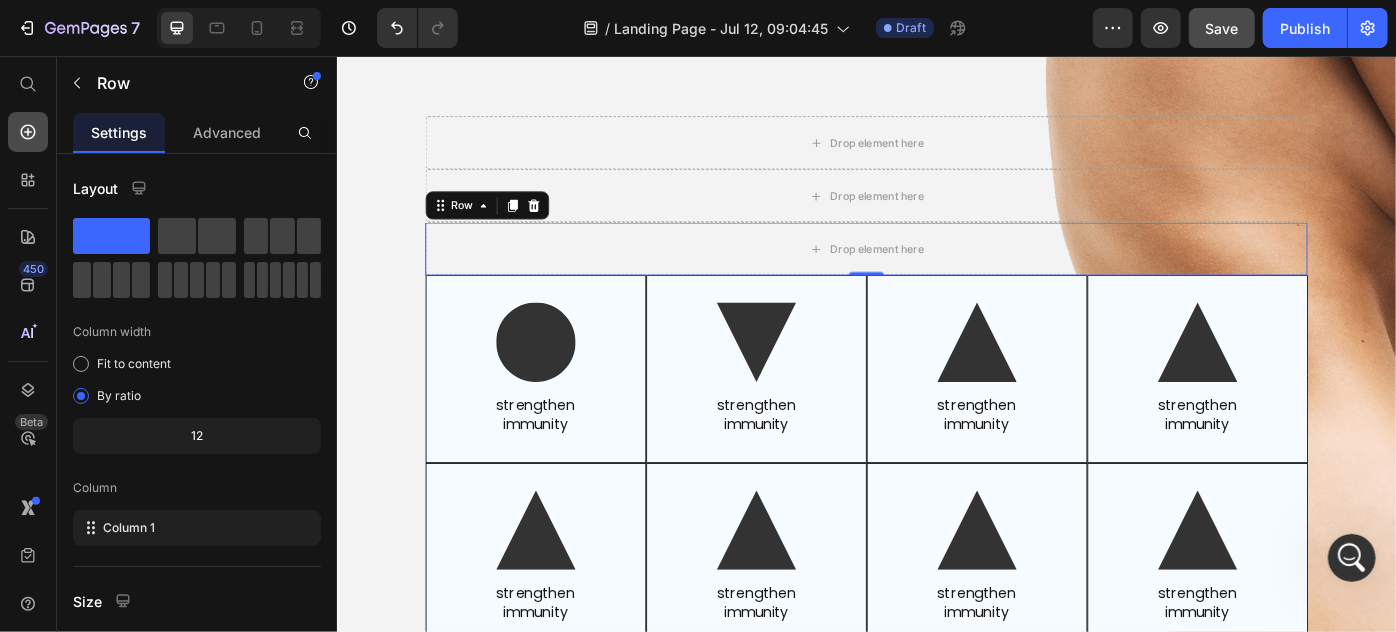 click 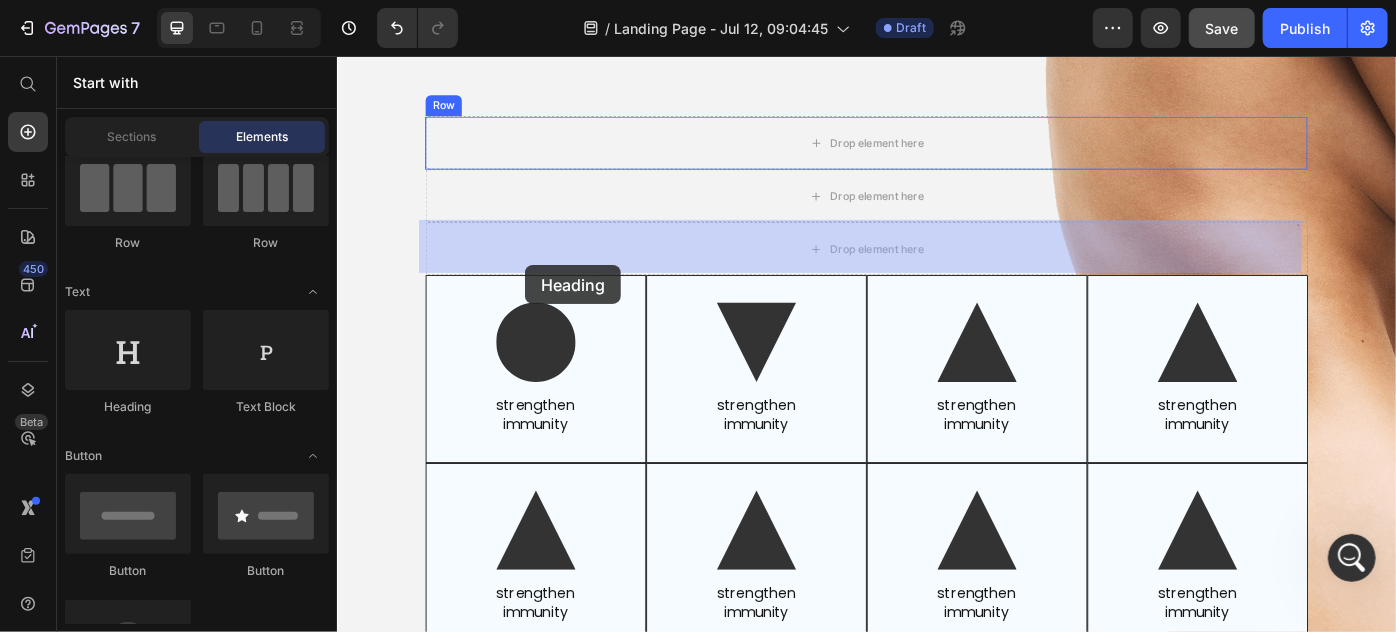 drag, startPoint x: 457, startPoint y: 401, endPoint x: 549, endPoint y: 292, distance: 142.6359 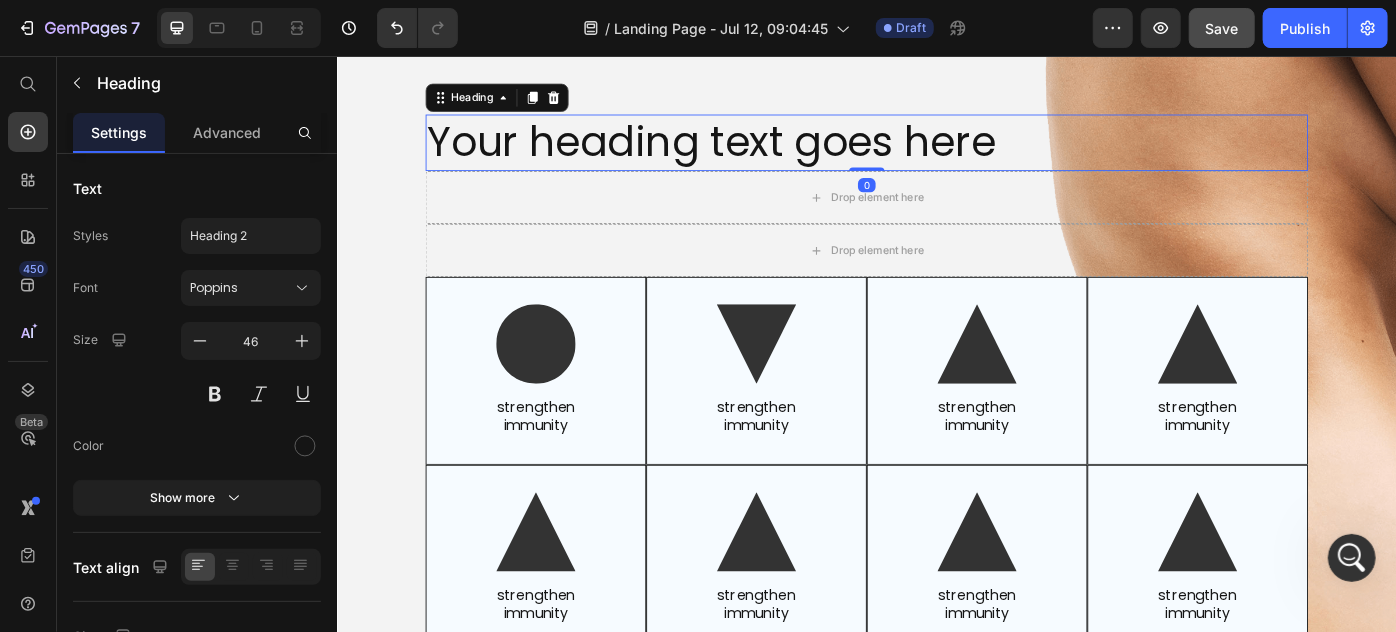 click on "Your heading text goes here" at bounding box center [936, 153] 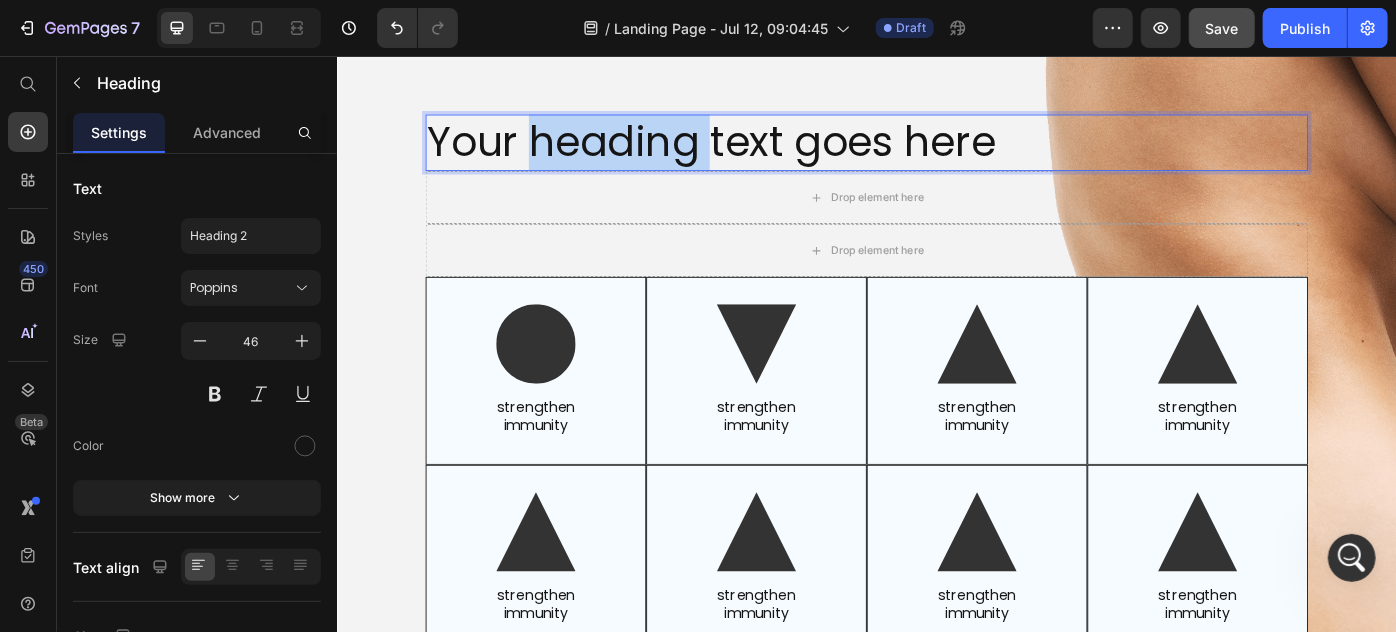 click on "Your heading text goes here" at bounding box center (936, 153) 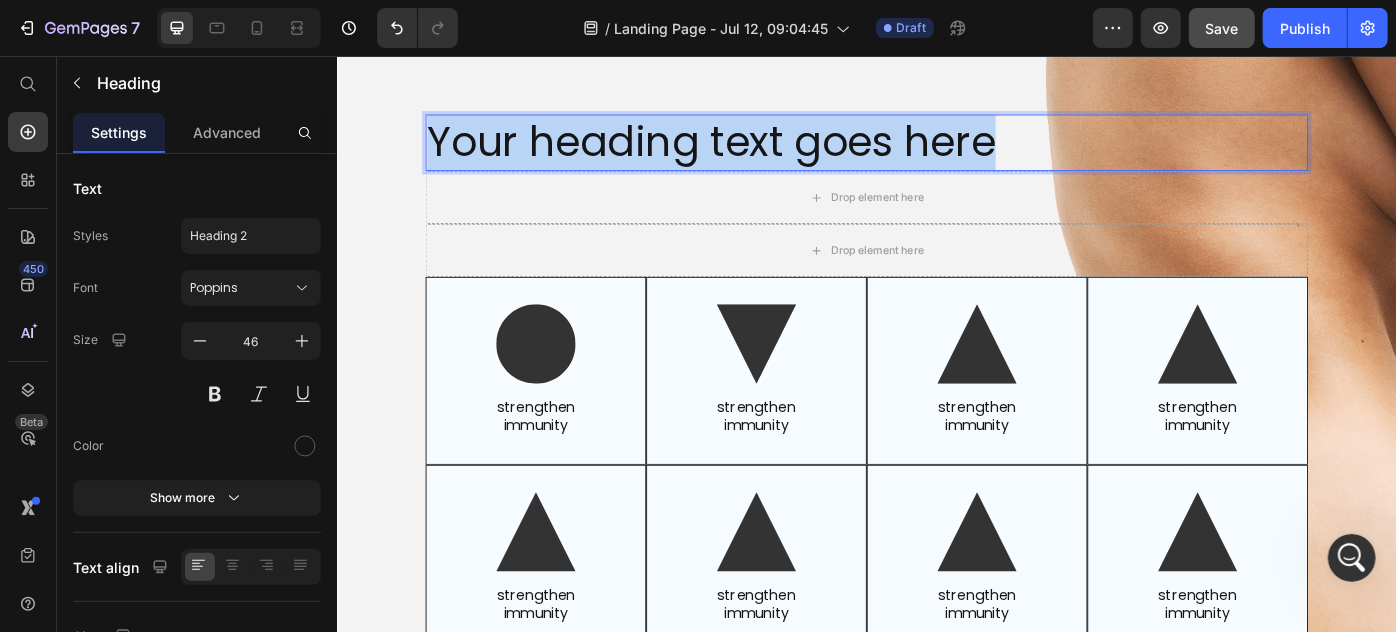 click on "Your heading text goes here" at bounding box center (936, 153) 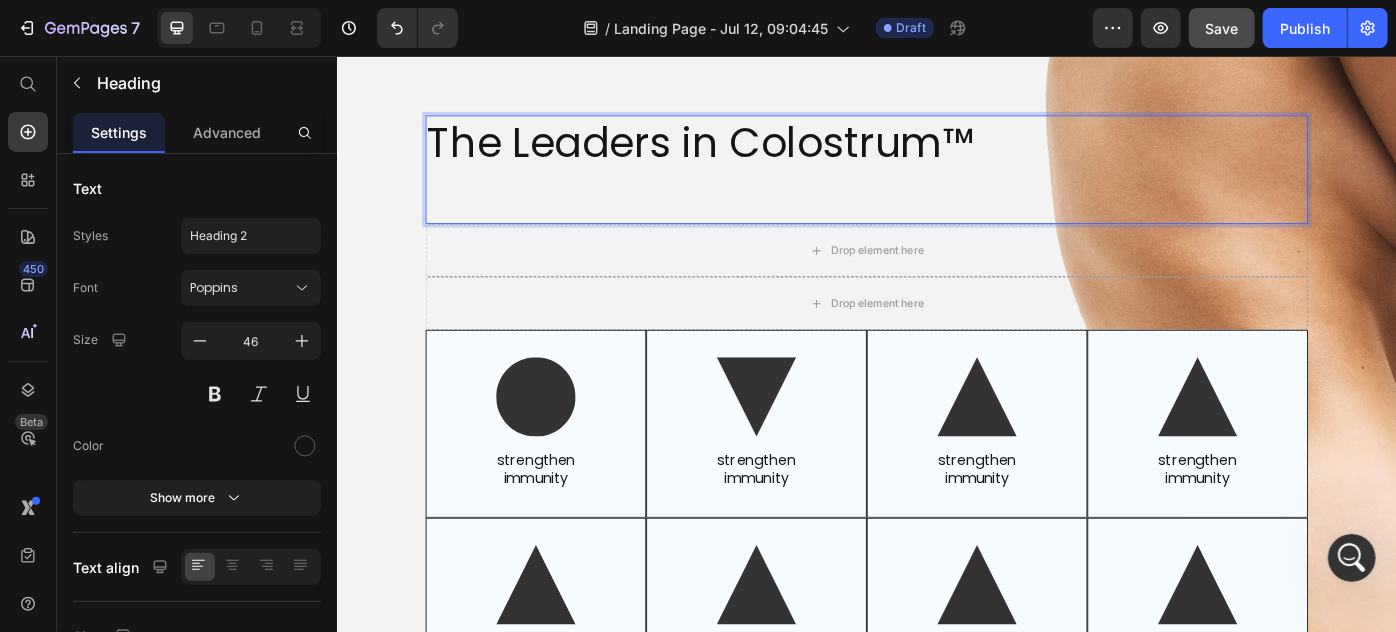 scroll, scrollTop: 2432, scrollLeft: 0, axis: vertical 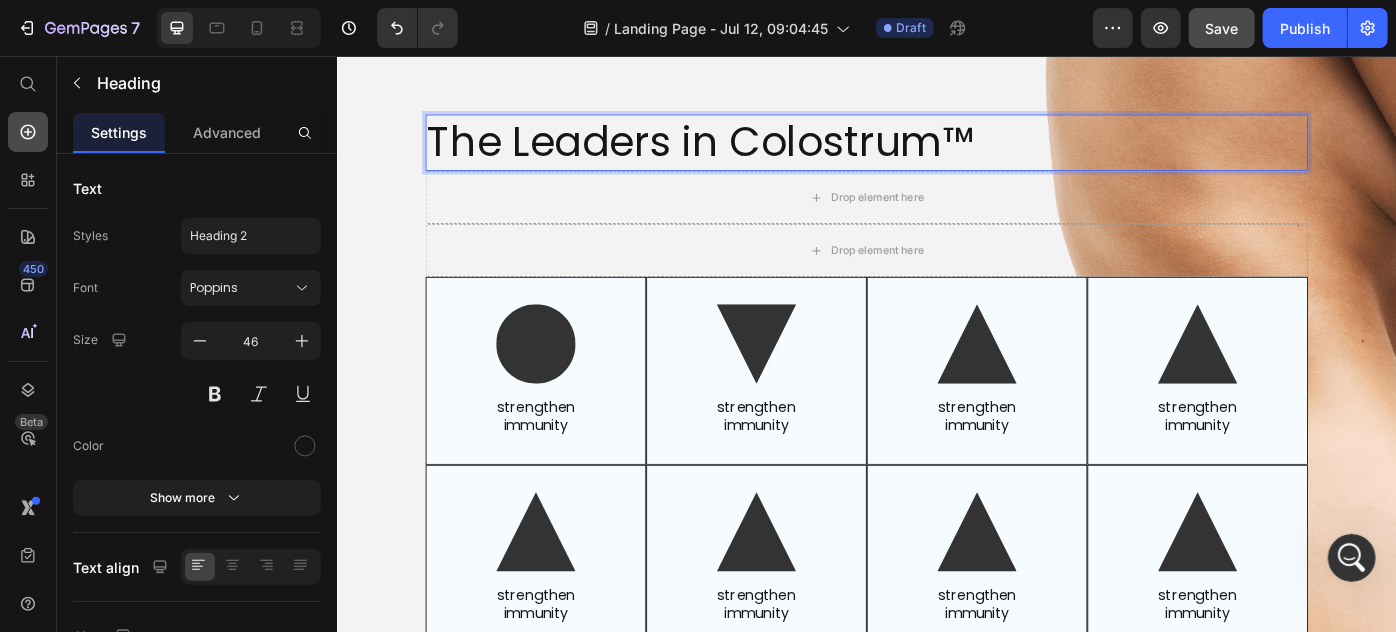 click 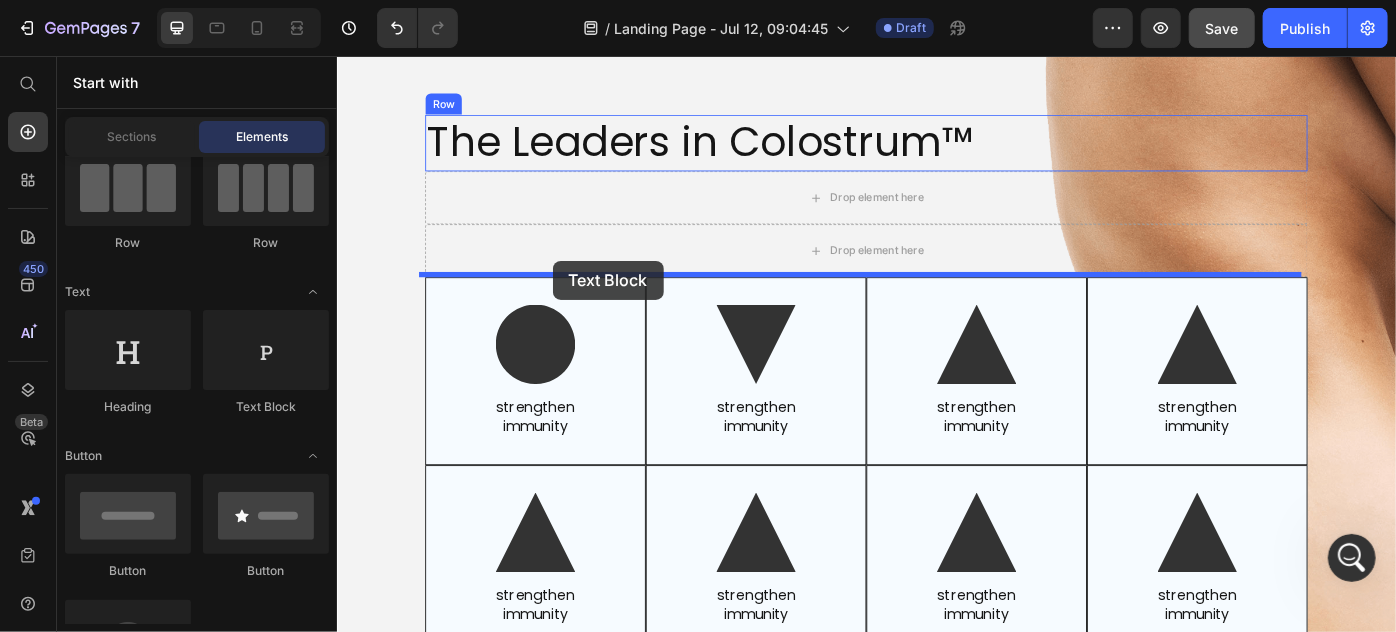 drag, startPoint x: 554, startPoint y: 380, endPoint x: 580, endPoint y: 287, distance: 96.56604 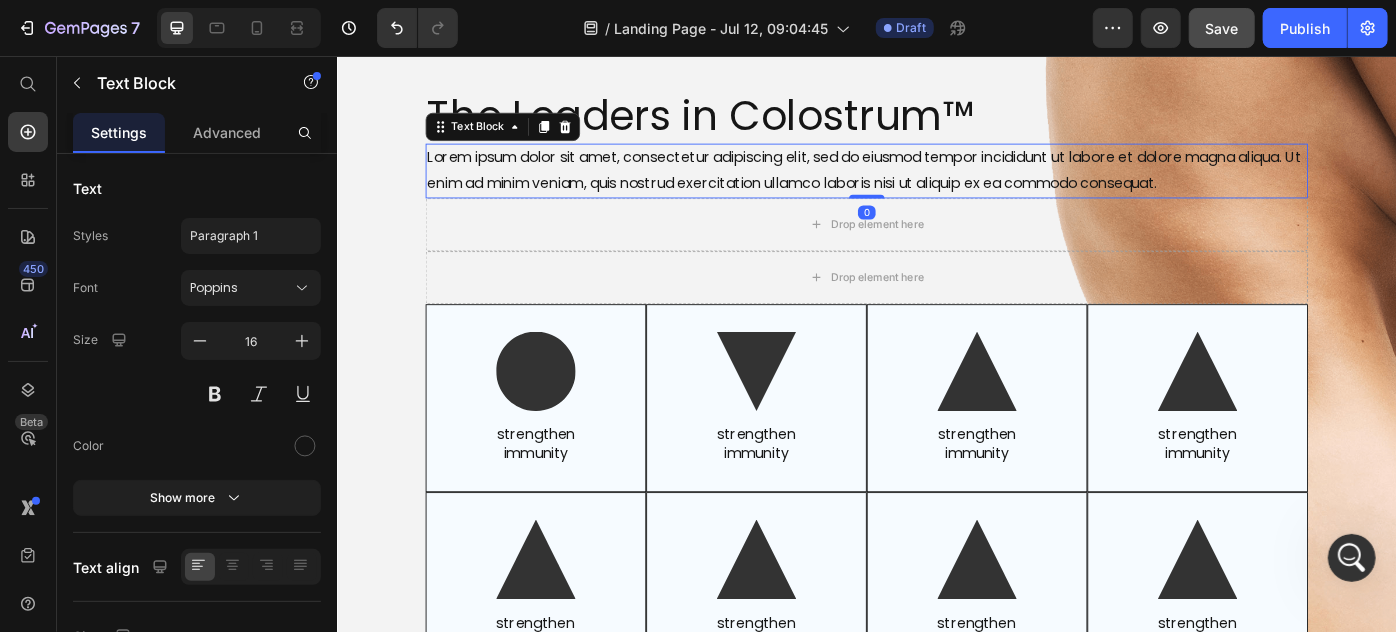 click on "Lorem ipsum dolor sit amet, consectetur adipiscing elit, sed do eiusmod tempor incididunt ut labore et dolore magna aliqua. Ut enim ad minim veniam, quis nostrud exercitation ullamco laboris nisi ut aliquip ex ea commodo consequat." at bounding box center (936, 185) 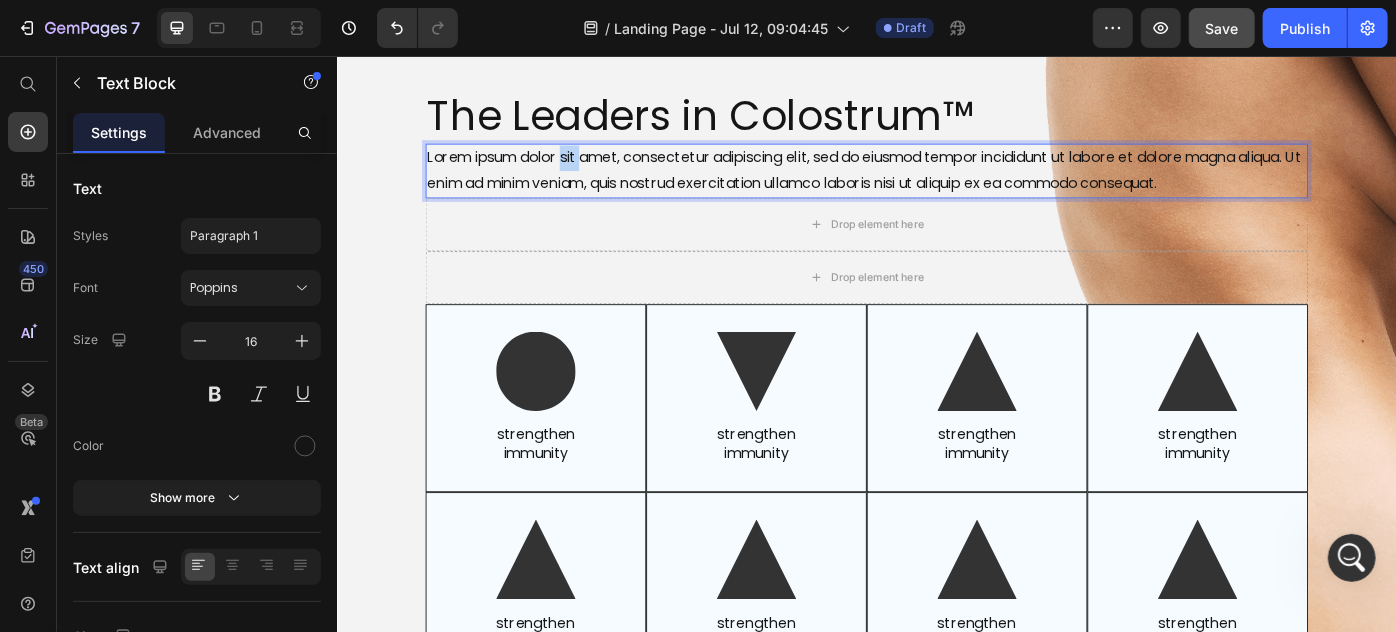 click on "Lorem ipsum dolor sit amet, consectetur adipiscing elit, sed do eiusmod tempor incididunt ut labore et dolore magna aliqua. Ut enim ad minim veniam, quis nostrud exercitation ullamco laboris nisi ut aliquip ex ea commodo consequat." at bounding box center [936, 185] 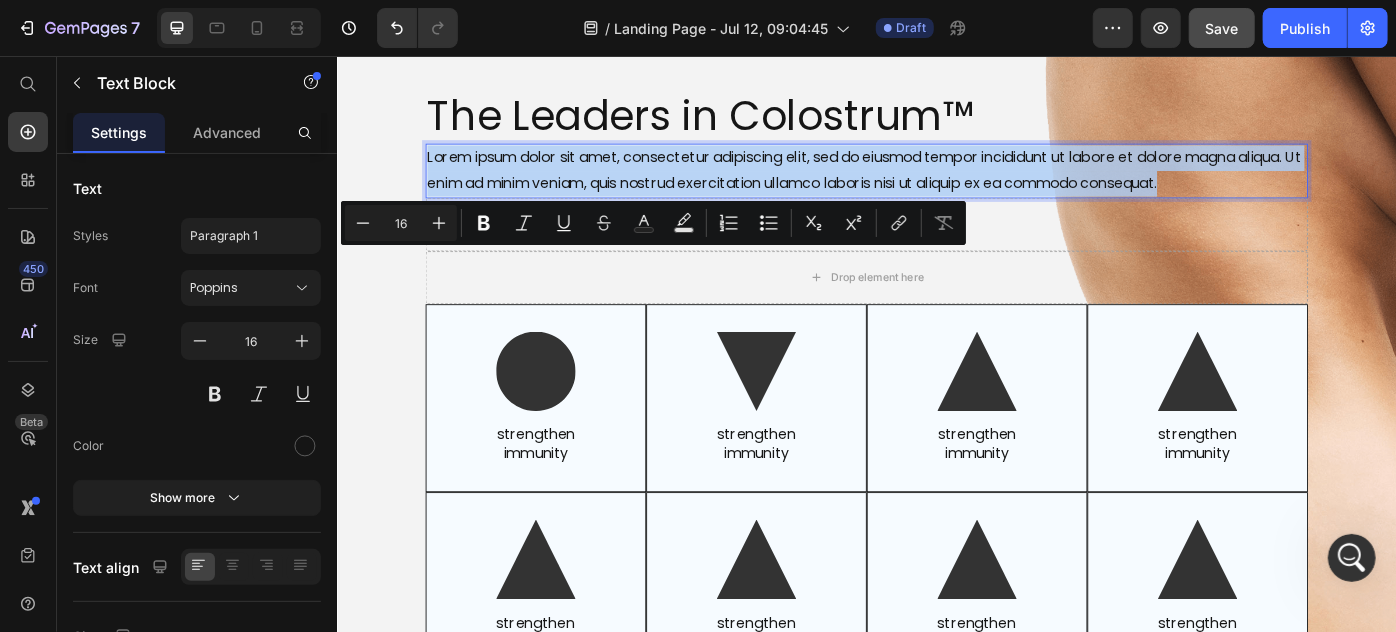 click on "Lorem ipsum dolor sit amet, consectetur adipiscing elit, sed do eiusmod tempor incididunt ut labore et dolore magna aliqua. Ut enim ad minim veniam, quis nostrud exercitation ullamco laboris nisi ut aliquip ex ea commodo consequat." at bounding box center [936, 185] 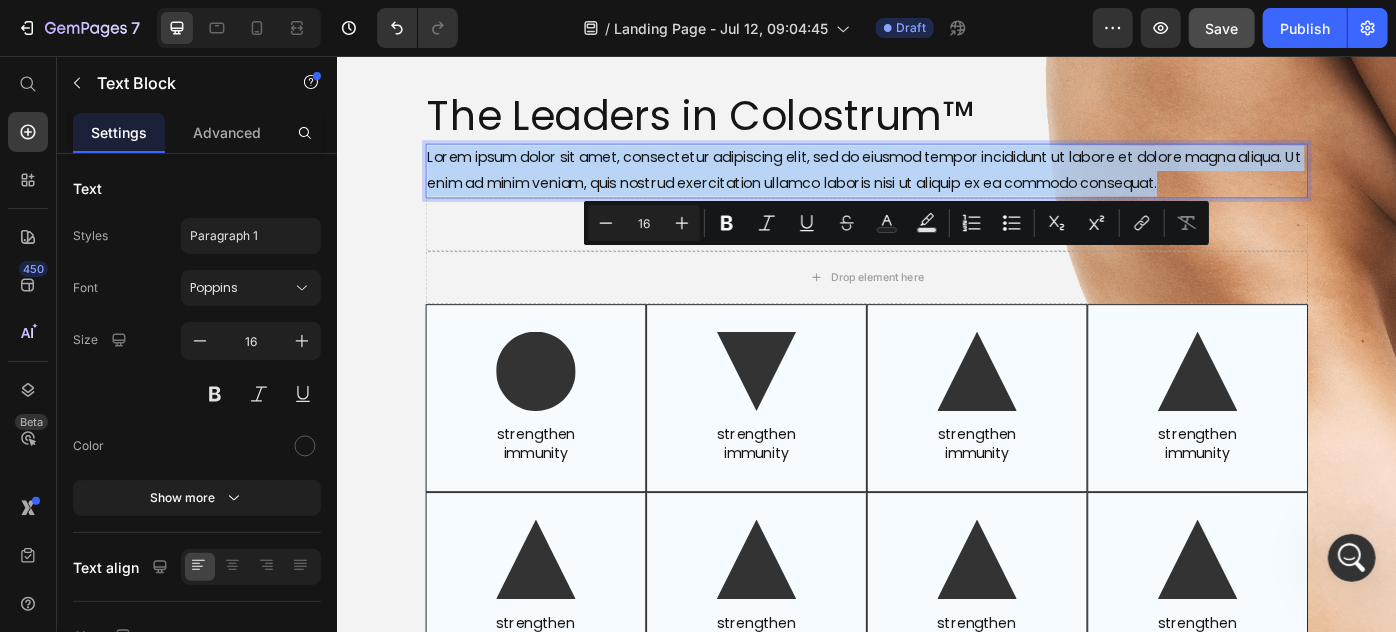 click on "Lorem ipsum dolor sit amet, consectetur adipiscing elit, sed do eiusmod tempor incididunt ut labore et dolore magna aliqua. Ut enim ad minim veniam, quis nostrud exercitation ullamco laboris nisi ut aliquip ex ea commodo consequat." at bounding box center [936, 185] 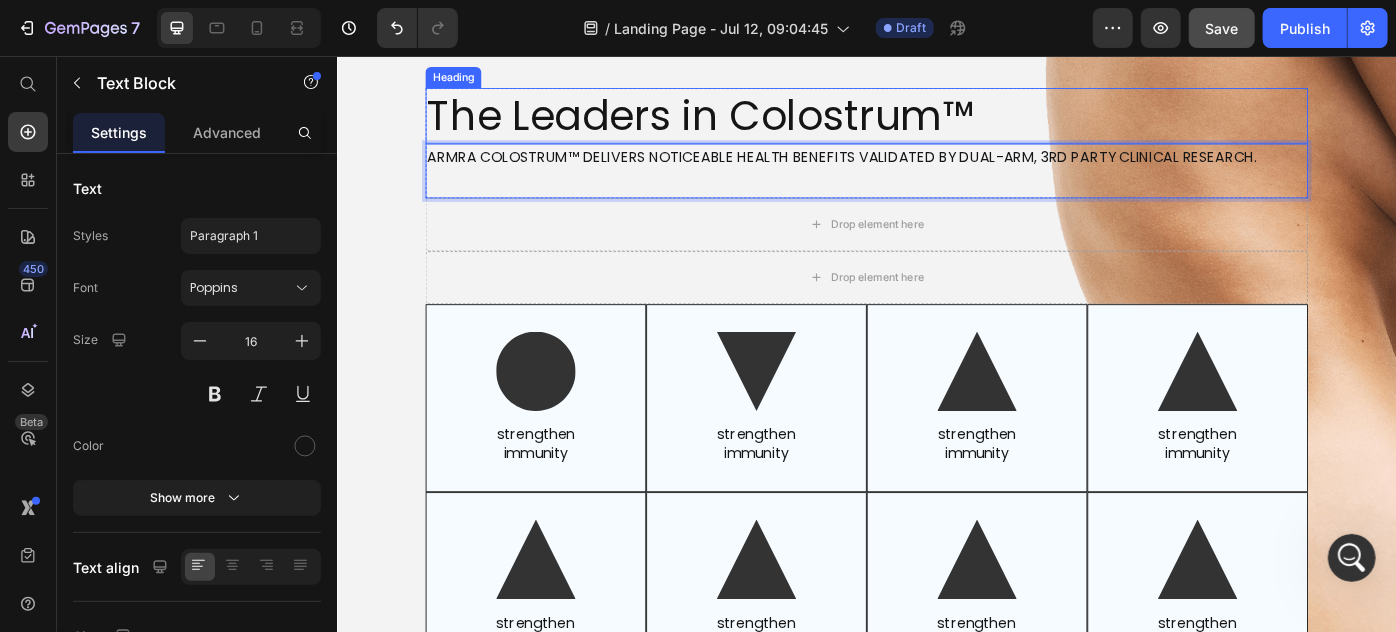 scroll, scrollTop: 2446, scrollLeft: 0, axis: vertical 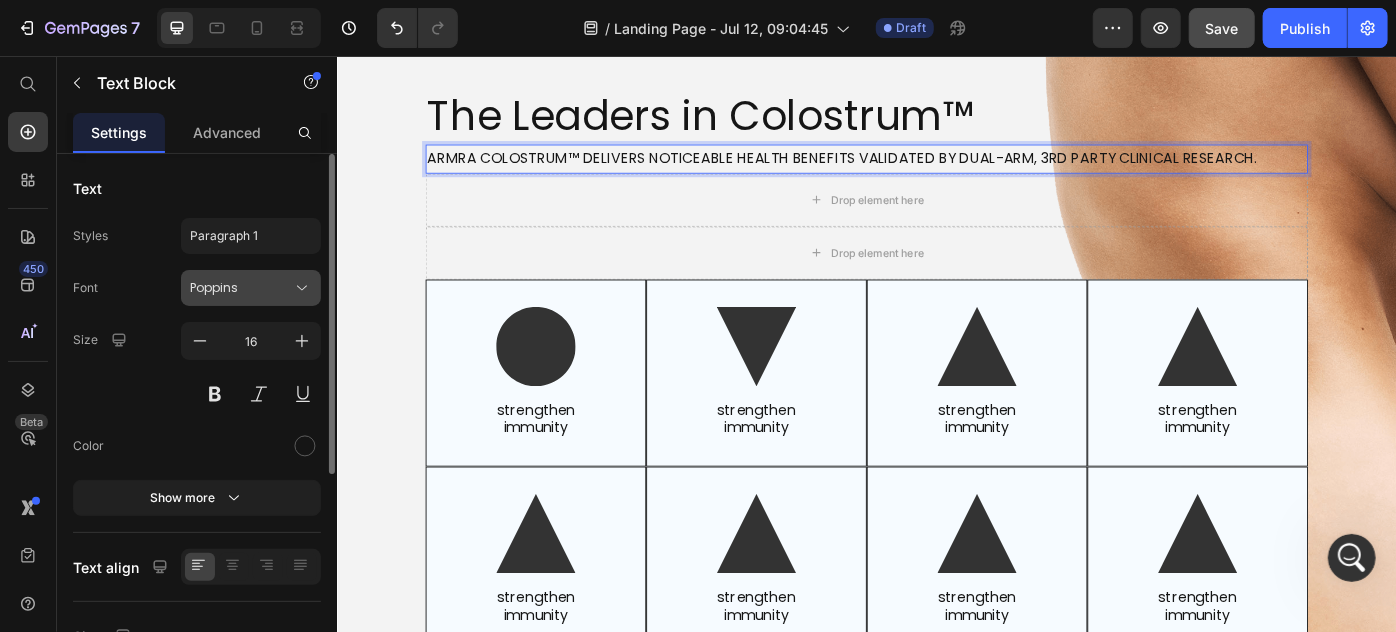 click on "Poppins" at bounding box center [251, 288] 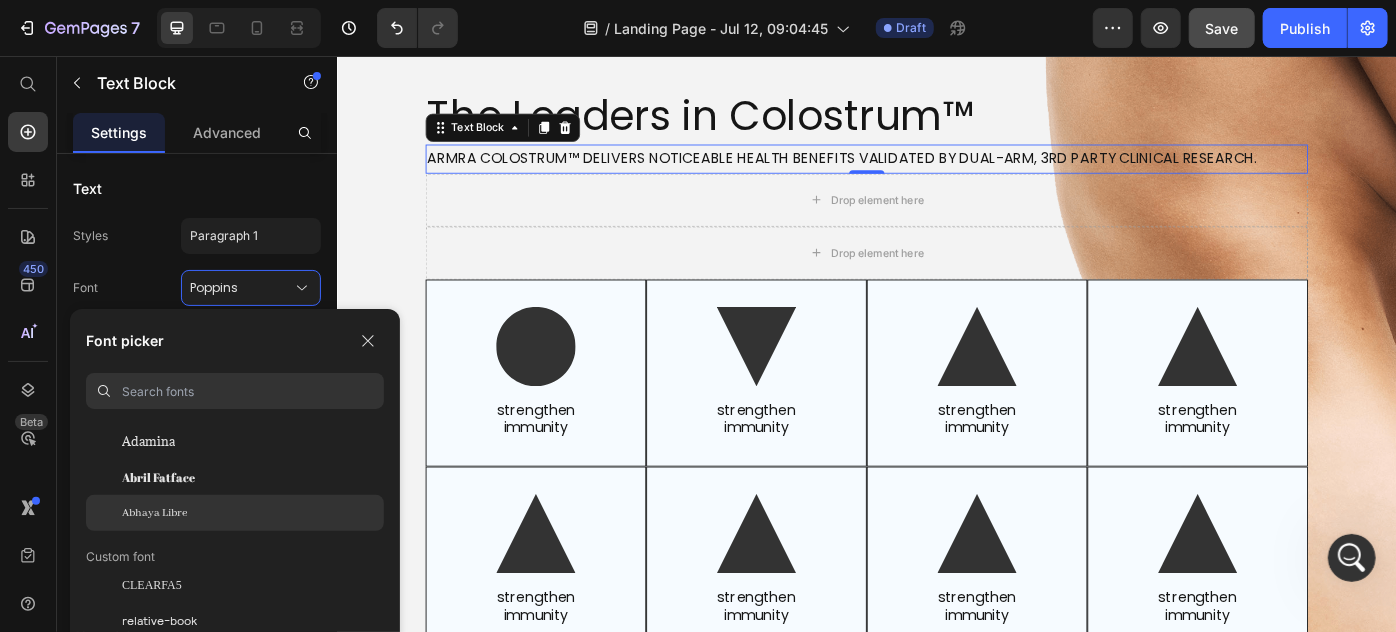 scroll, scrollTop: 181, scrollLeft: 0, axis: vertical 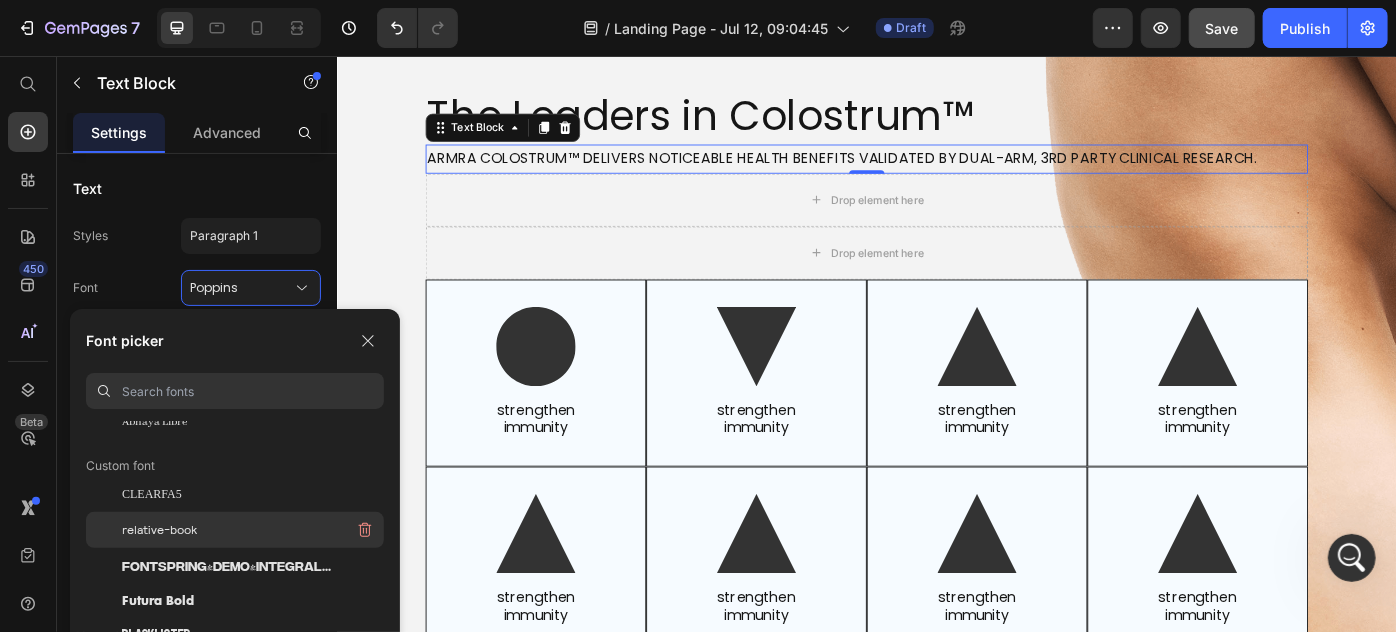 click on "relative-book" 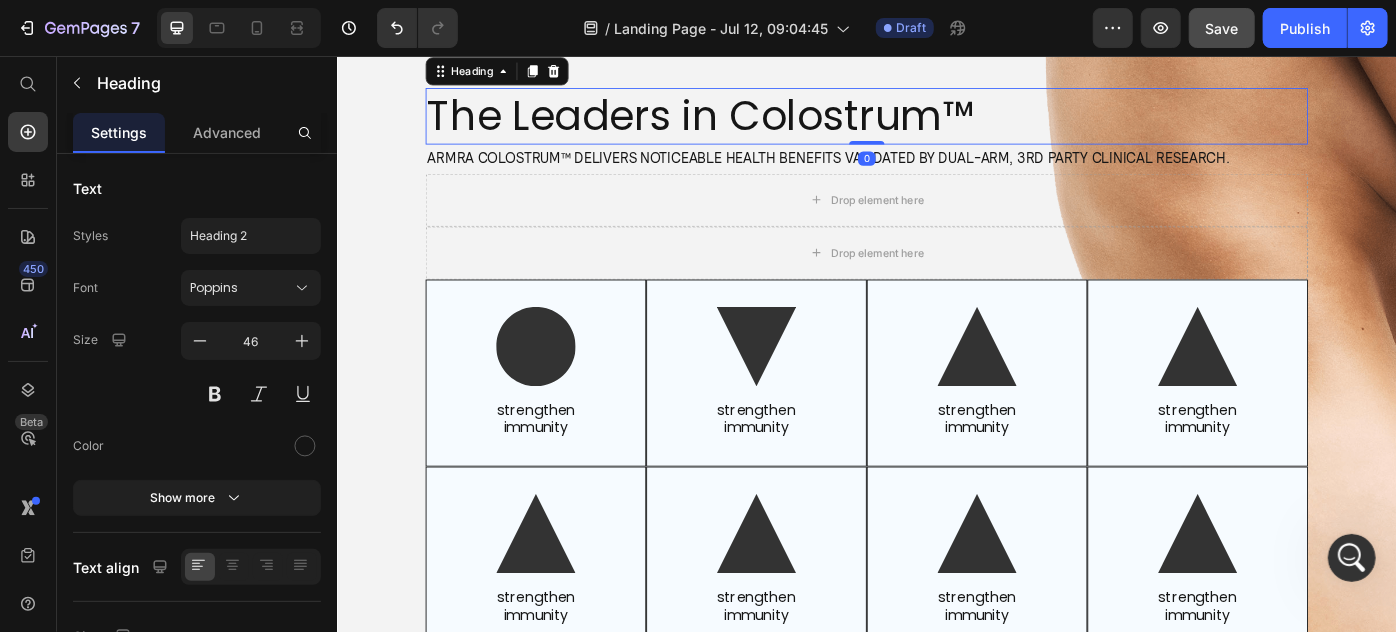 click on "The Leaders in Colostrum™" at bounding box center (936, 123) 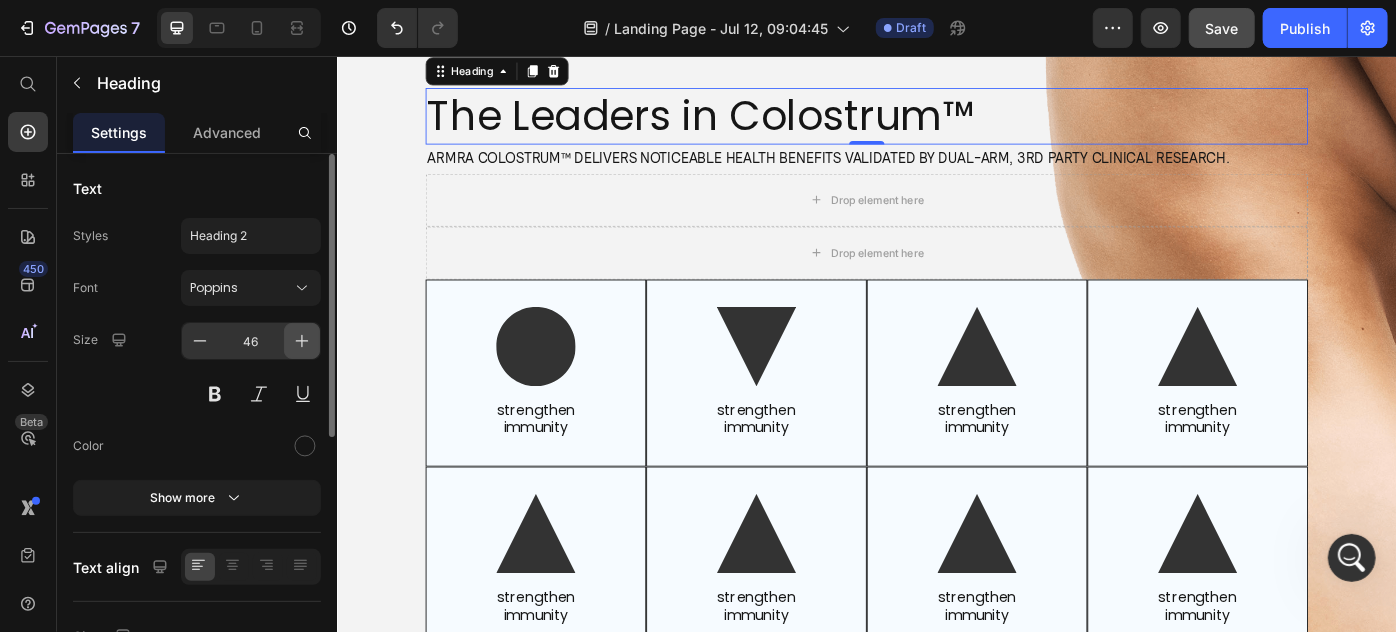 click at bounding box center (302, 341) 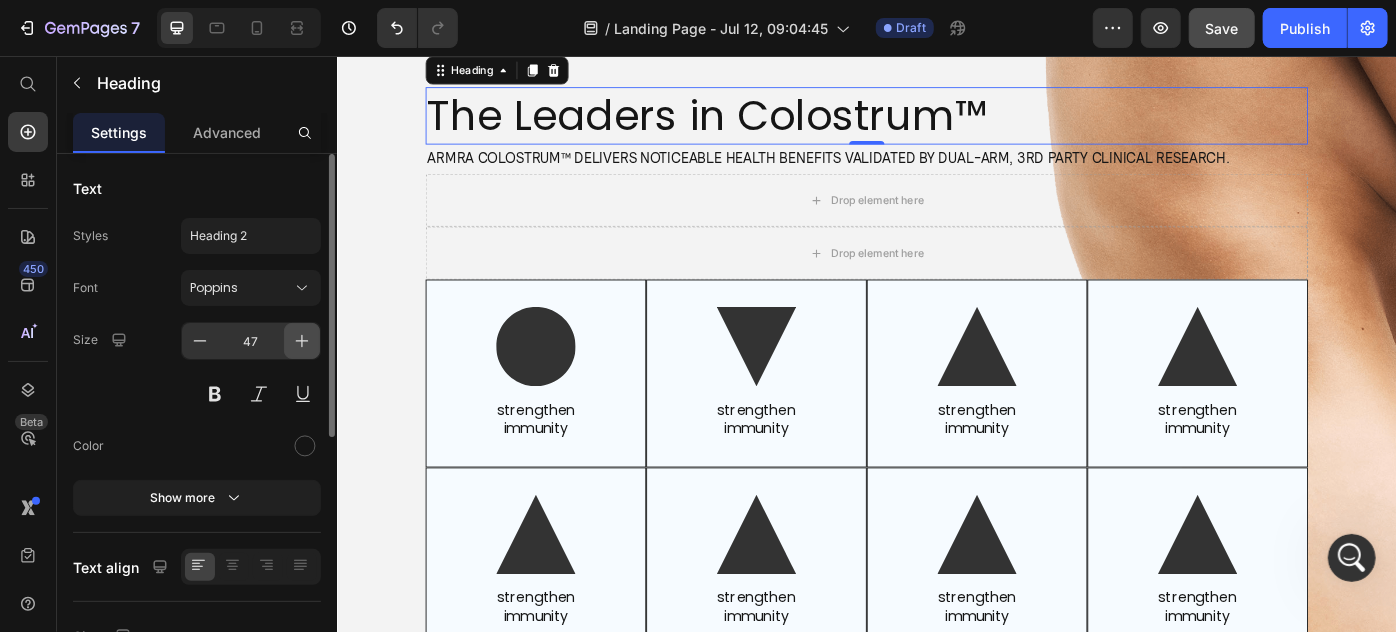click 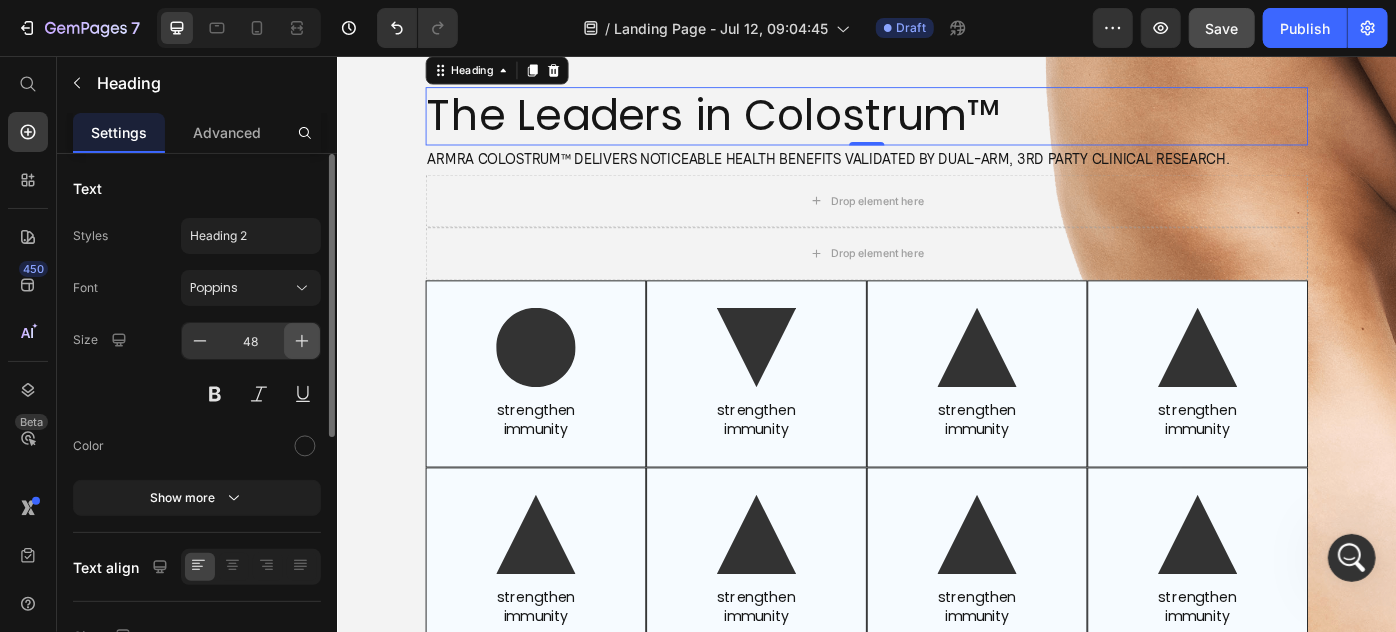 click 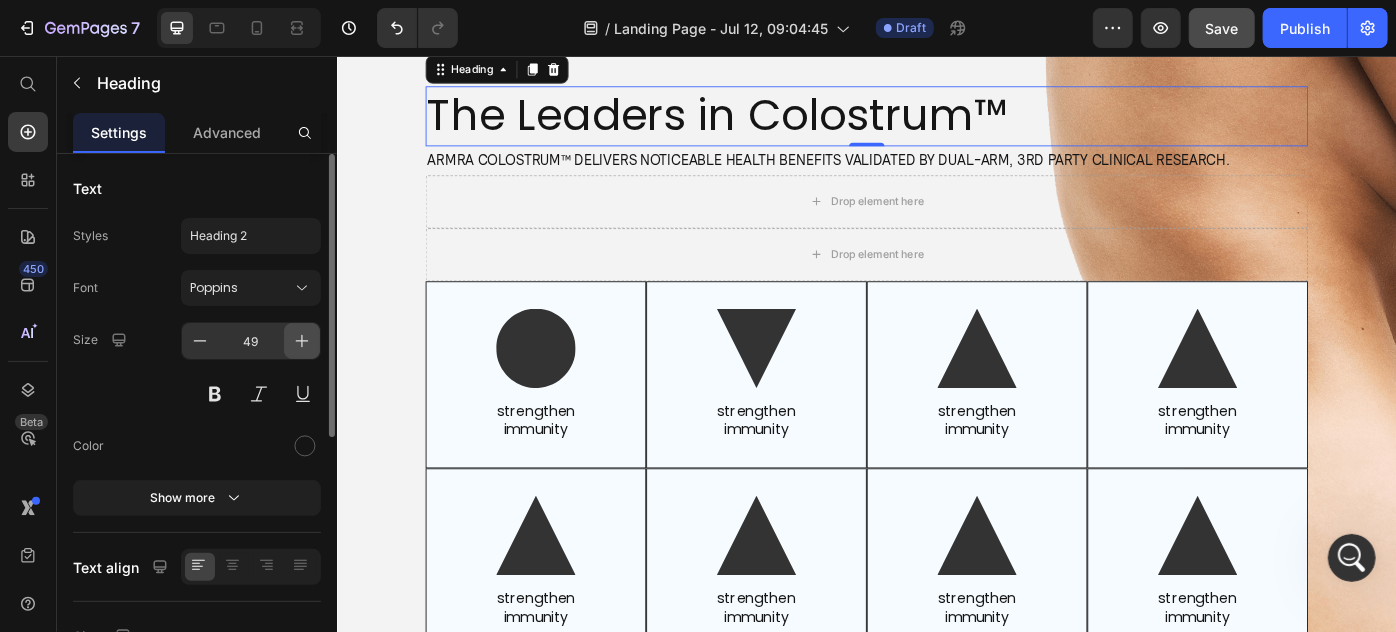 click 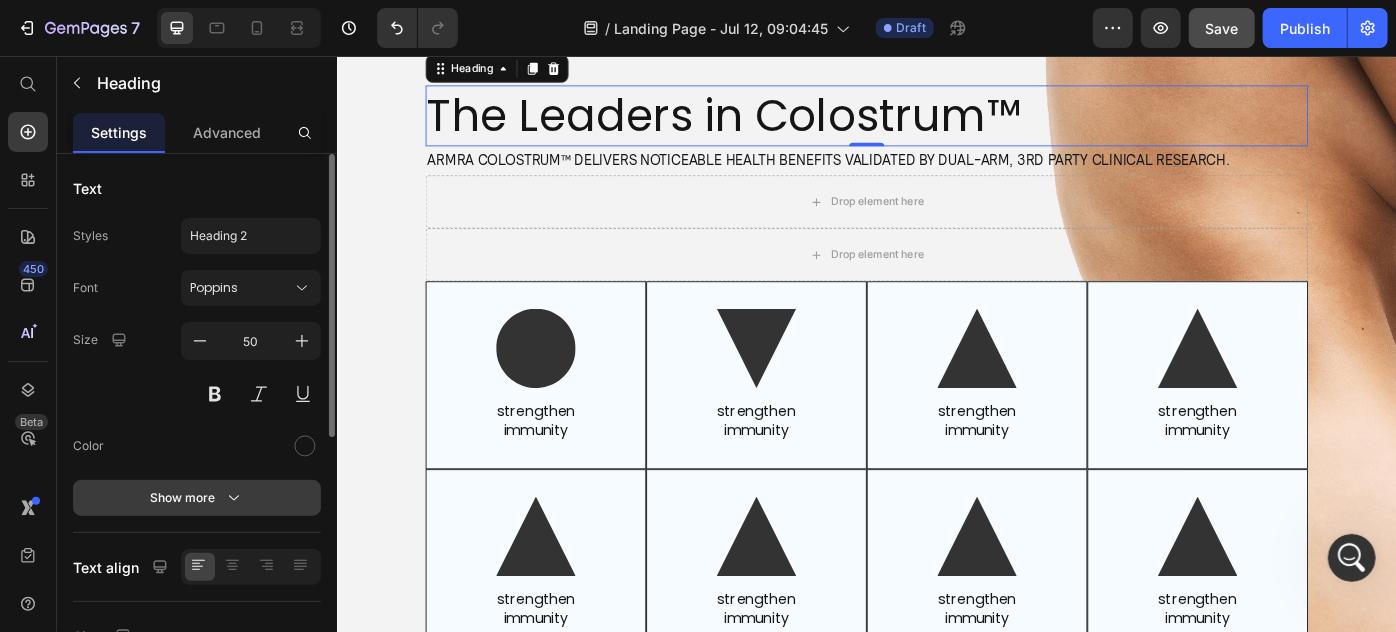 click on "Show more" at bounding box center [197, 498] 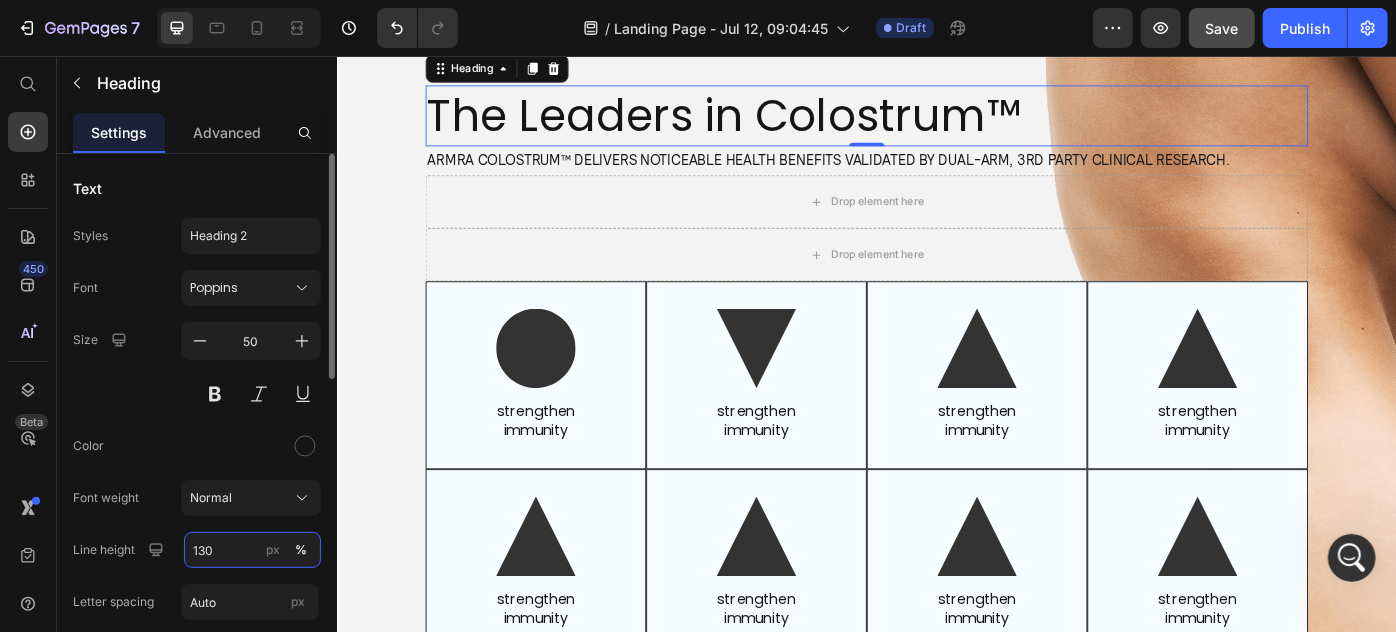 click on "130" at bounding box center [252, 550] 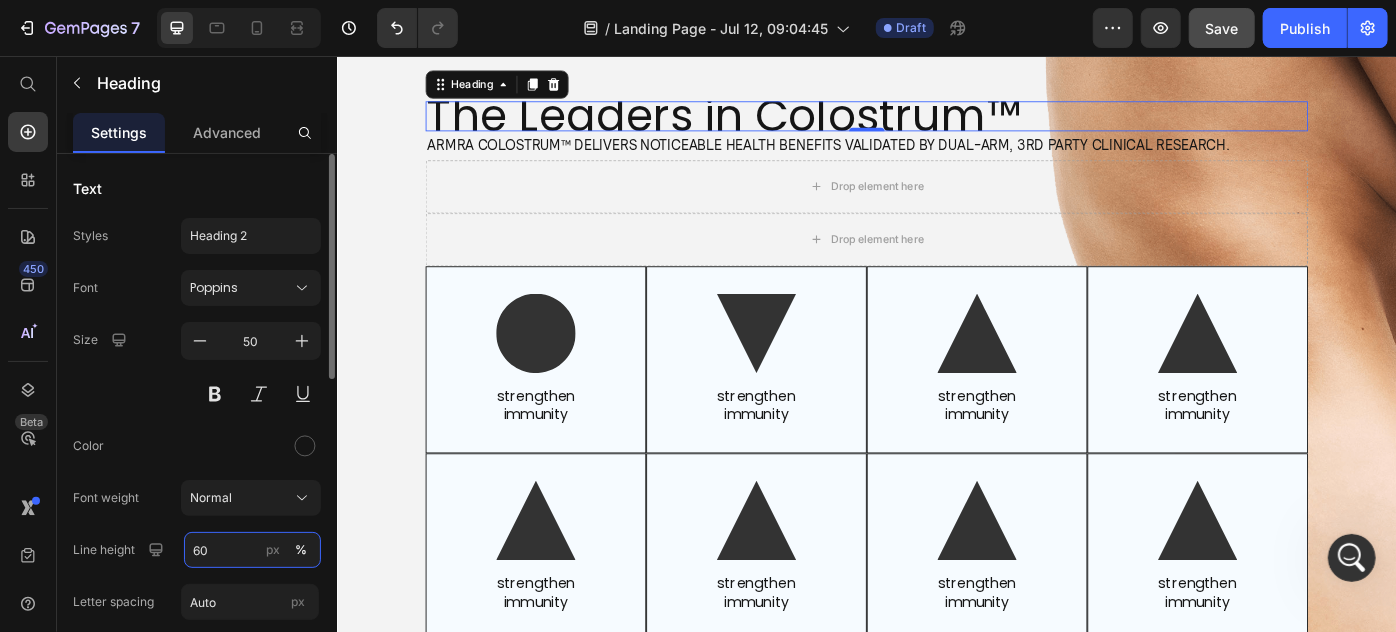 type on "60" 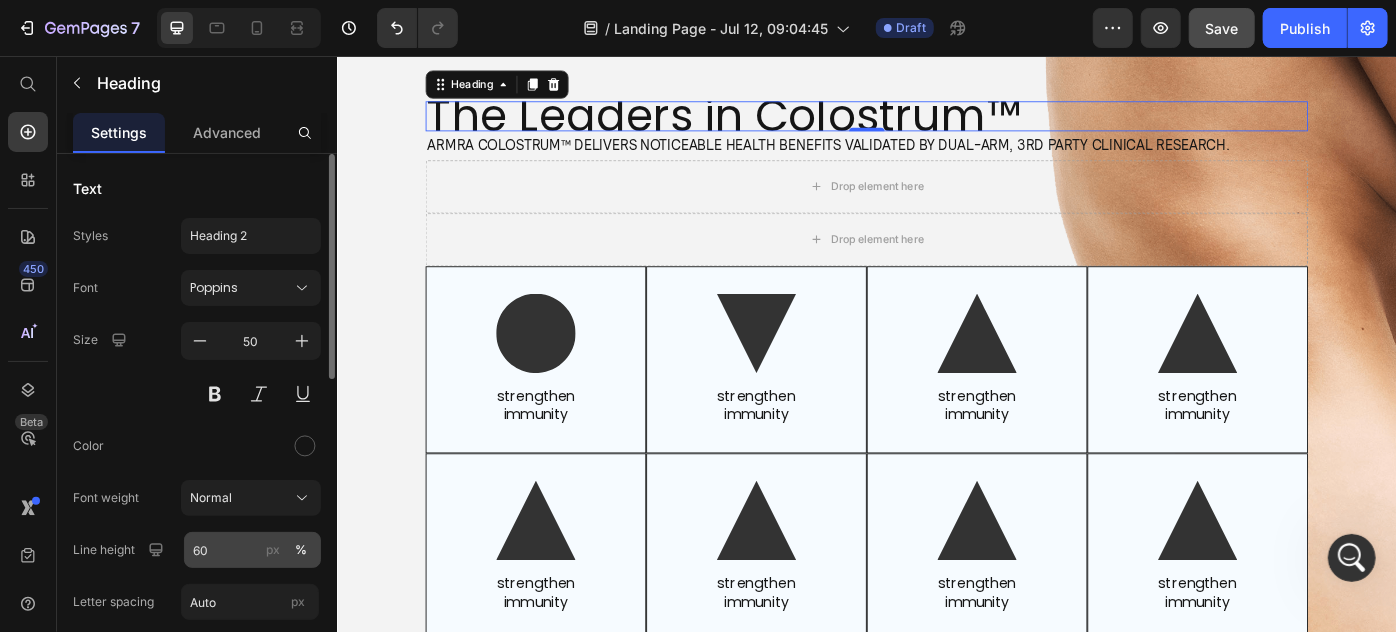 click on "px" at bounding box center (273, 550) 